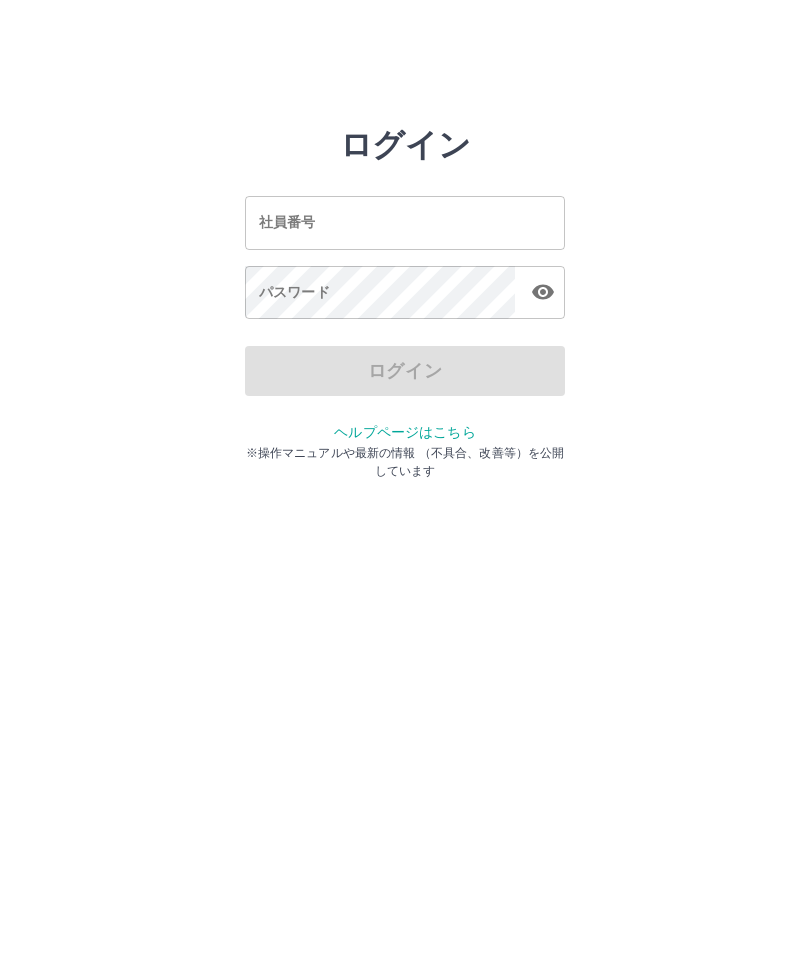 scroll, scrollTop: 0, scrollLeft: 0, axis: both 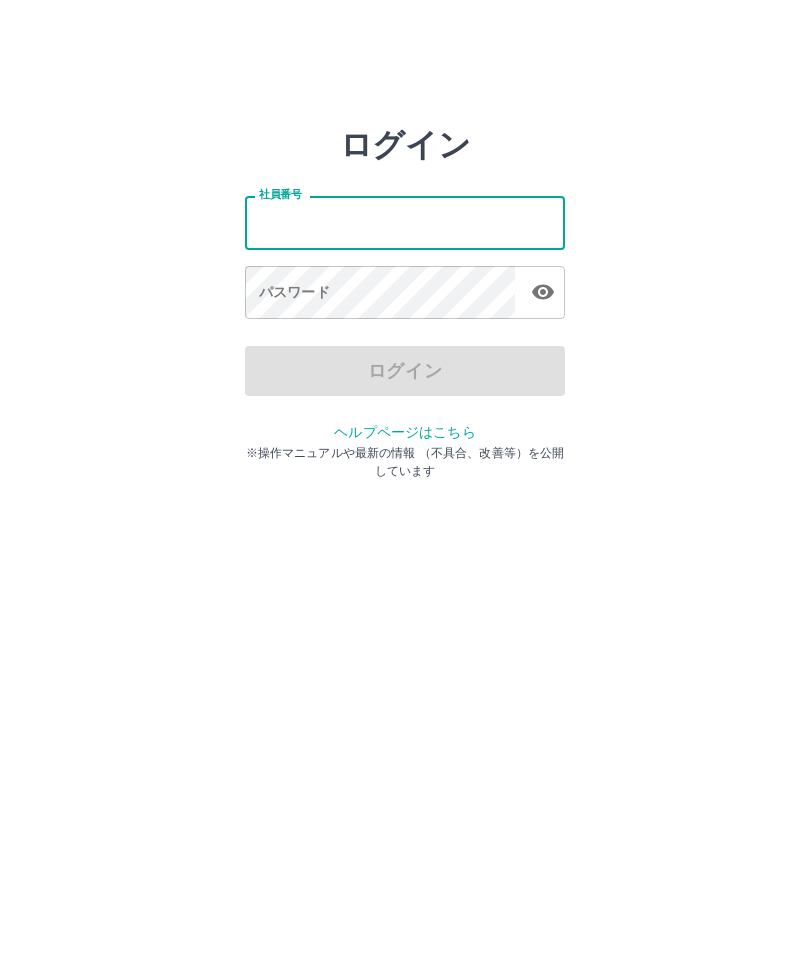 type on "*******" 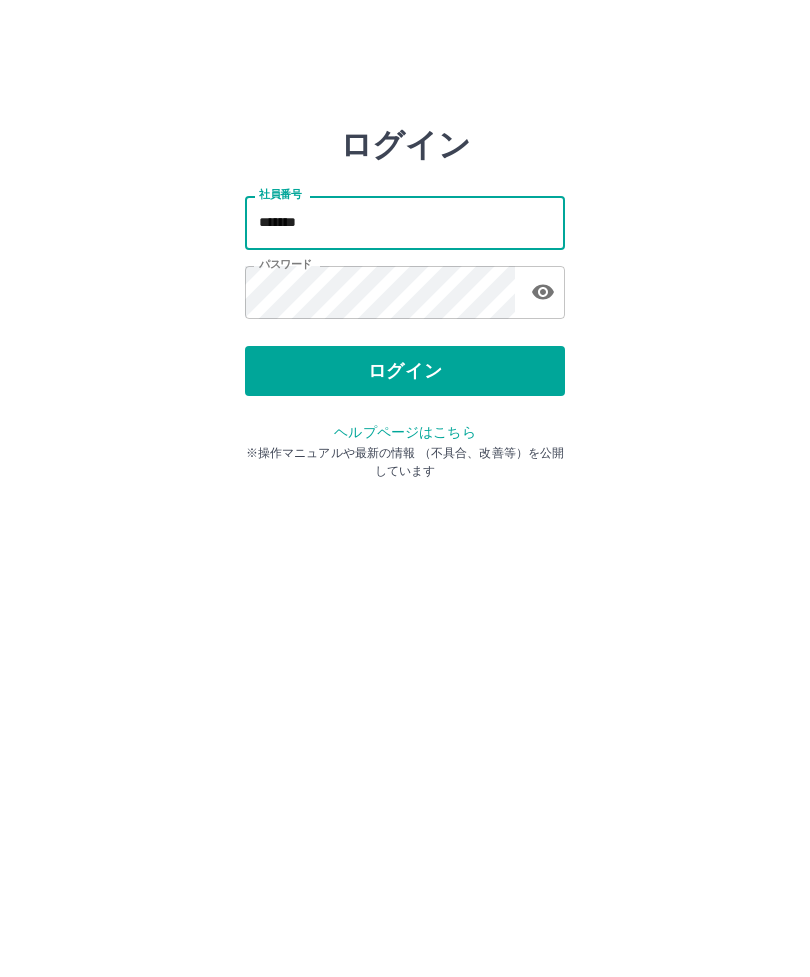 click on "ログイン" at bounding box center [405, 371] 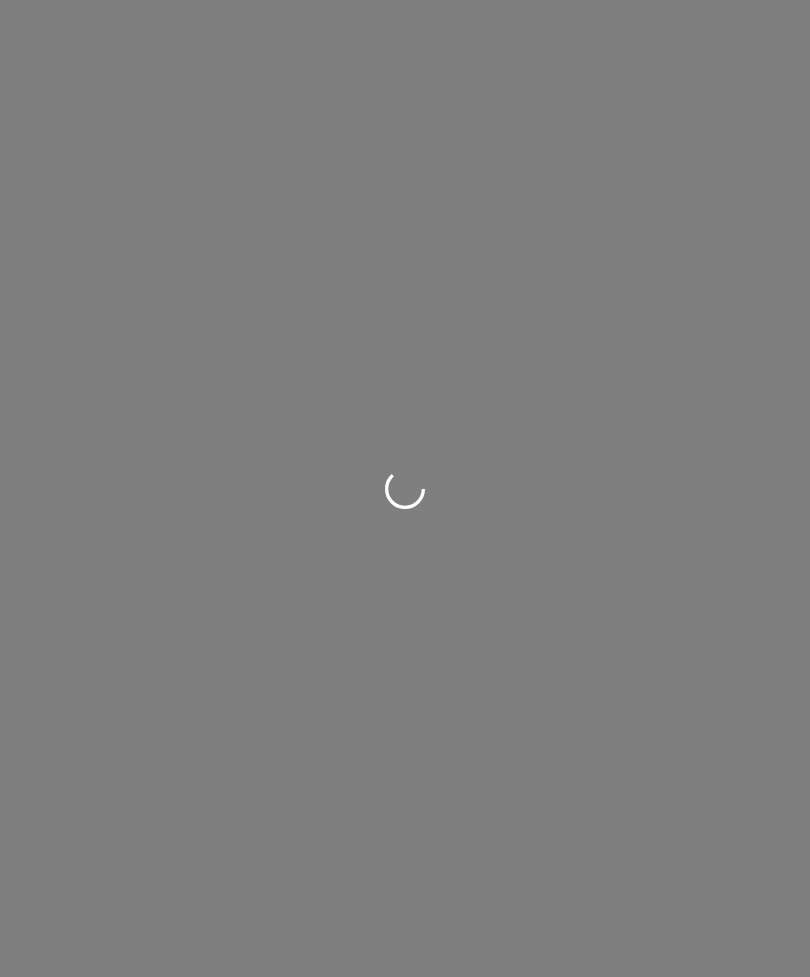 scroll, scrollTop: 0, scrollLeft: 0, axis: both 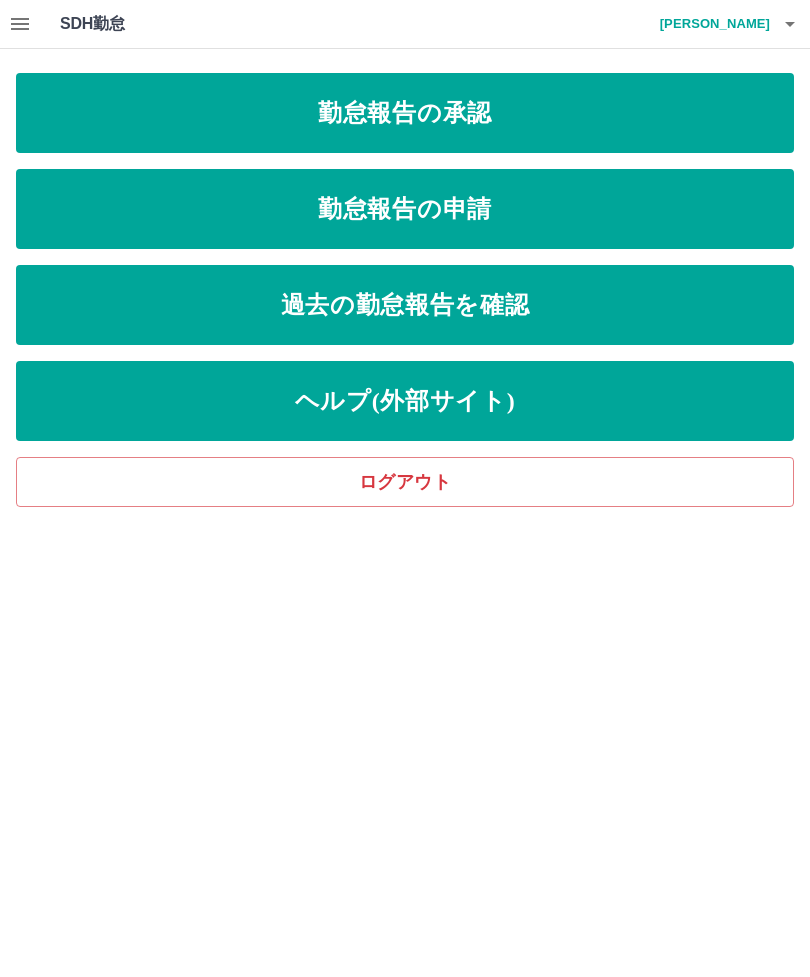 click on "勤怠報告の申請" at bounding box center (405, 209) 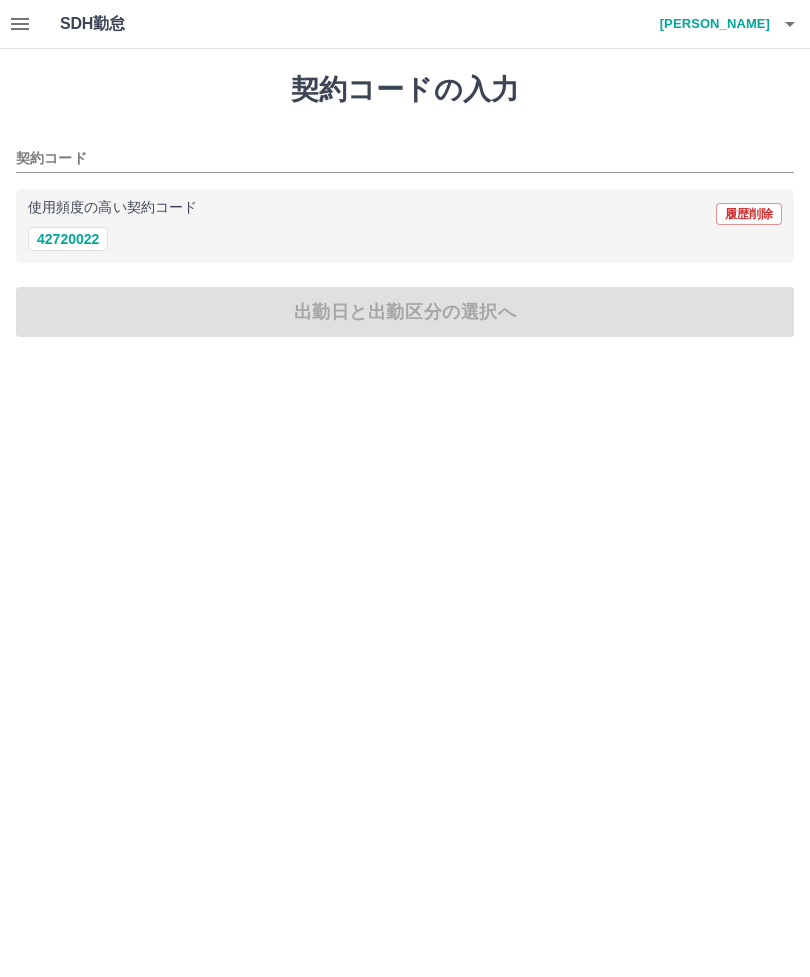 click on "42720022" at bounding box center (68, 239) 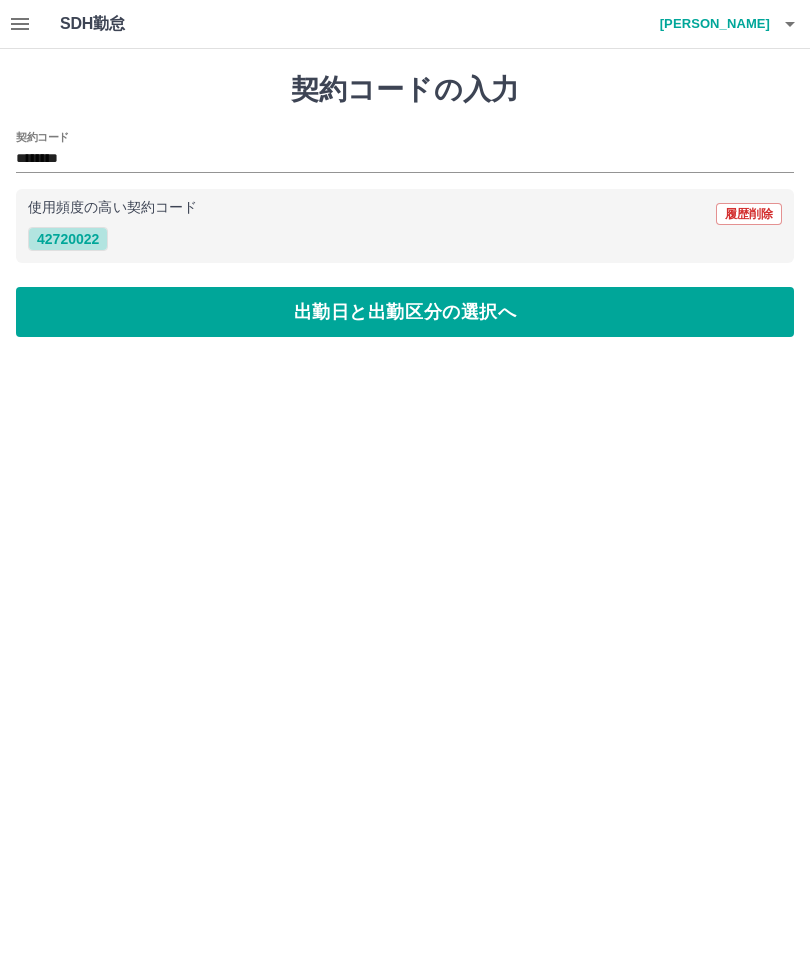 click on "42720022" at bounding box center (68, 239) 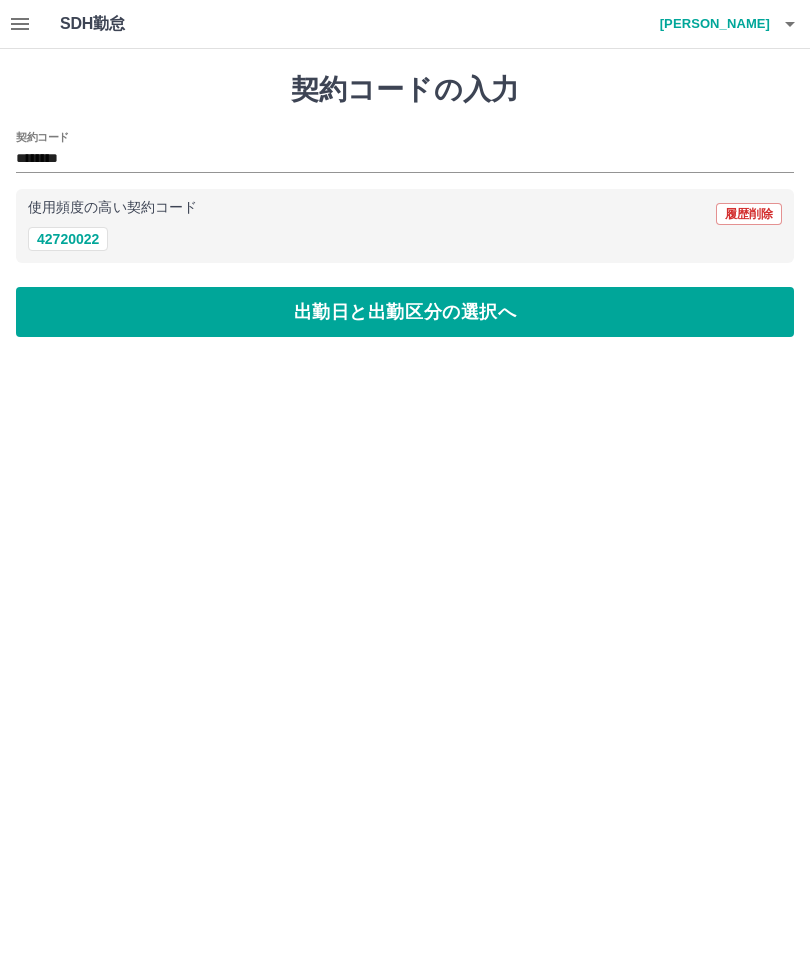 click on "出勤日と出勤区分の選択へ" at bounding box center (405, 312) 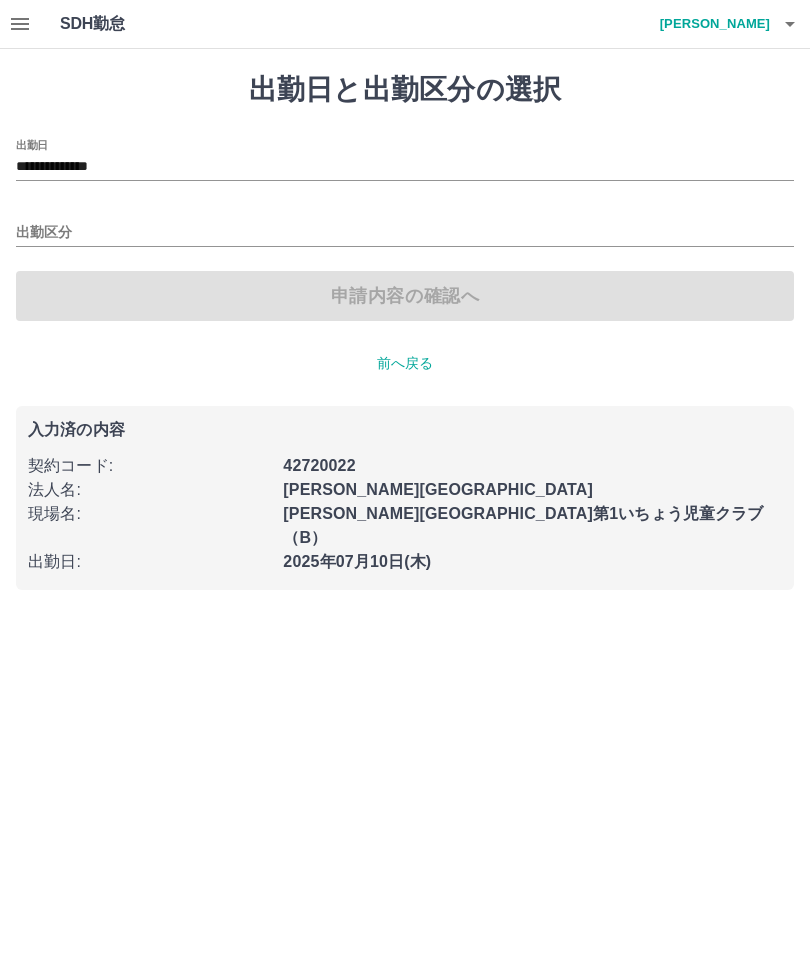 click on "出勤区分" at bounding box center (405, 233) 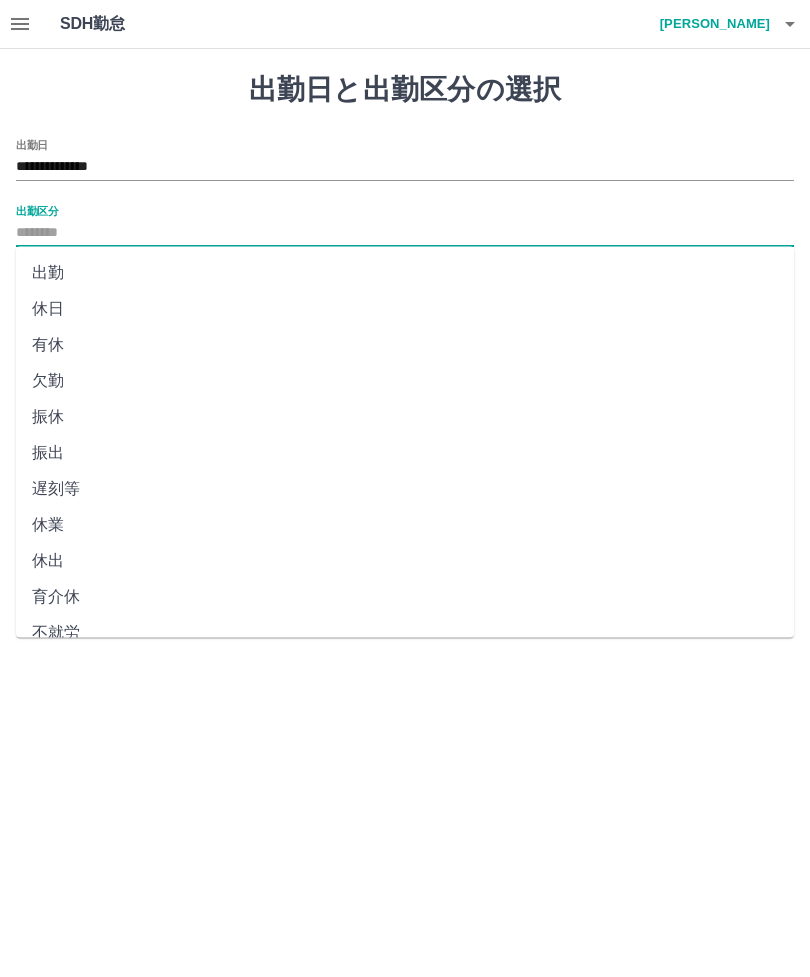 click on "出勤" at bounding box center (405, 273) 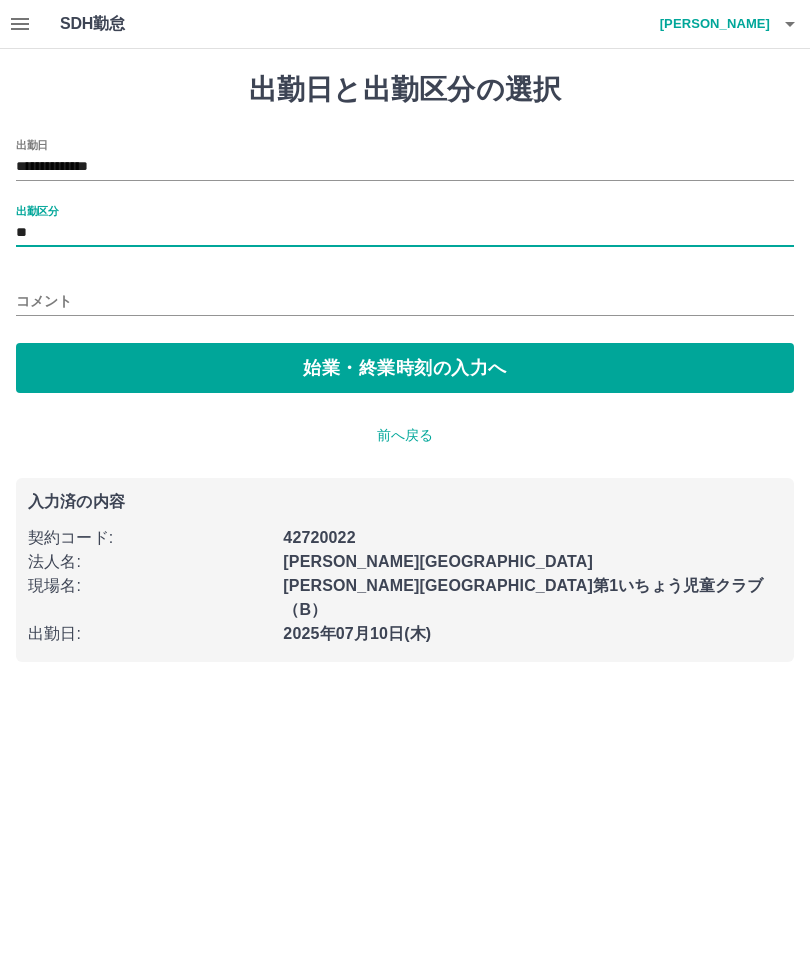 click on "コメント" at bounding box center (405, 301) 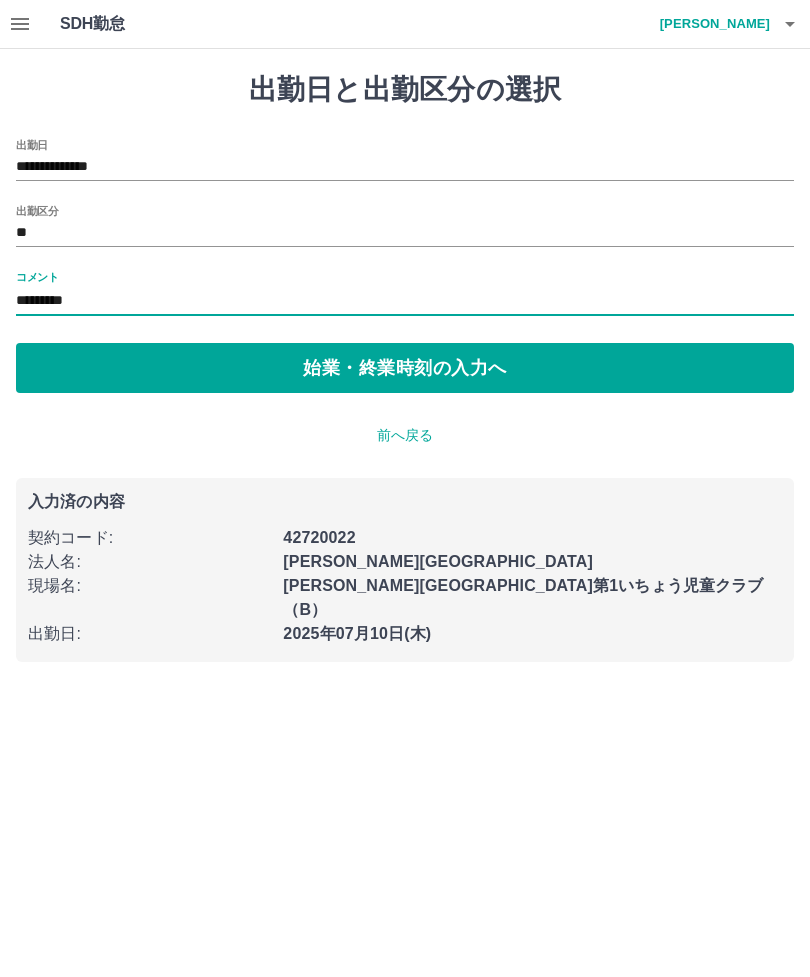 type on "*********" 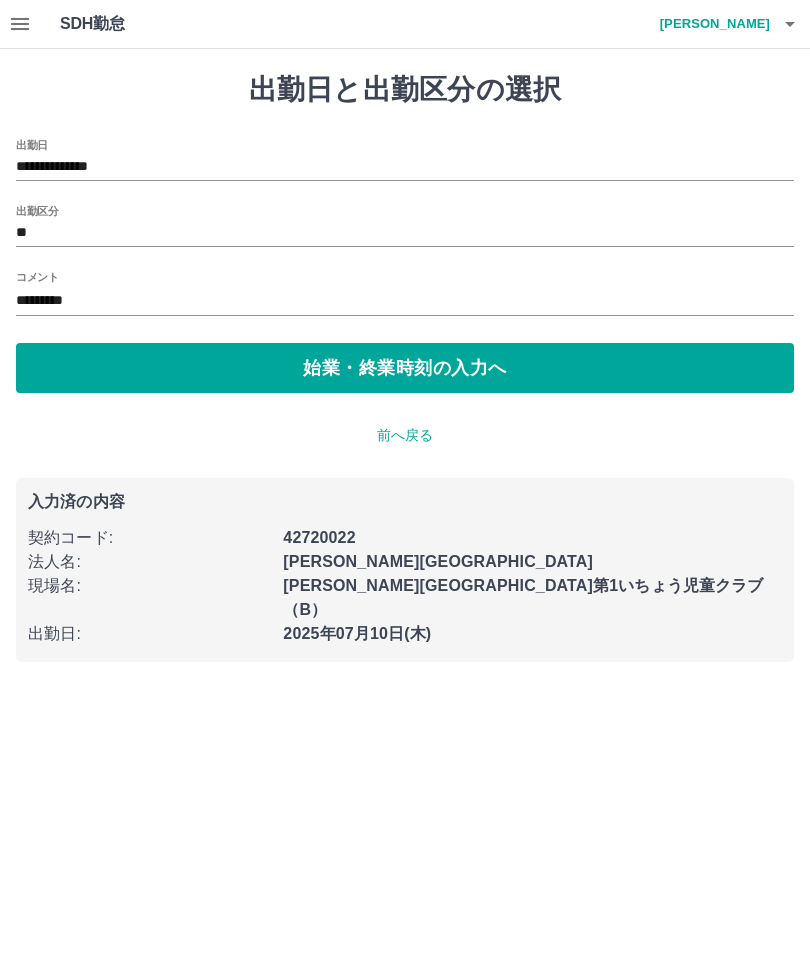 click on "**********" at bounding box center (405, 343) 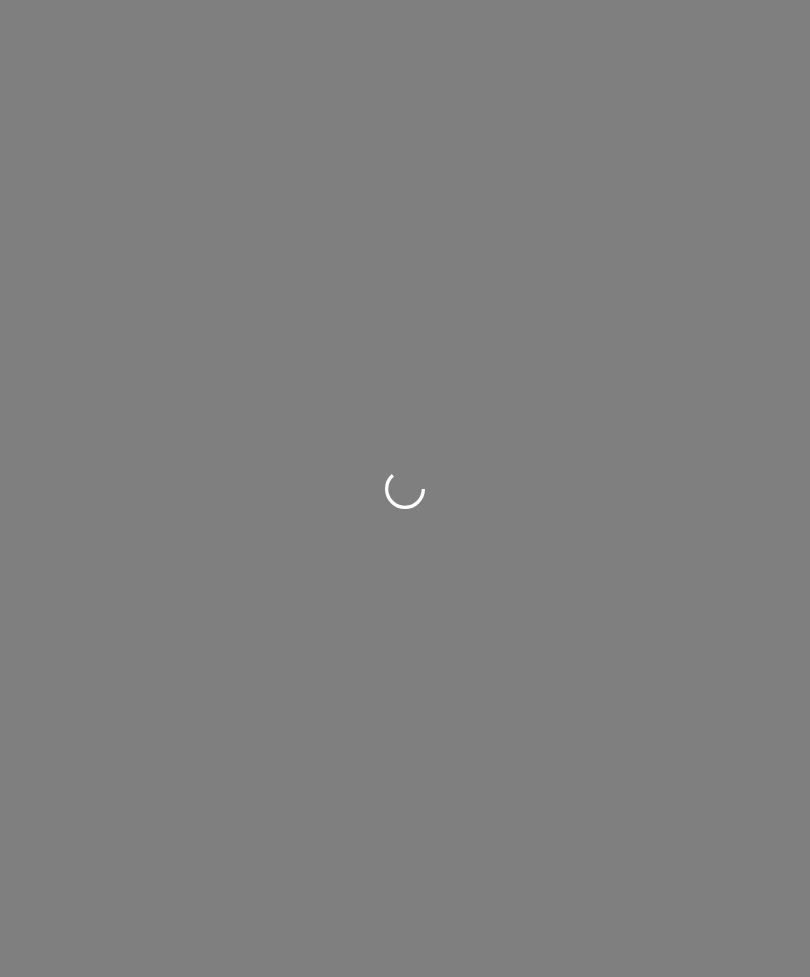 scroll, scrollTop: 0, scrollLeft: 0, axis: both 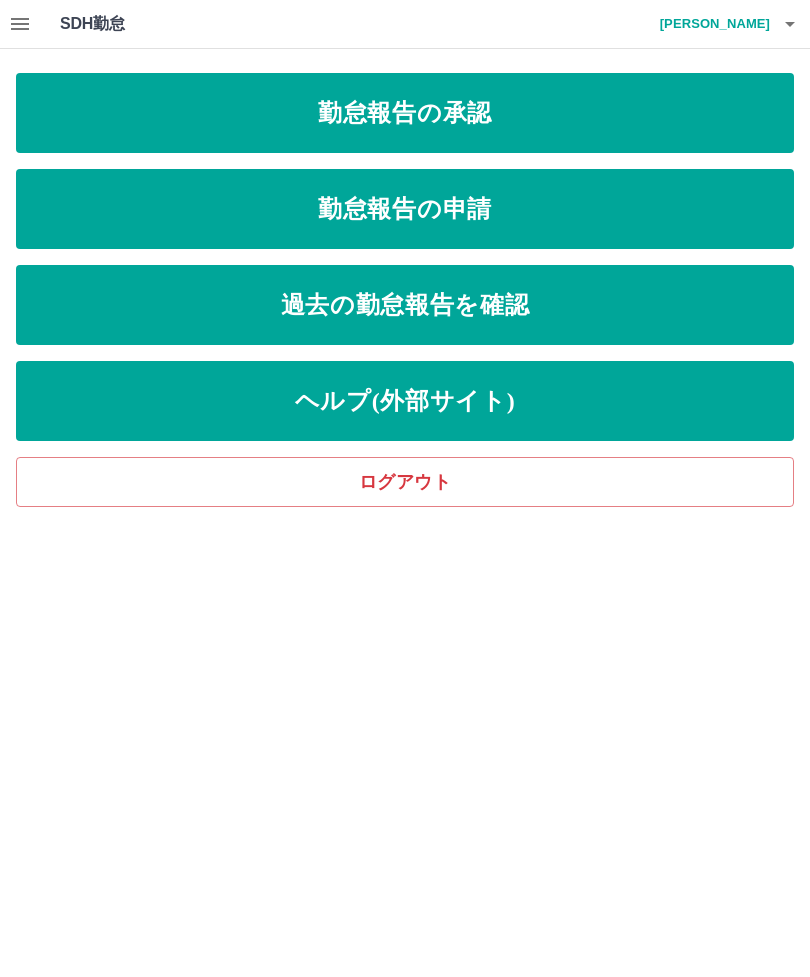 click on "勤怠報告の申請" at bounding box center [405, 209] 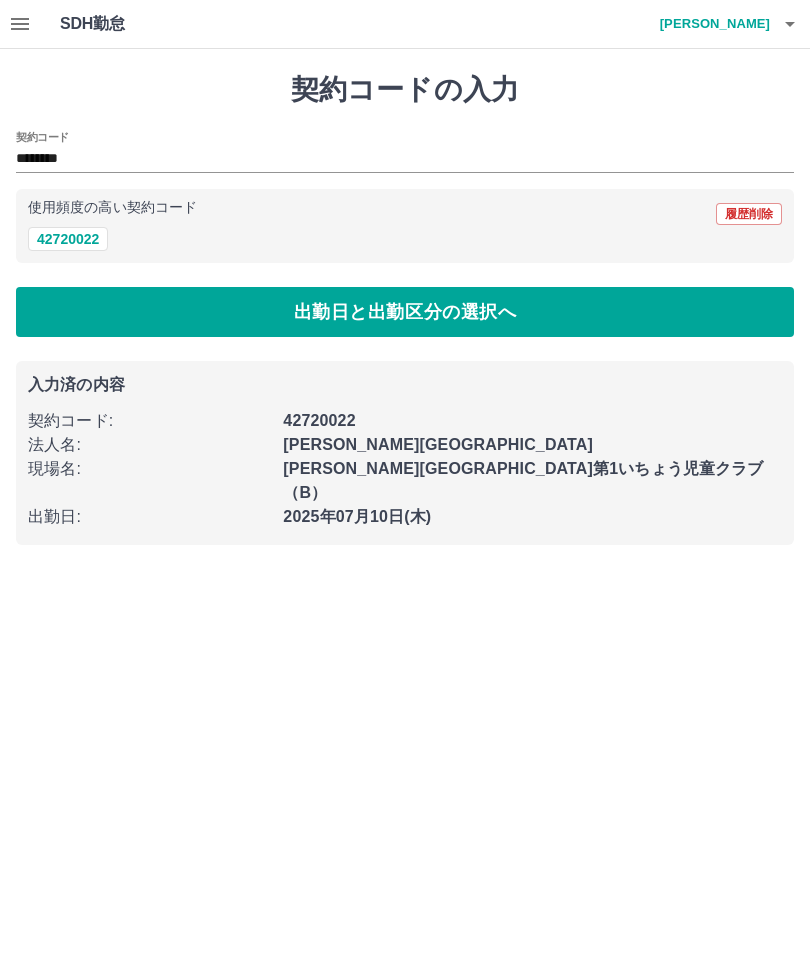 click on "出勤日と出勤区分の選択へ" at bounding box center [405, 312] 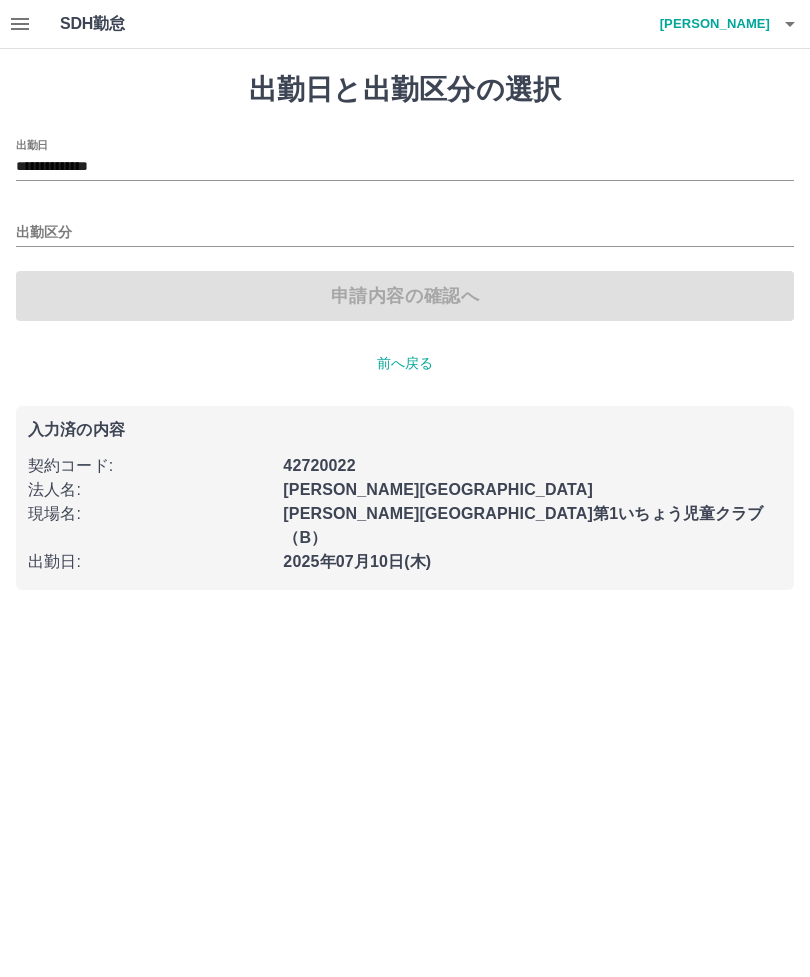 click on "出勤区分" at bounding box center [405, 233] 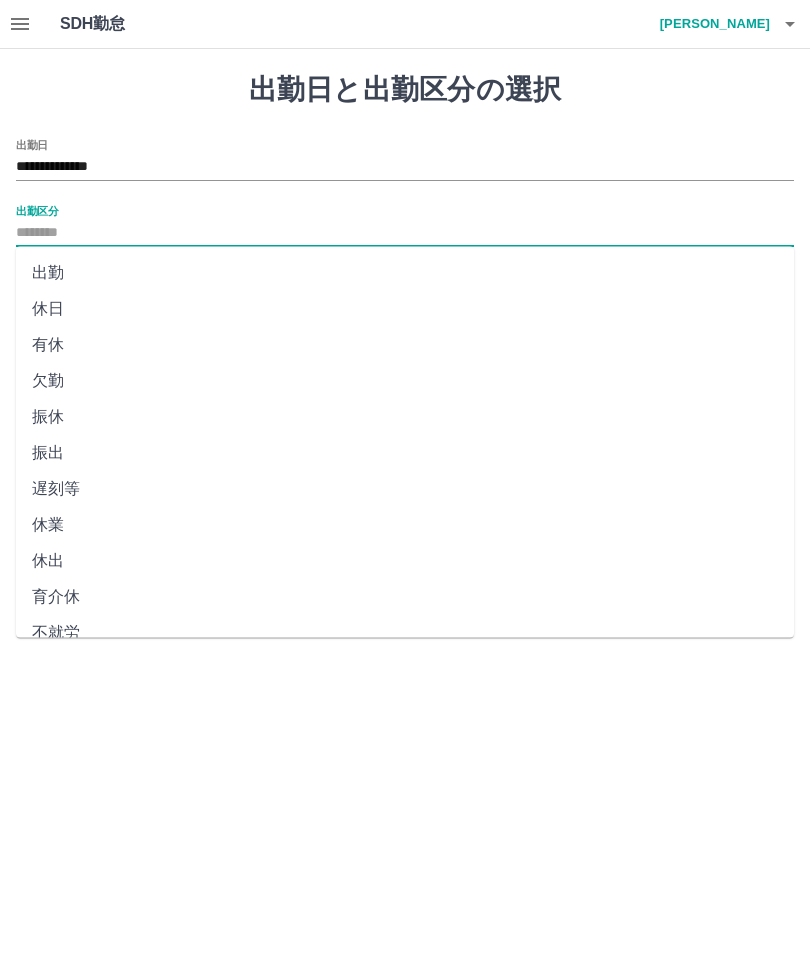 click on "出勤" at bounding box center [405, 273] 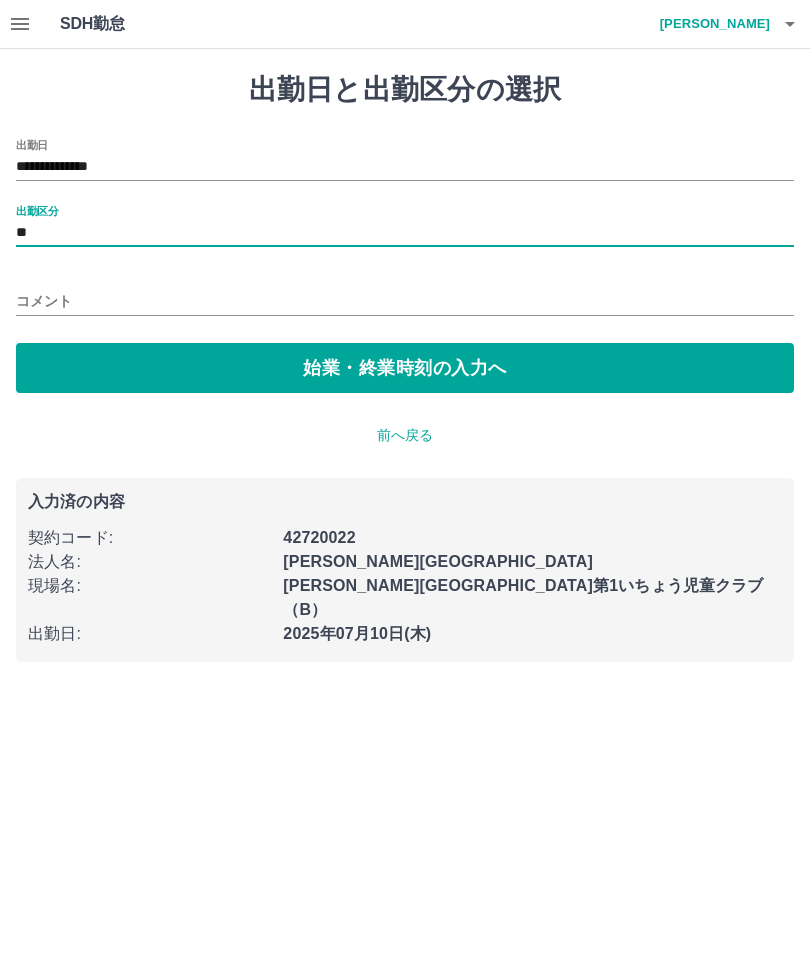 click on "コメント" at bounding box center (405, 301) 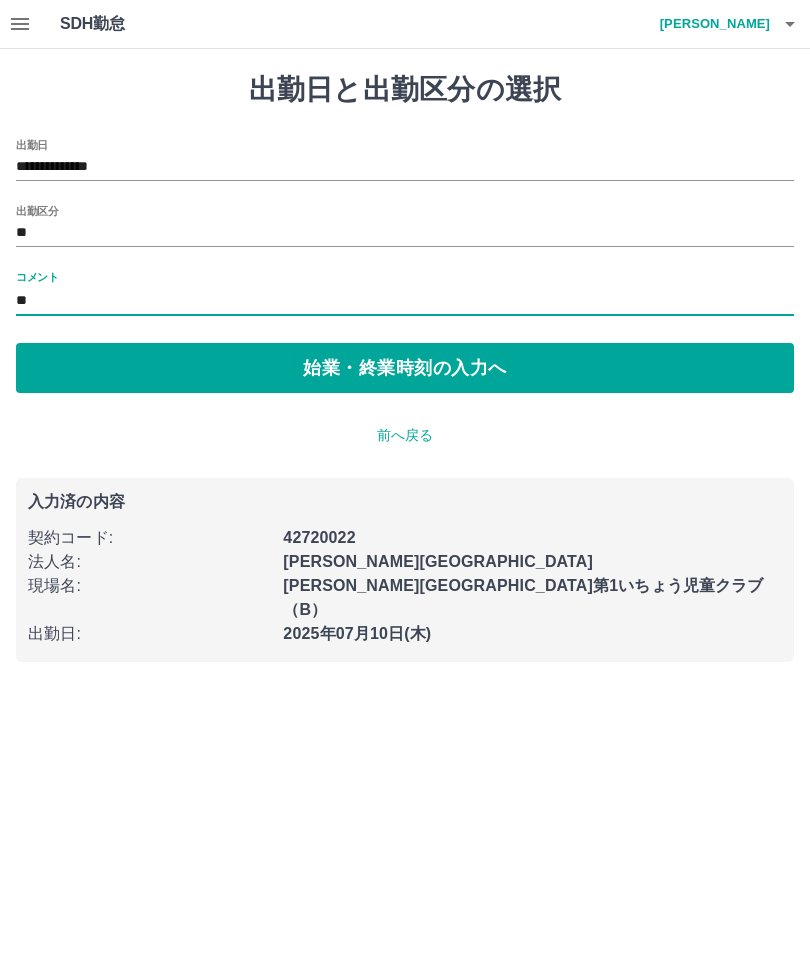 type on "**" 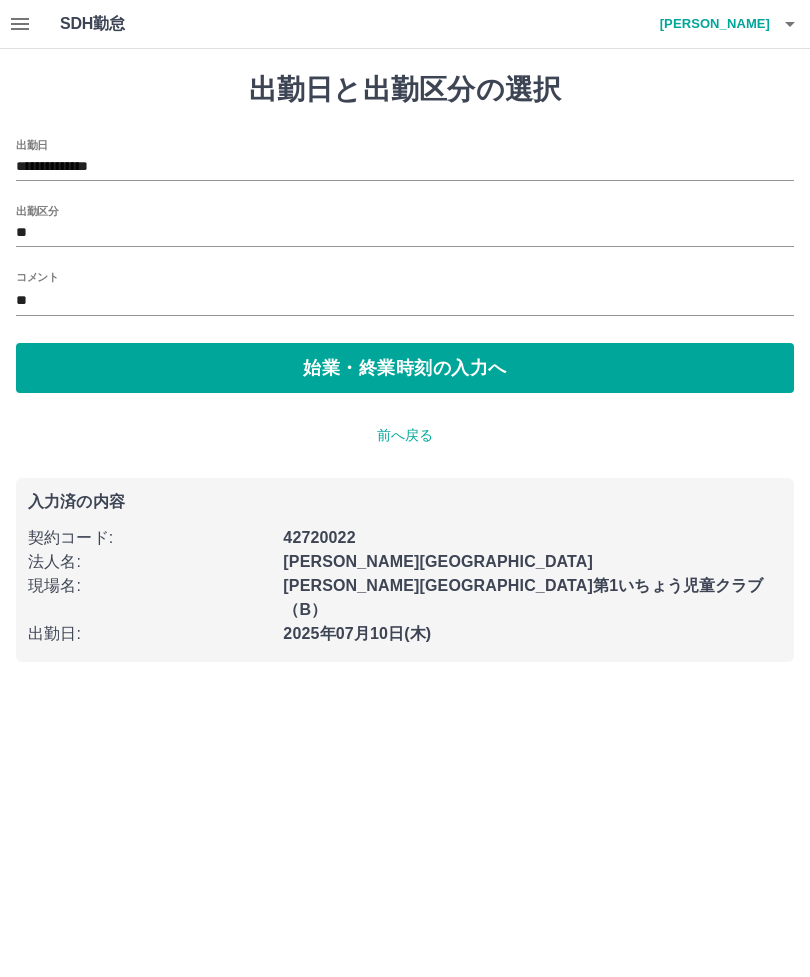 click on "**********" at bounding box center [405, 343] 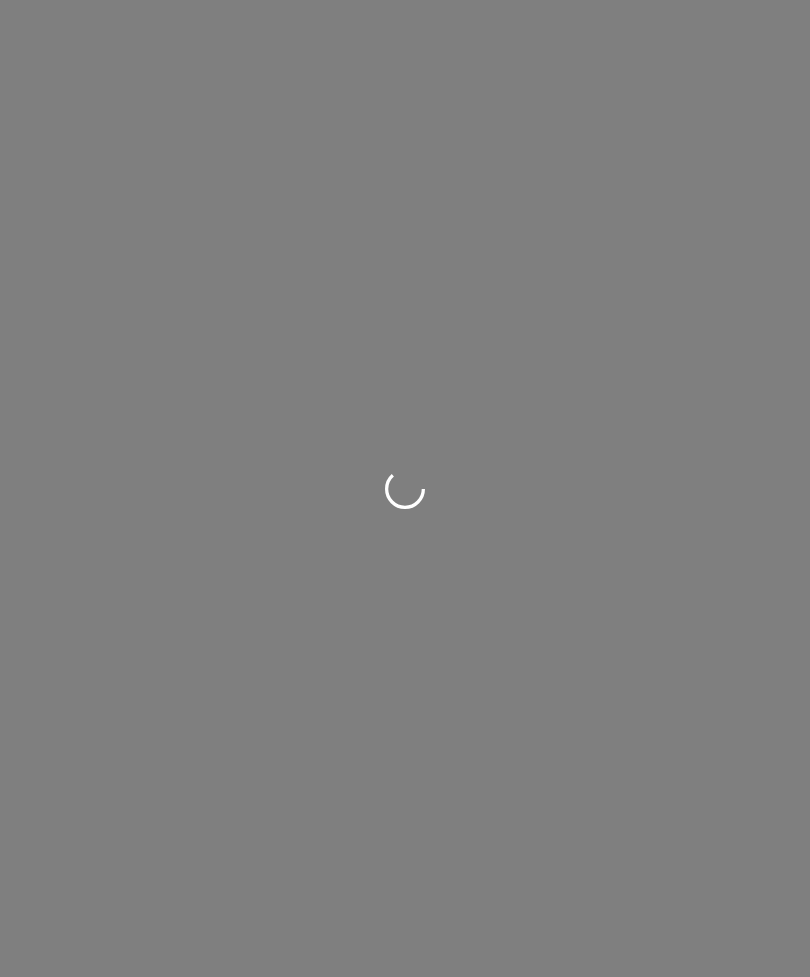 scroll, scrollTop: 0, scrollLeft: 0, axis: both 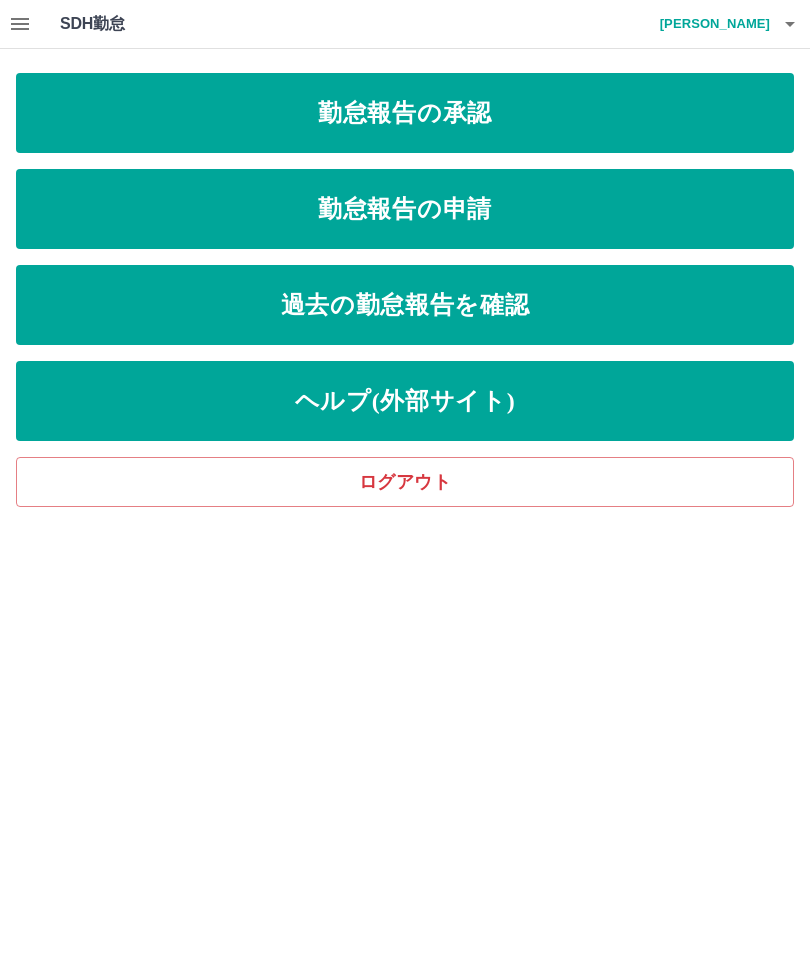 click on "ログアウト" at bounding box center (405, 482) 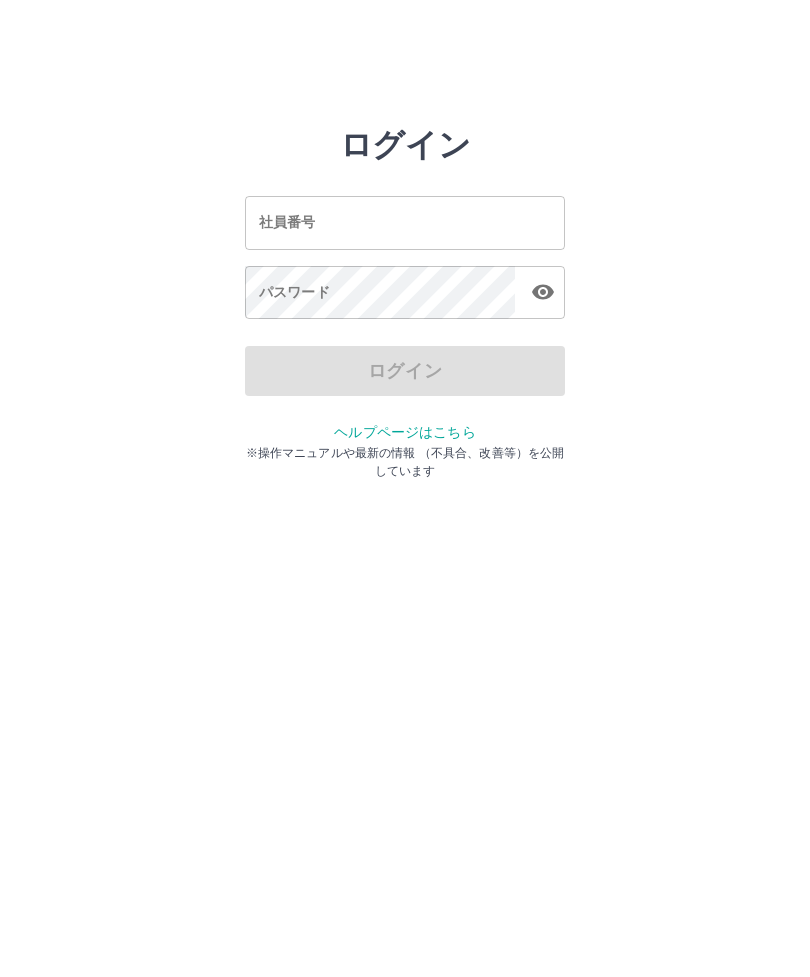 scroll, scrollTop: 0, scrollLeft: 0, axis: both 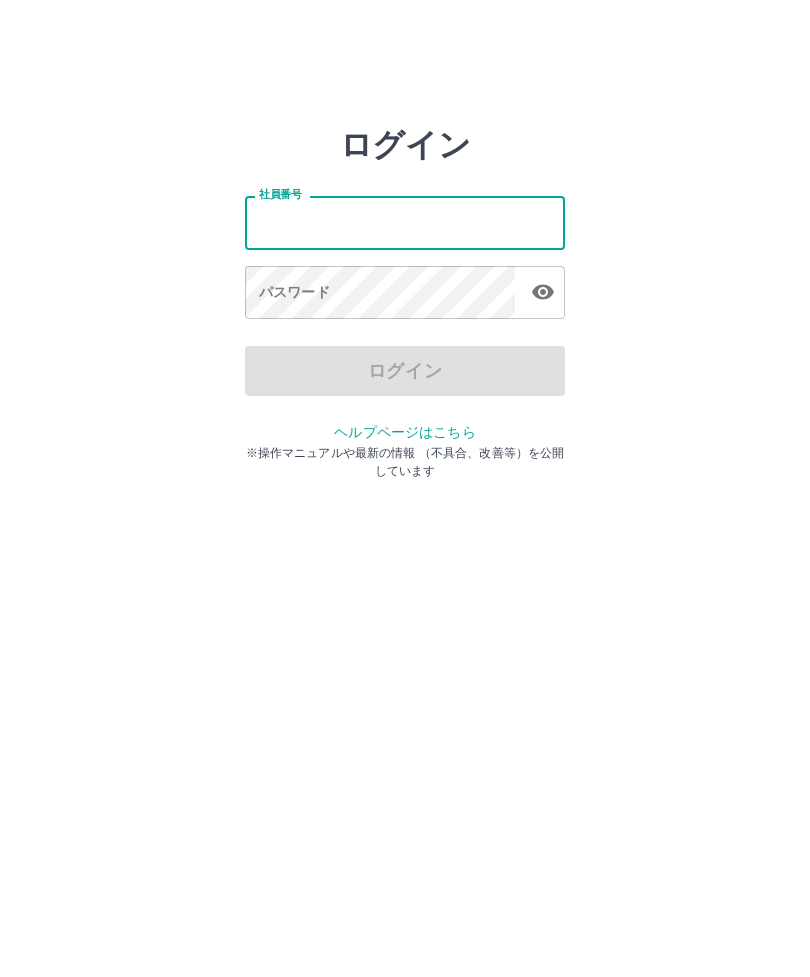type on "*******" 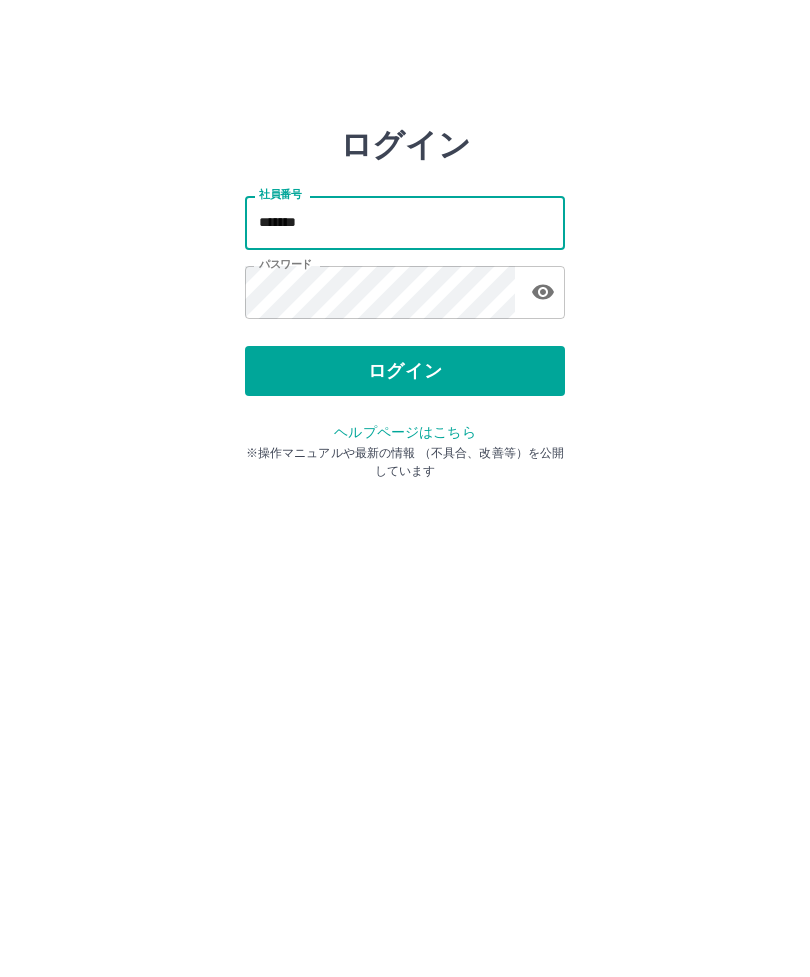 click on "ログイン" at bounding box center [405, 371] 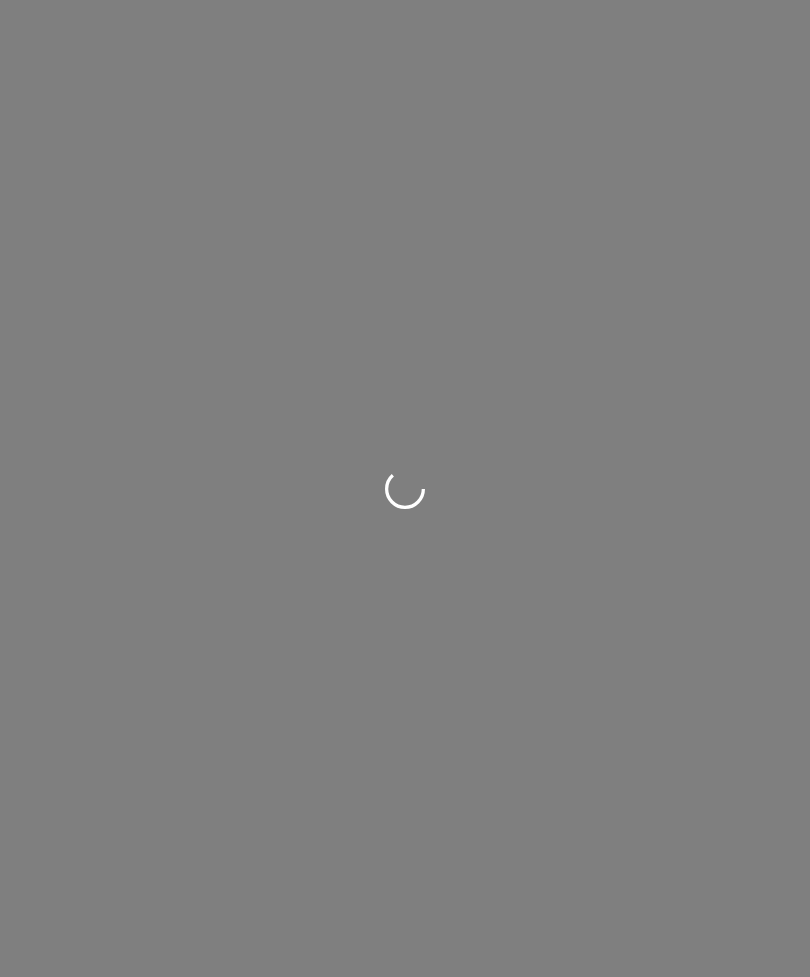 scroll, scrollTop: 0, scrollLeft: 0, axis: both 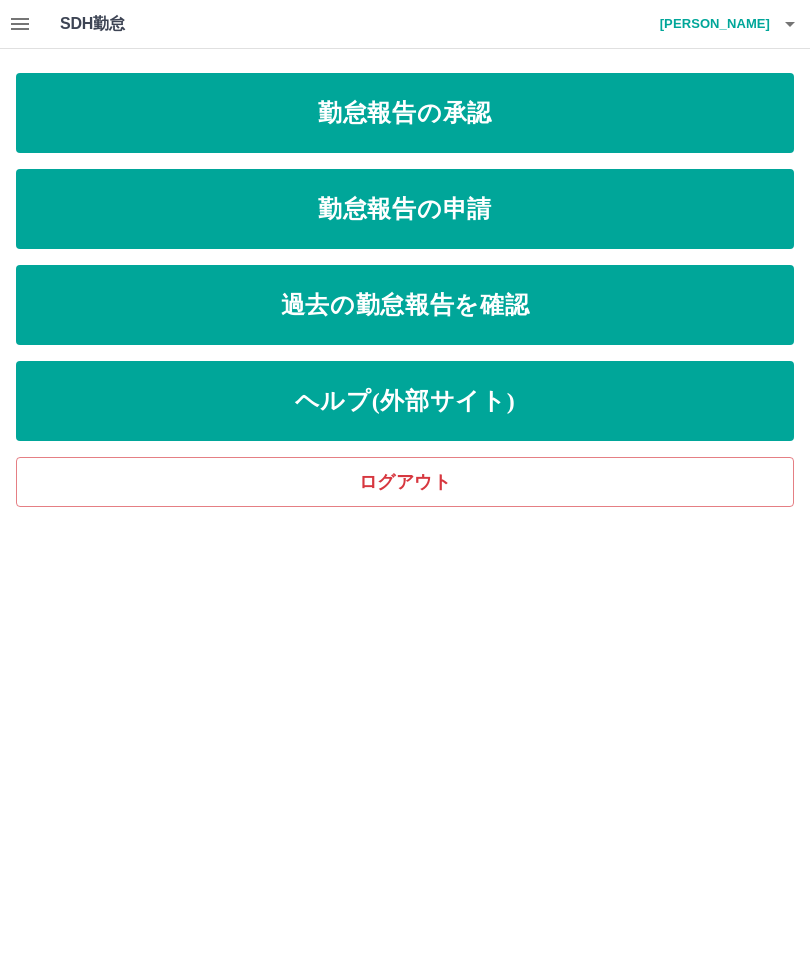 click on "勤怠報告の承認" at bounding box center (405, 113) 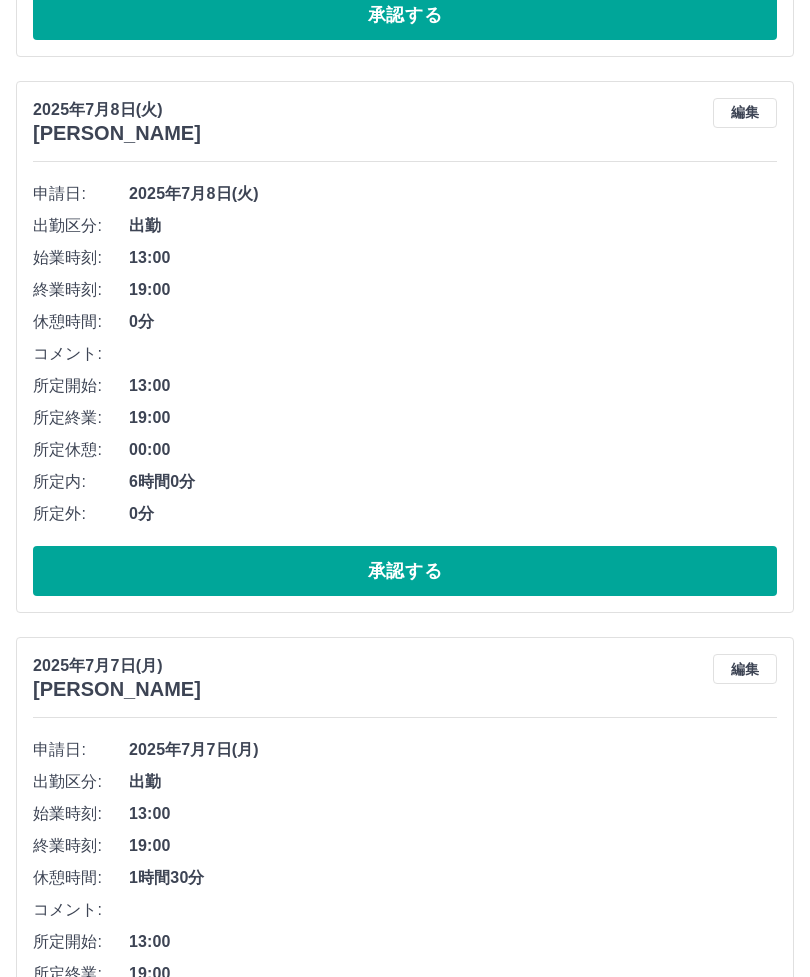scroll, scrollTop: 1972, scrollLeft: 0, axis: vertical 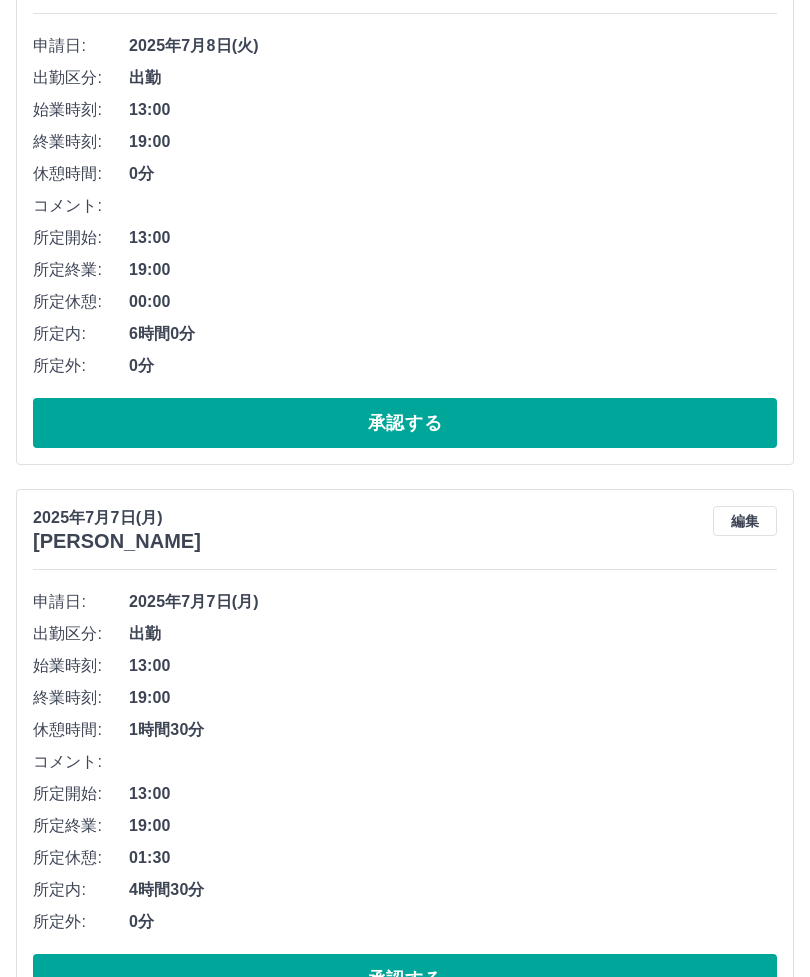 click on "承認する" at bounding box center (405, 979) 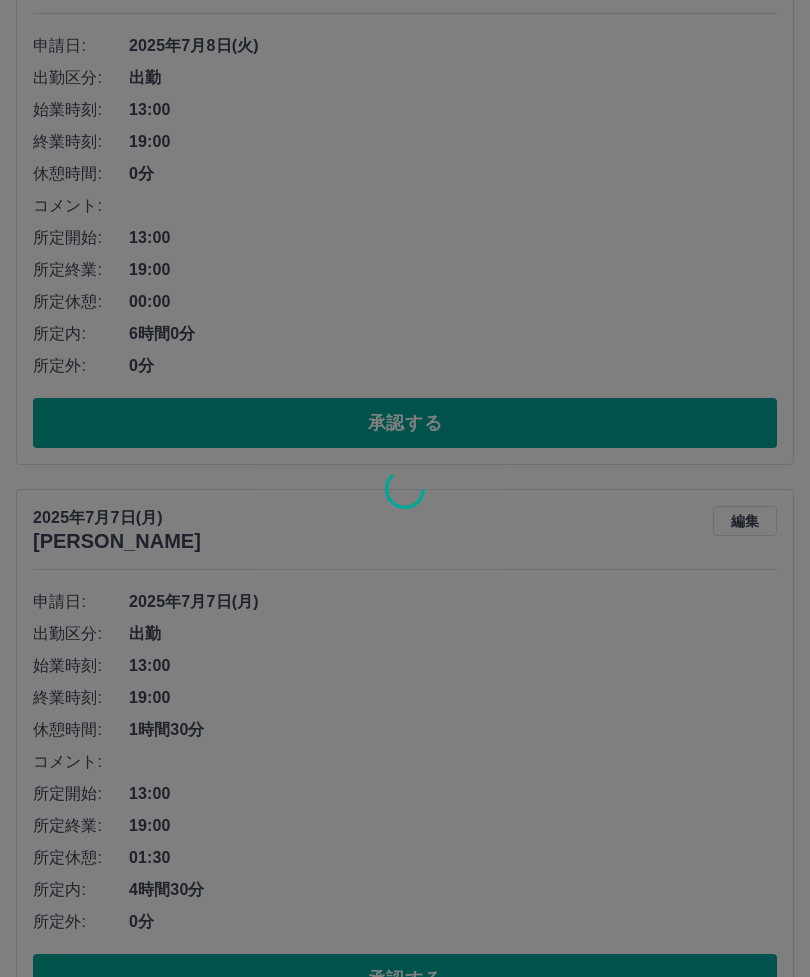 scroll, scrollTop: 1416, scrollLeft: 0, axis: vertical 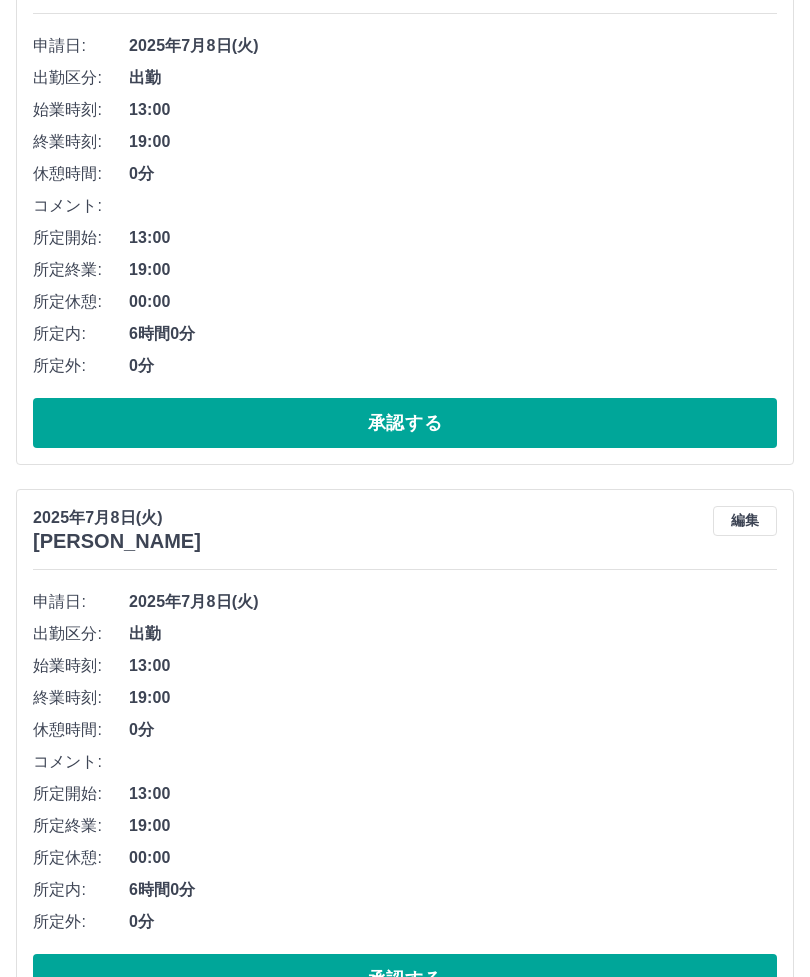 click on "承認する" at bounding box center [405, 979] 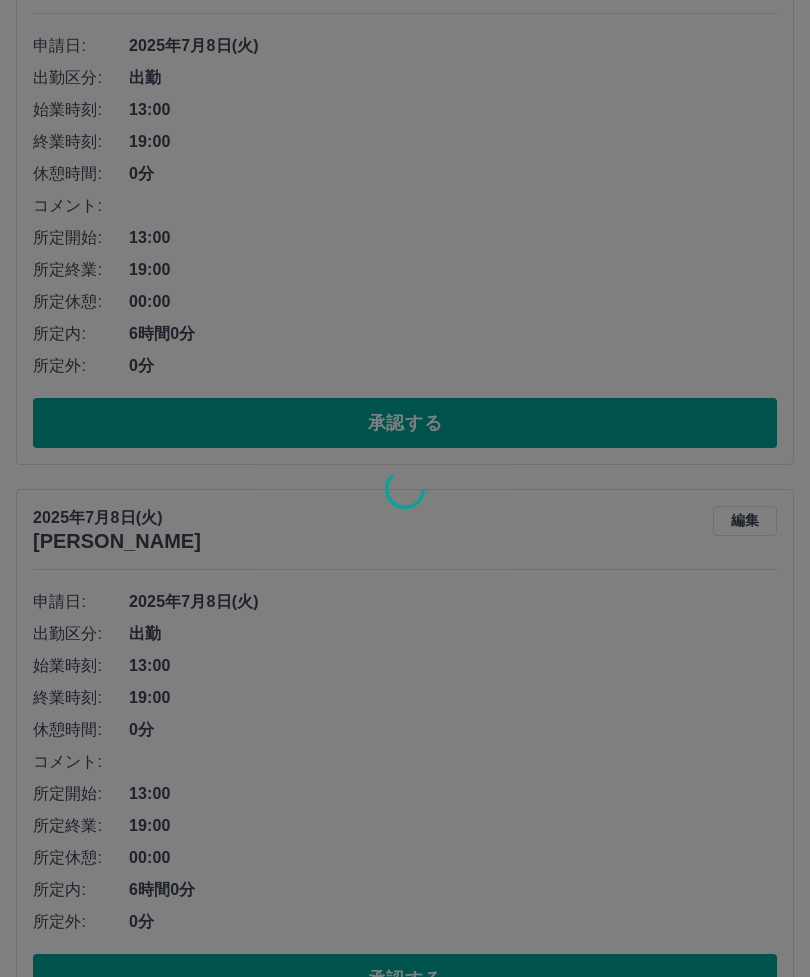scroll, scrollTop: 860, scrollLeft: 0, axis: vertical 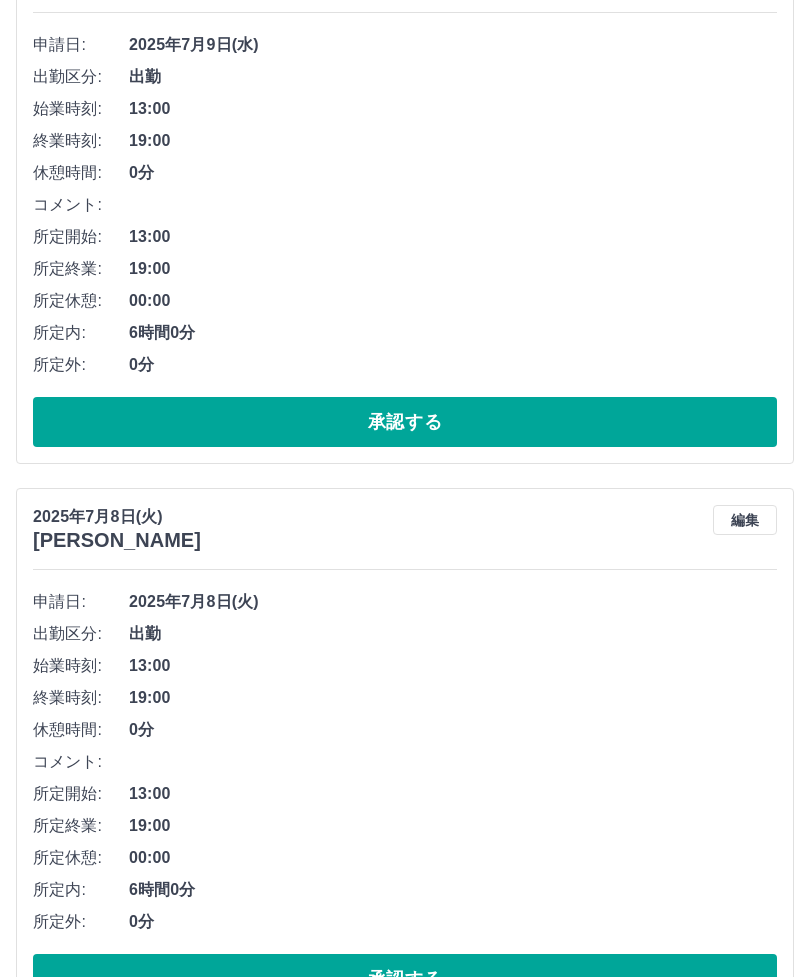 click on "承認する" at bounding box center [405, 979] 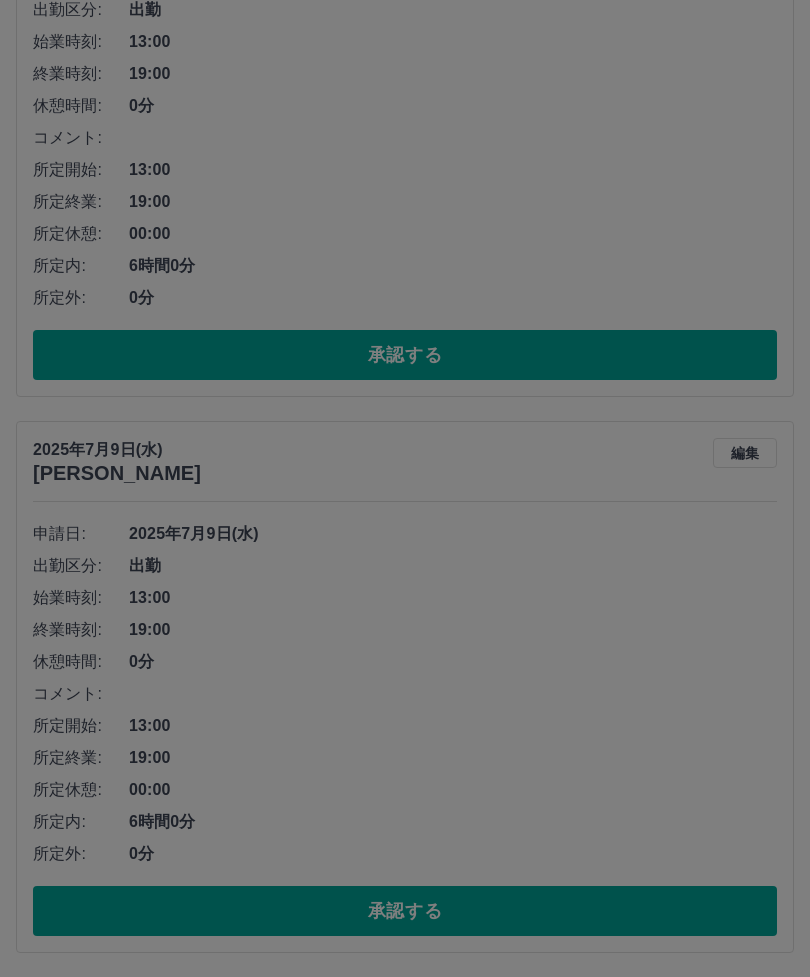 scroll, scrollTop: 304, scrollLeft: 0, axis: vertical 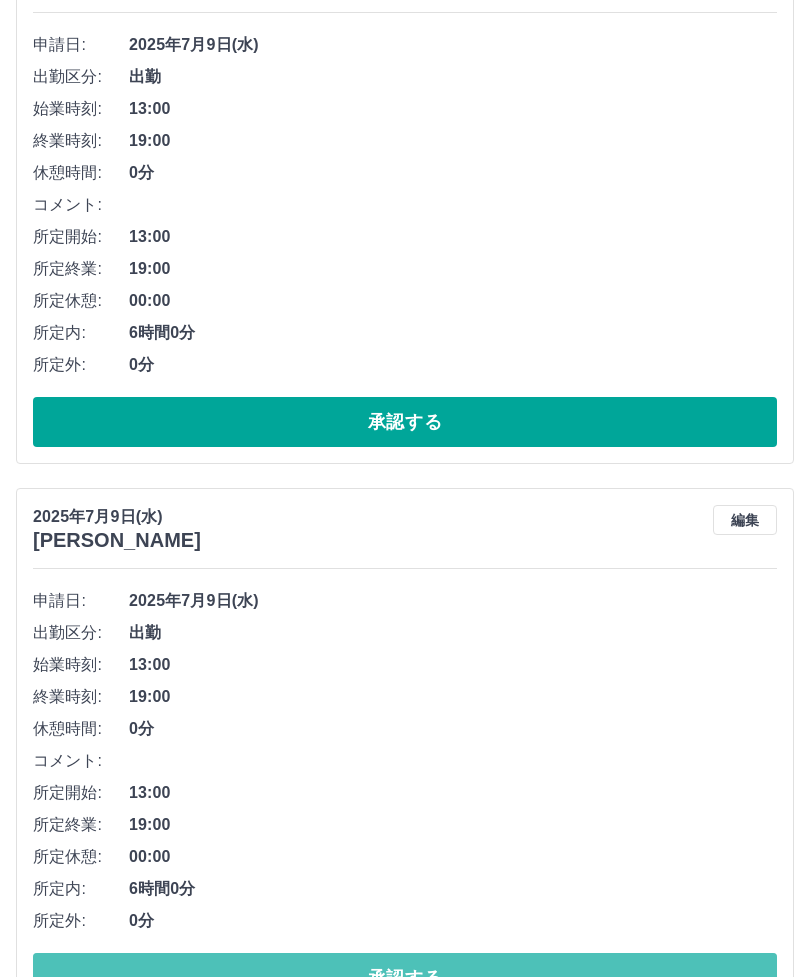 click on "承認する" at bounding box center [405, 978] 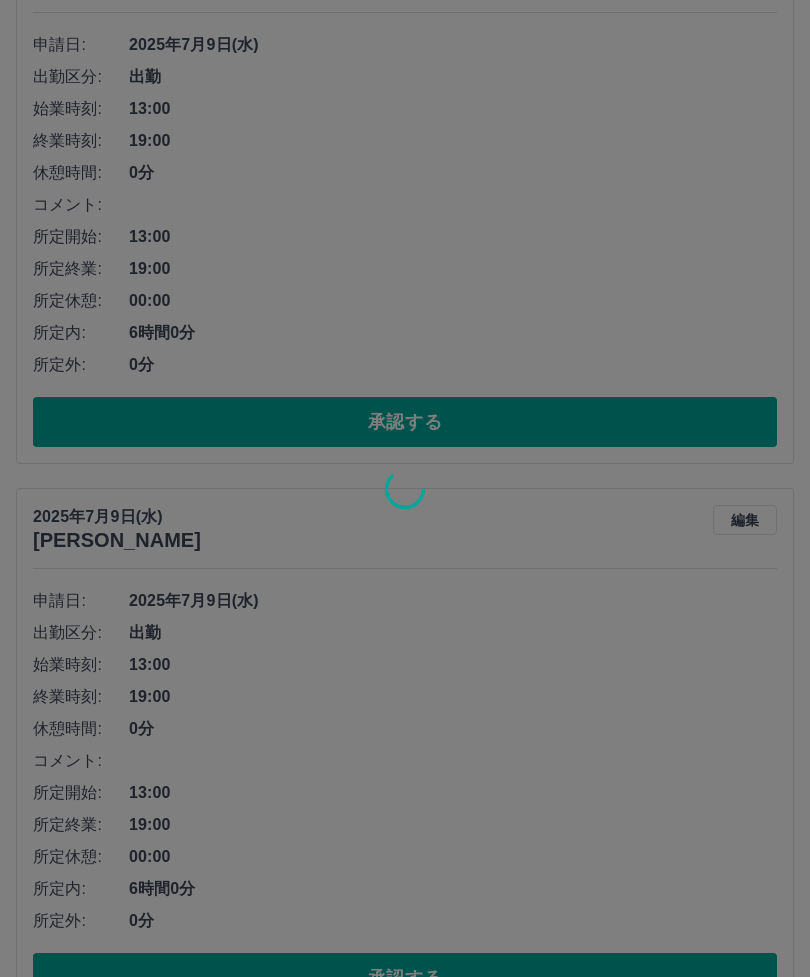 scroll, scrollTop: 0, scrollLeft: 0, axis: both 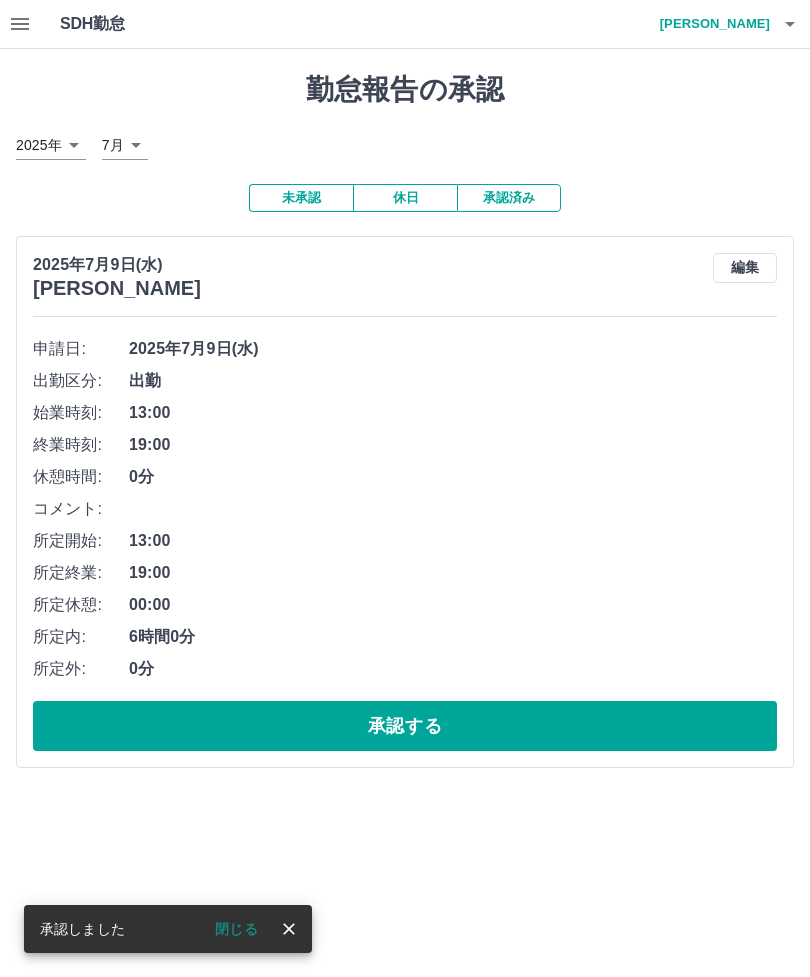click on "承認する" at bounding box center (405, 726) 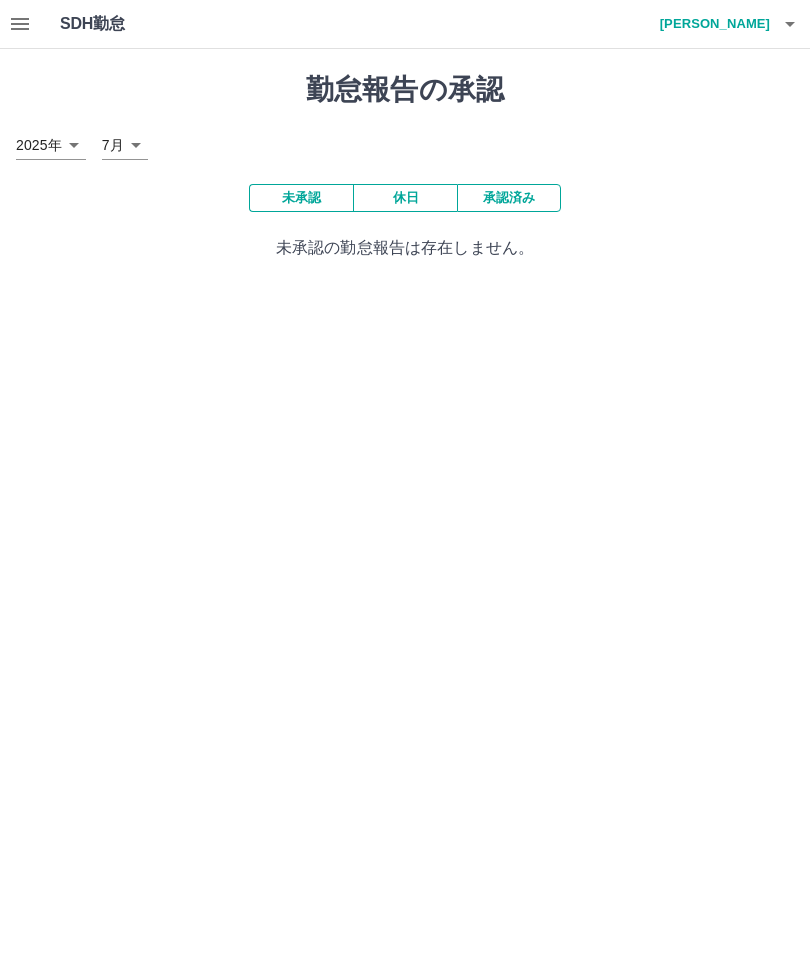 click on "黒澤　睦子" at bounding box center (710, 24) 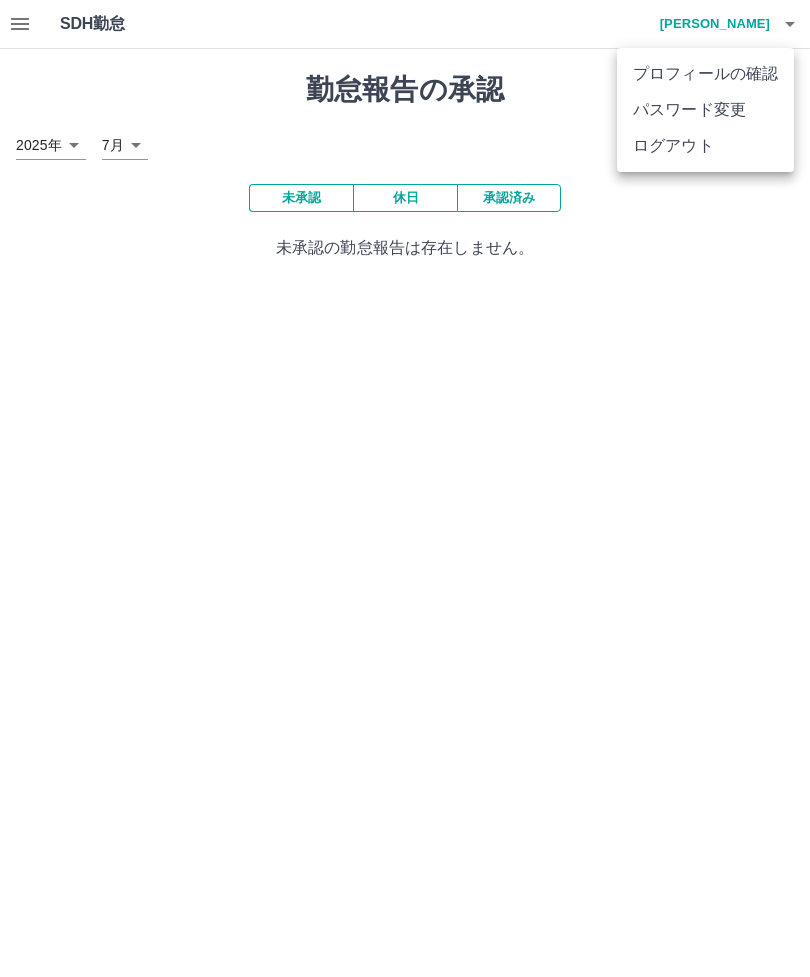 click at bounding box center (405, 488) 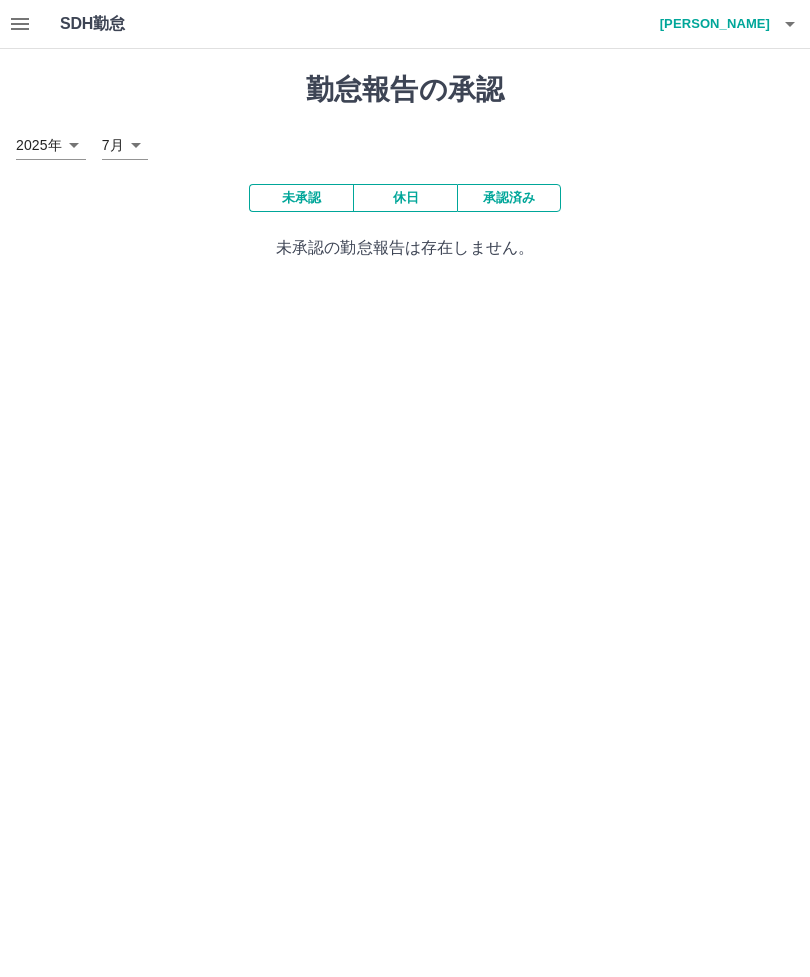 click 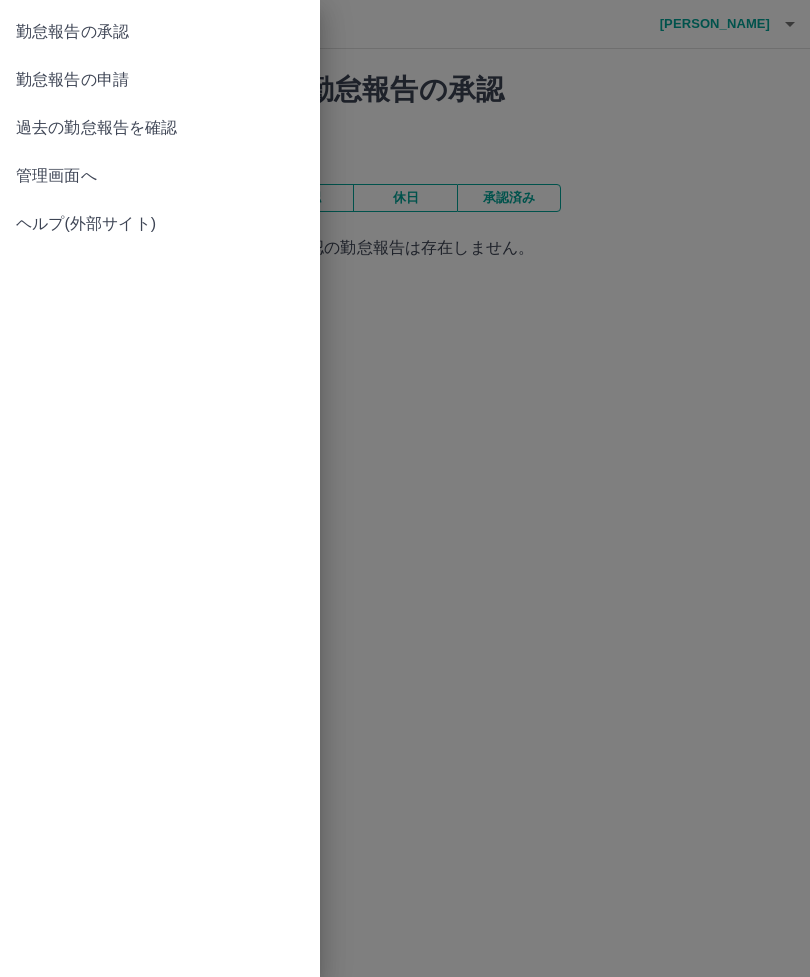click on "勤怠報告の申請" at bounding box center (160, 80) 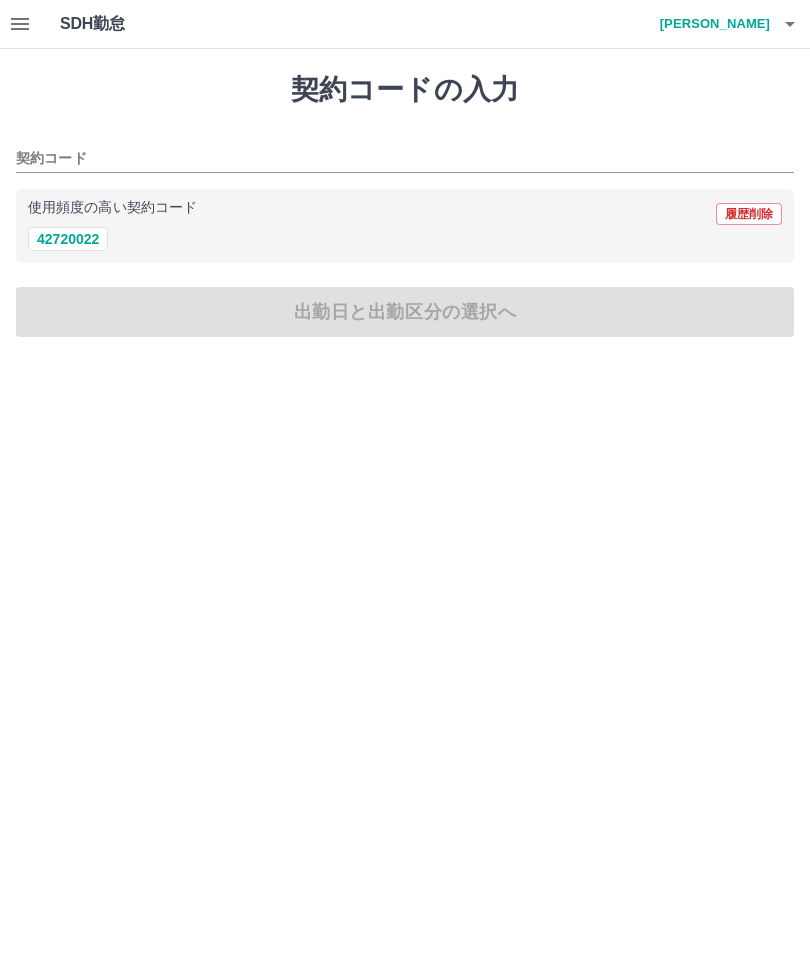 click on "契約コード" at bounding box center [390, 159] 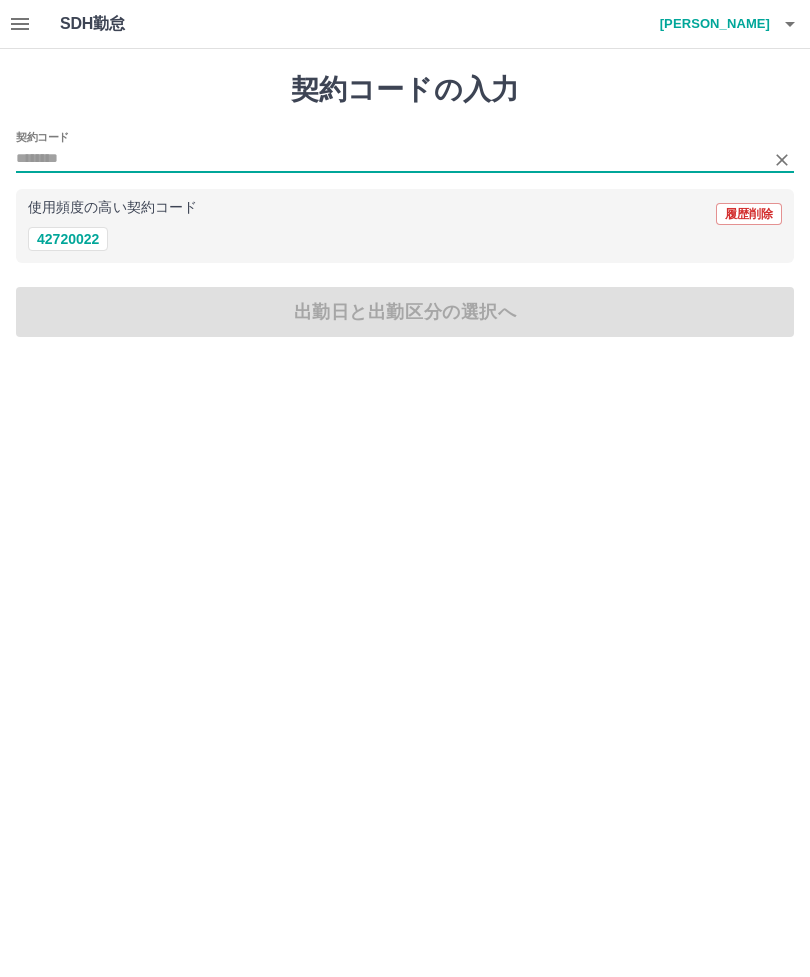 click on "42720022" at bounding box center (68, 239) 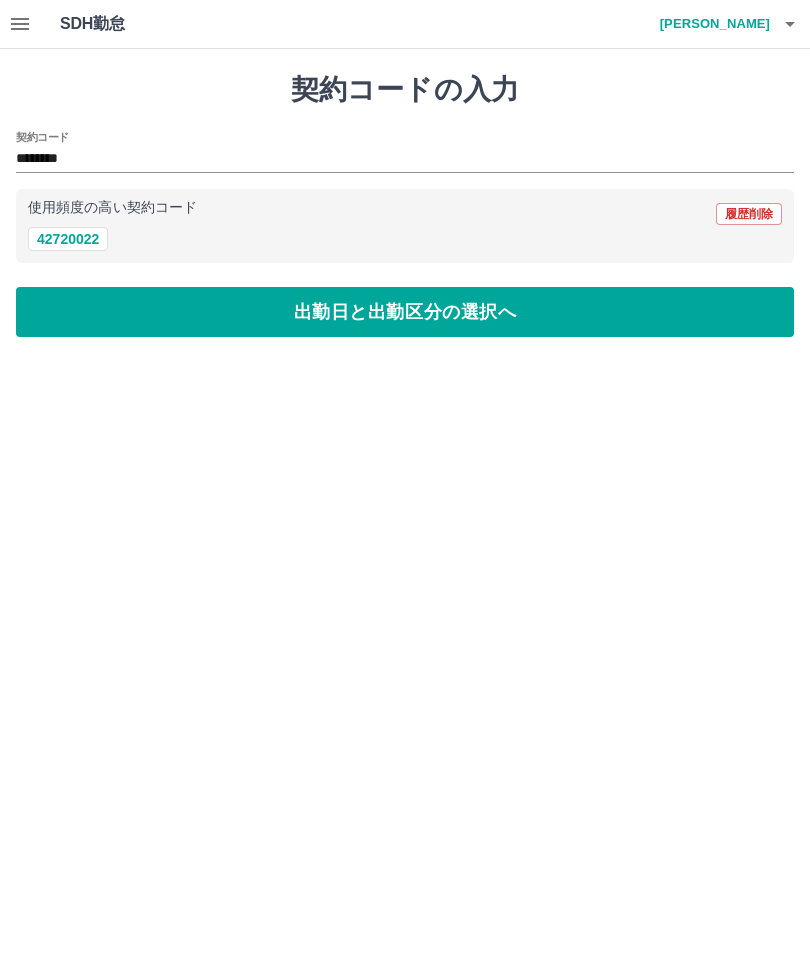 click on "出勤日と出勤区分の選択へ" at bounding box center [405, 312] 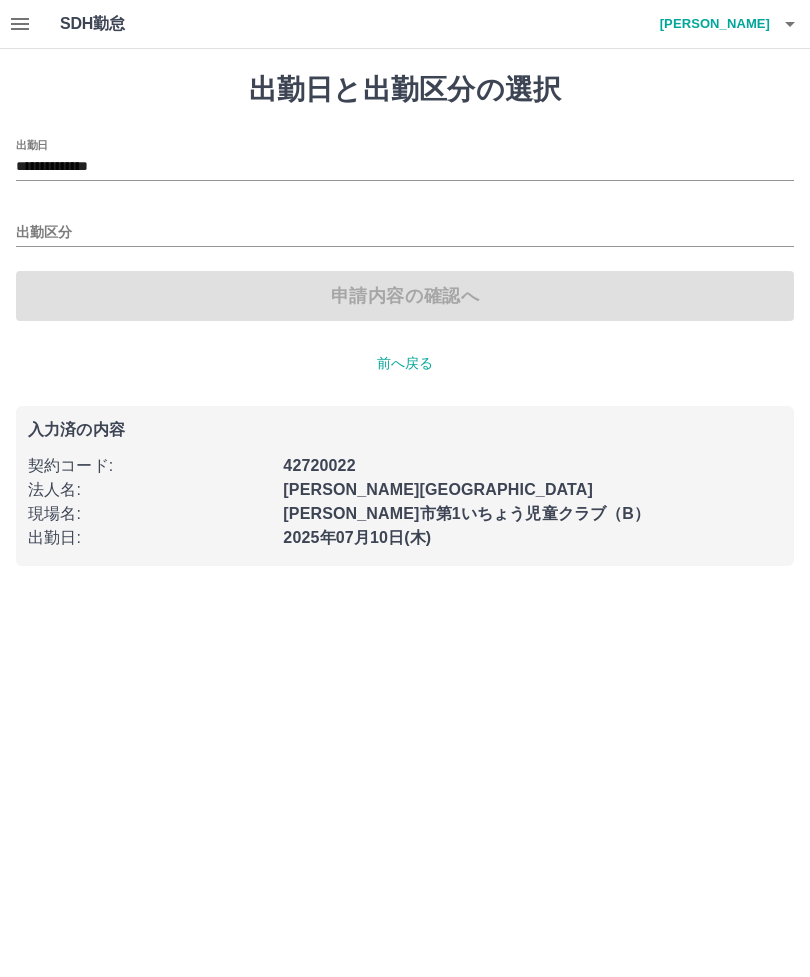 click on "出勤区分" at bounding box center (405, 233) 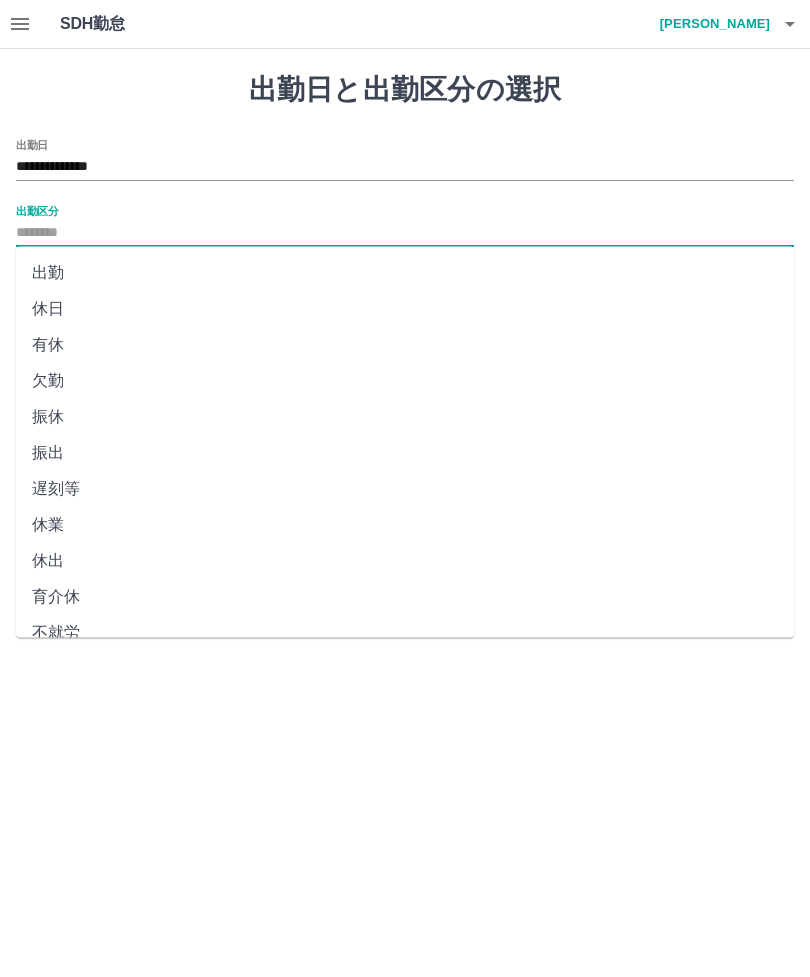 click on "出勤" at bounding box center [405, 273] 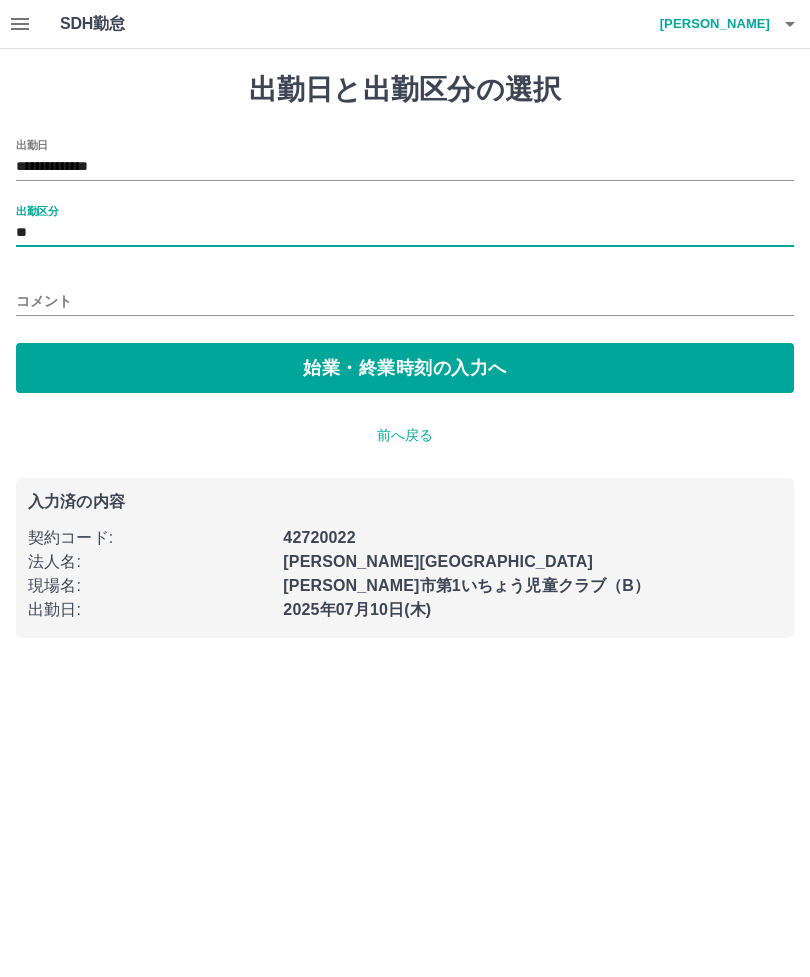 click on "始業・終業時刻の入力へ" at bounding box center [405, 368] 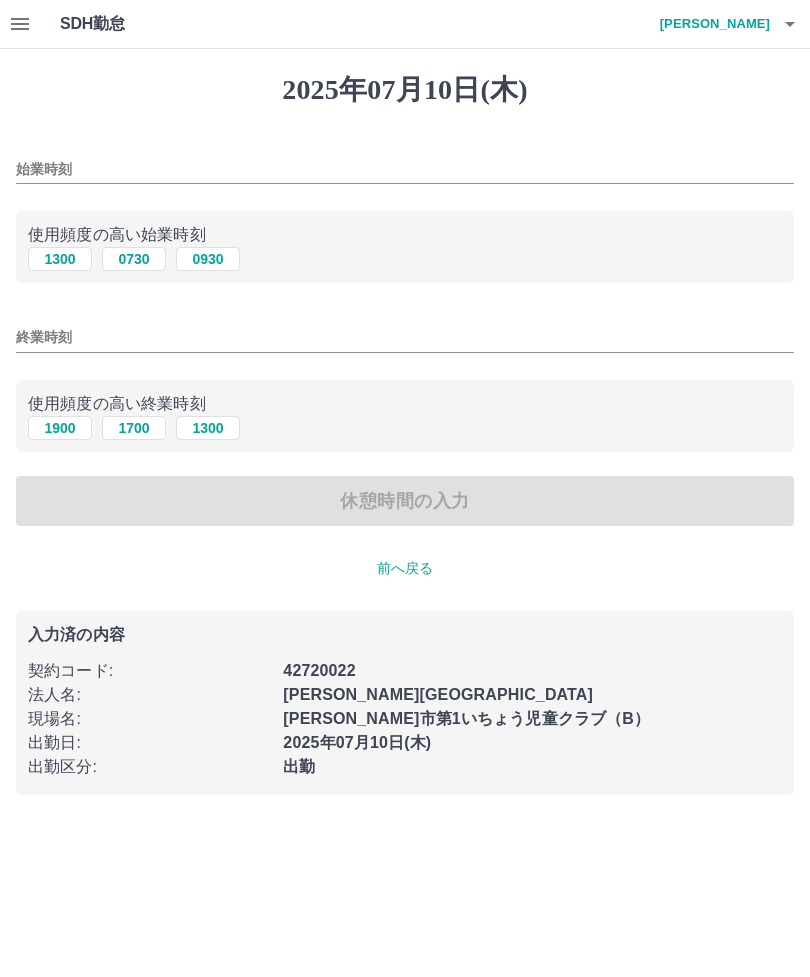 click on "1300" at bounding box center [60, 259] 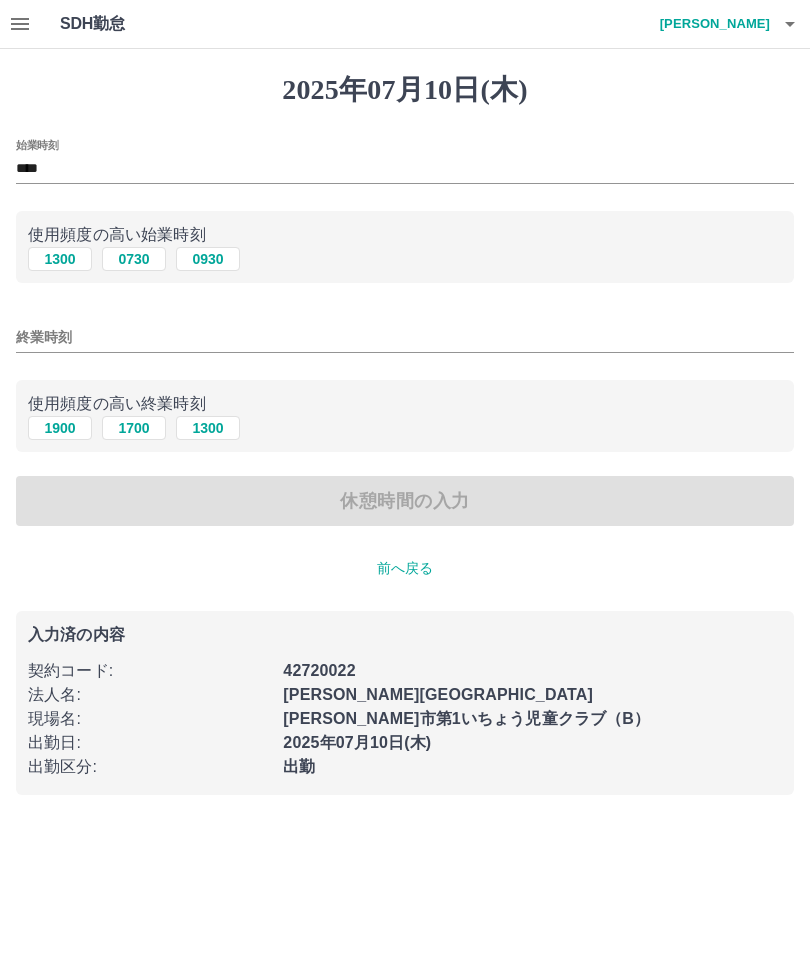click on "終業時刻" at bounding box center (405, 337) 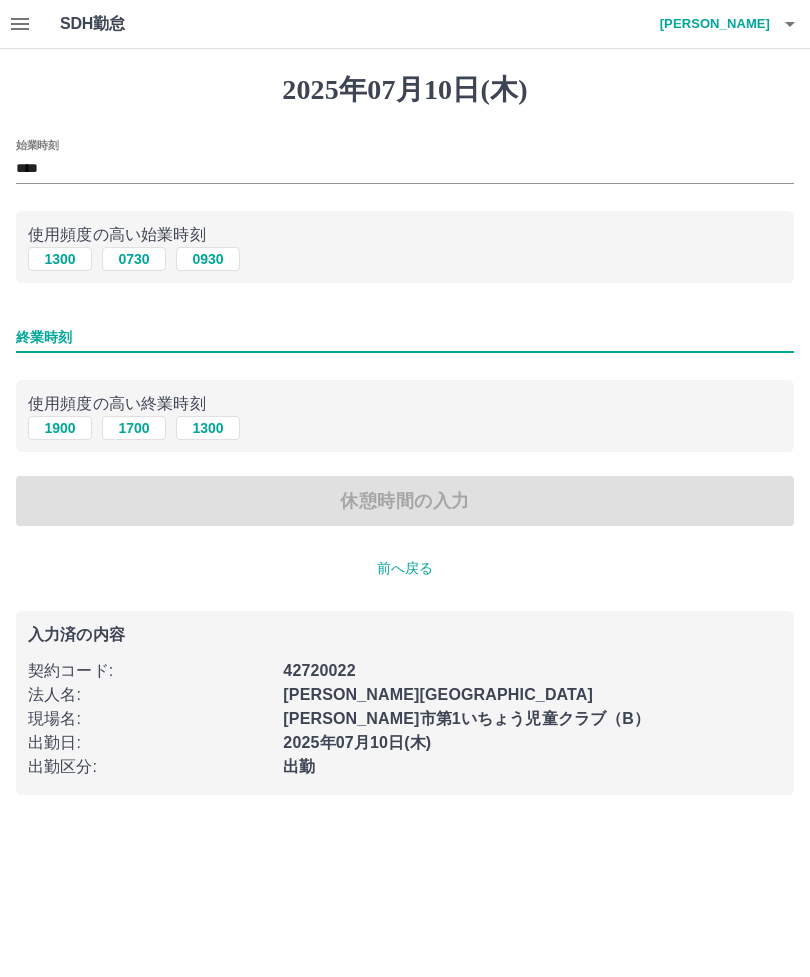 click on "1900" at bounding box center [60, 428] 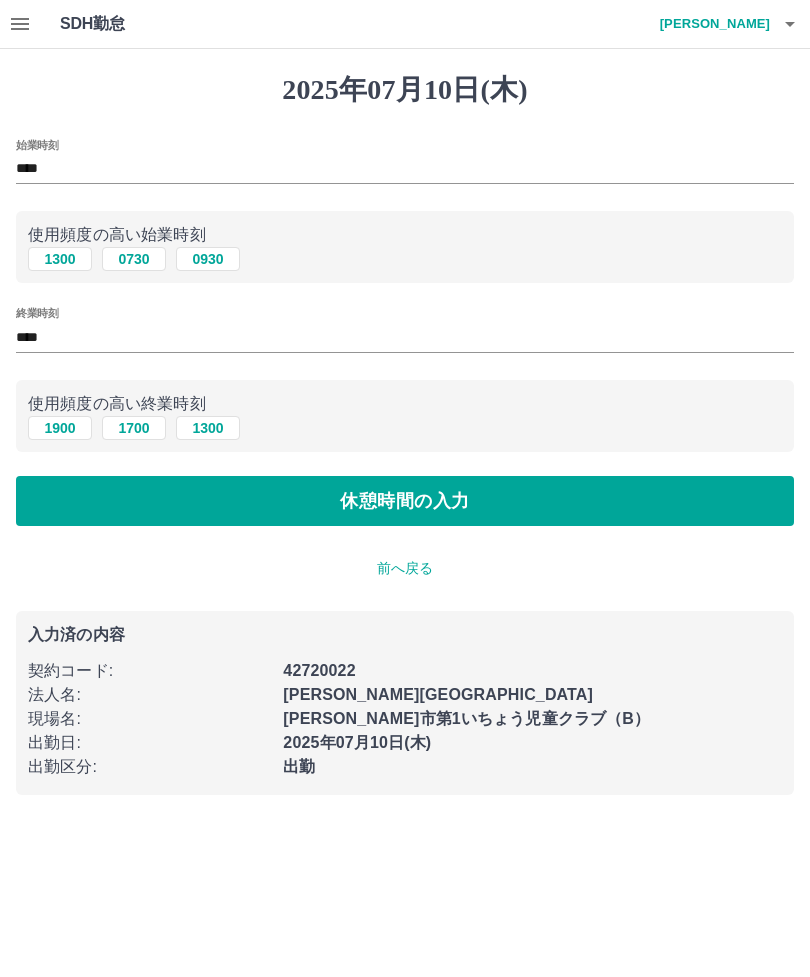 click on "休憩時間の入力" at bounding box center (405, 501) 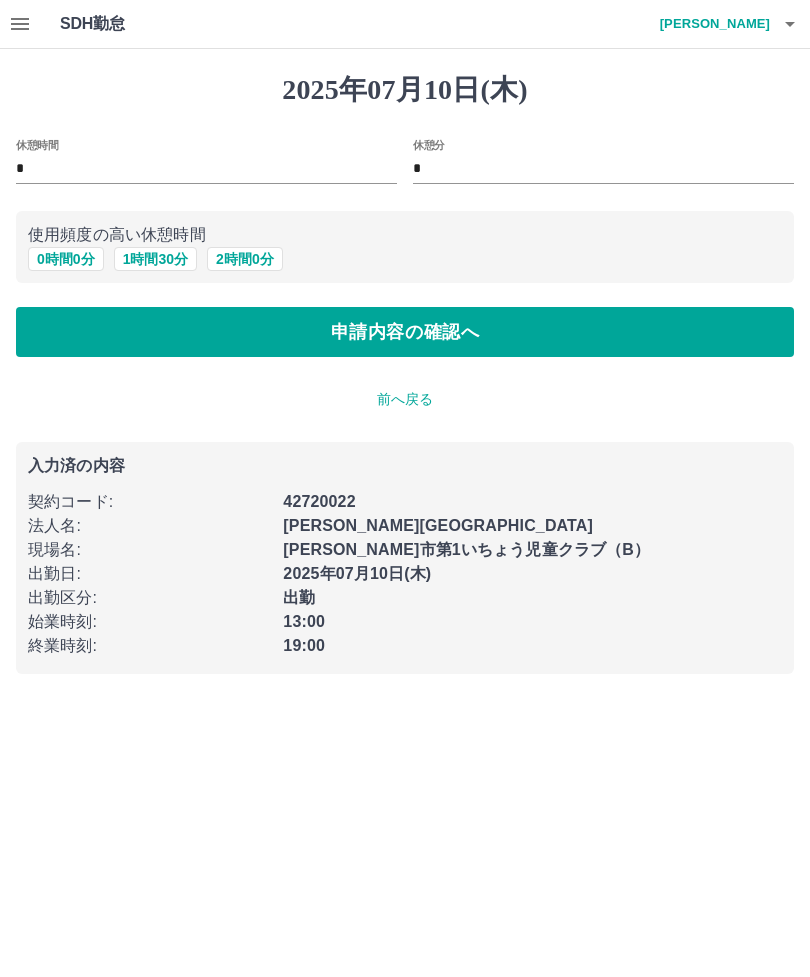 click on "申請内容の確認へ" at bounding box center [405, 332] 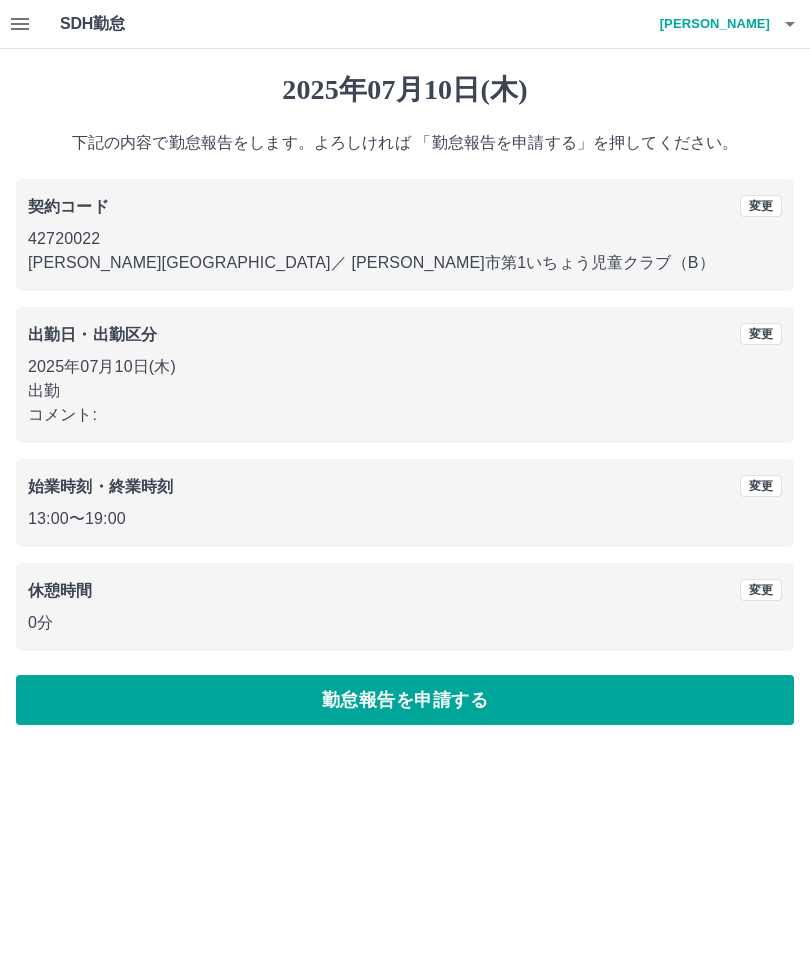 click on "勤怠報告を申請する" at bounding box center [405, 700] 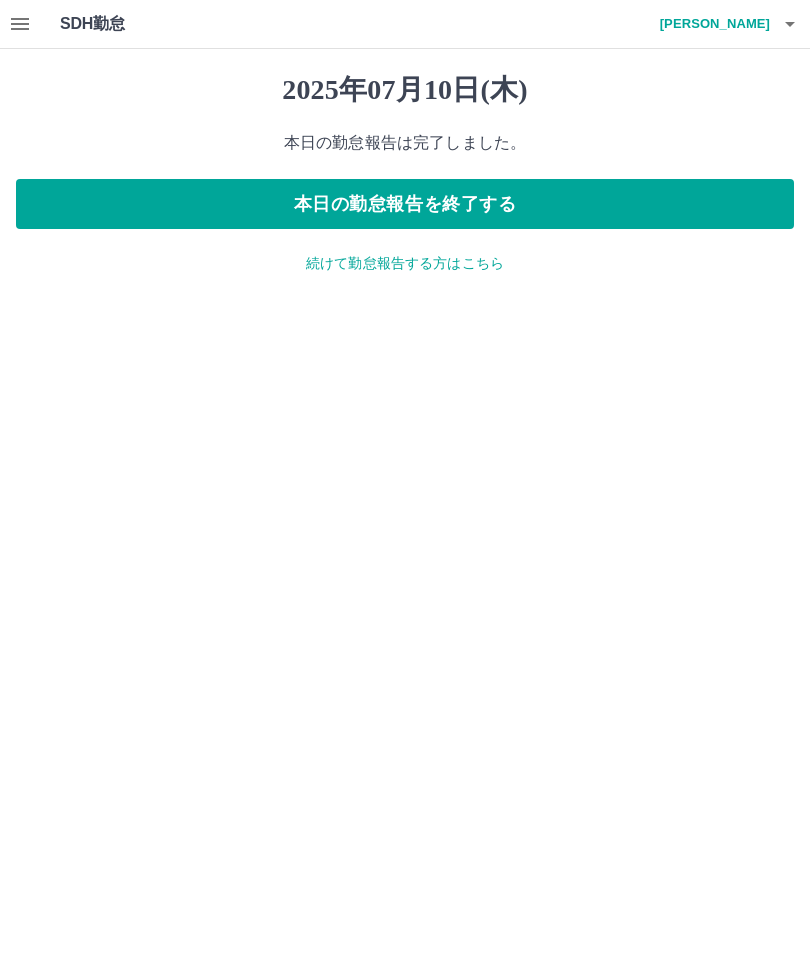 click on "本日の勤怠報告を終了する" at bounding box center [405, 204] 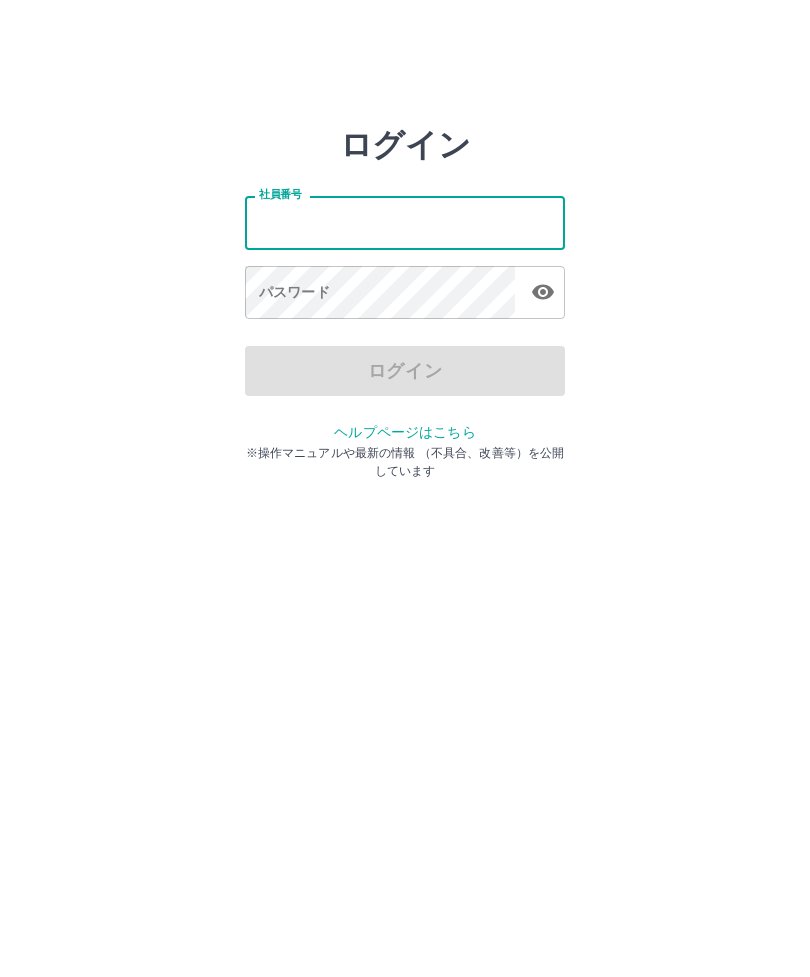 scroll, scrollTop: 0, scrollLeft: 0, axis: both 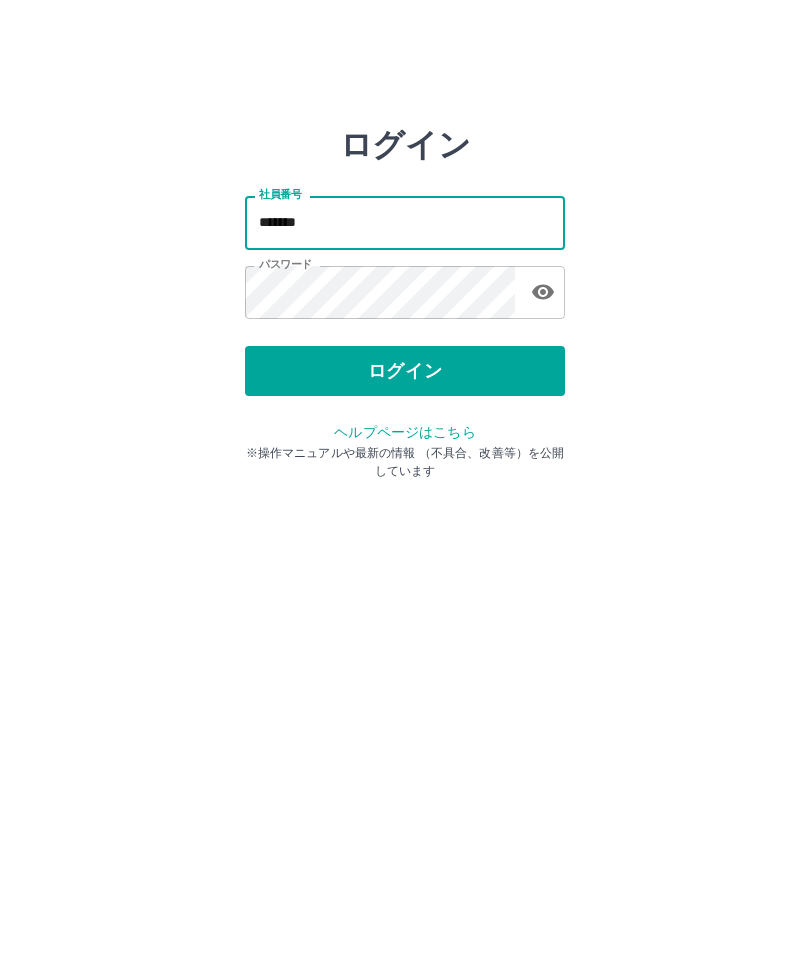 click on "ログイン" at bounding box center (405, 371) 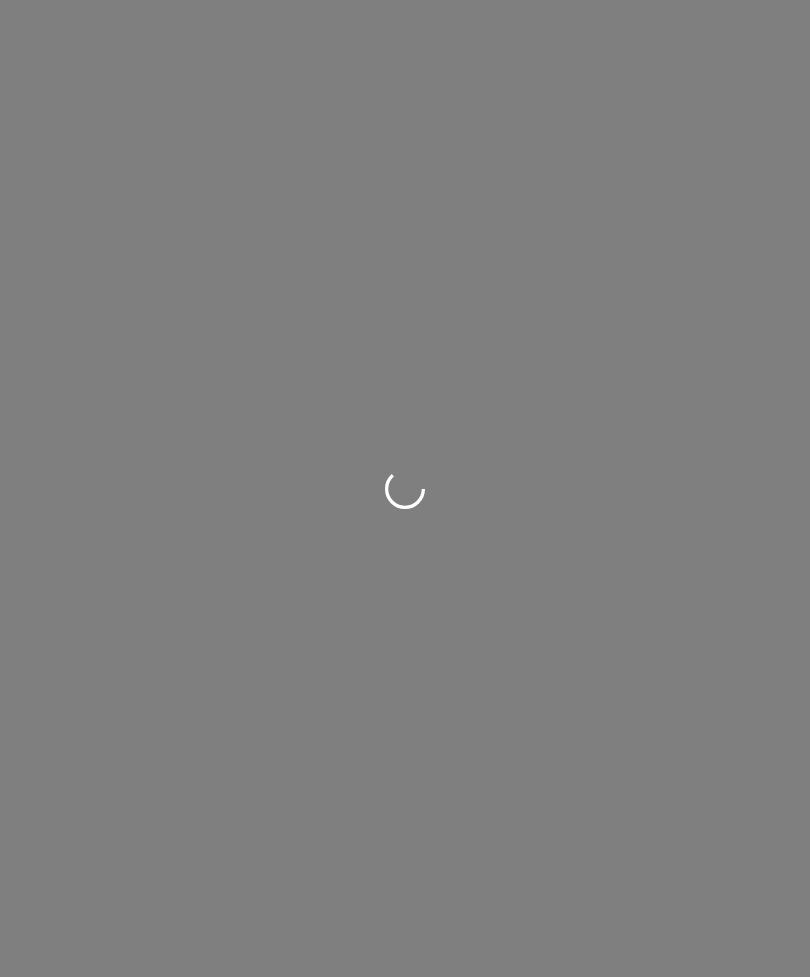 scroll, scrollTop: 0, scrollLeft: 0, axis: both 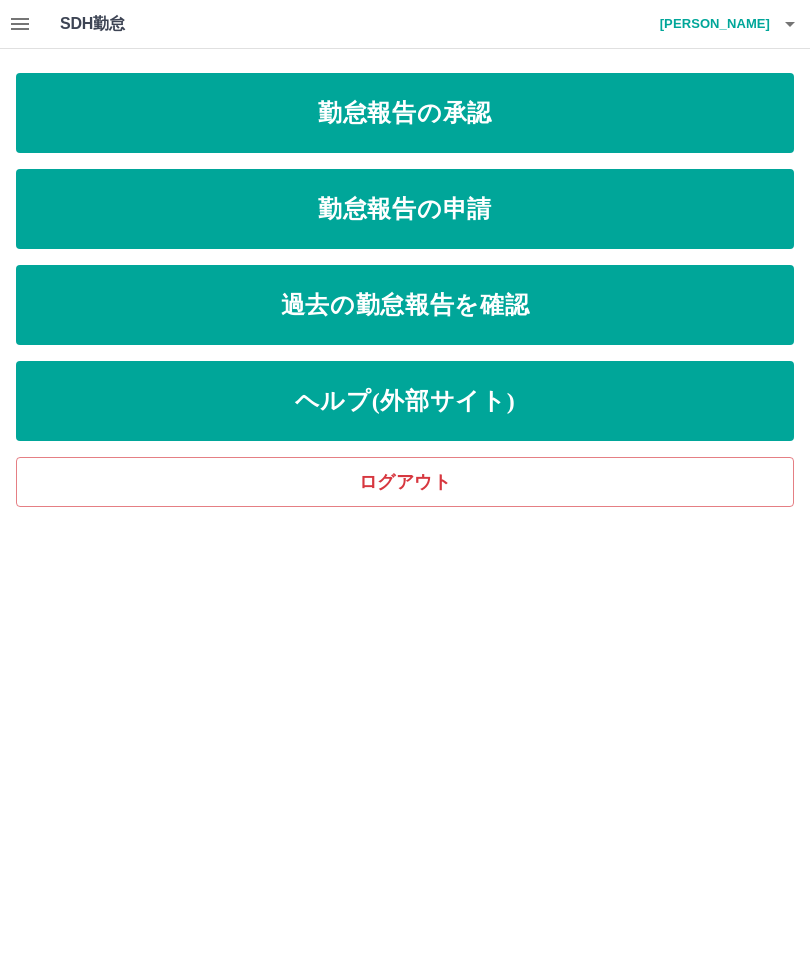 click on "勤怠報告の申請" at bounding box center (405, 209) 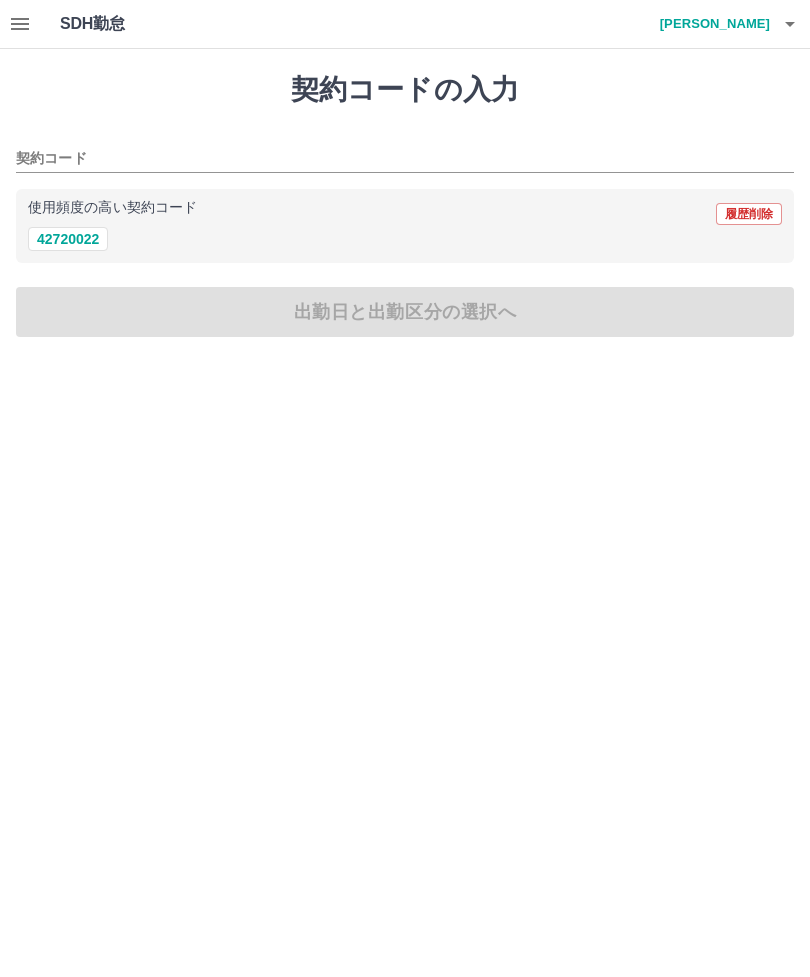 click on "42720022" at bounding box center [68, 239] 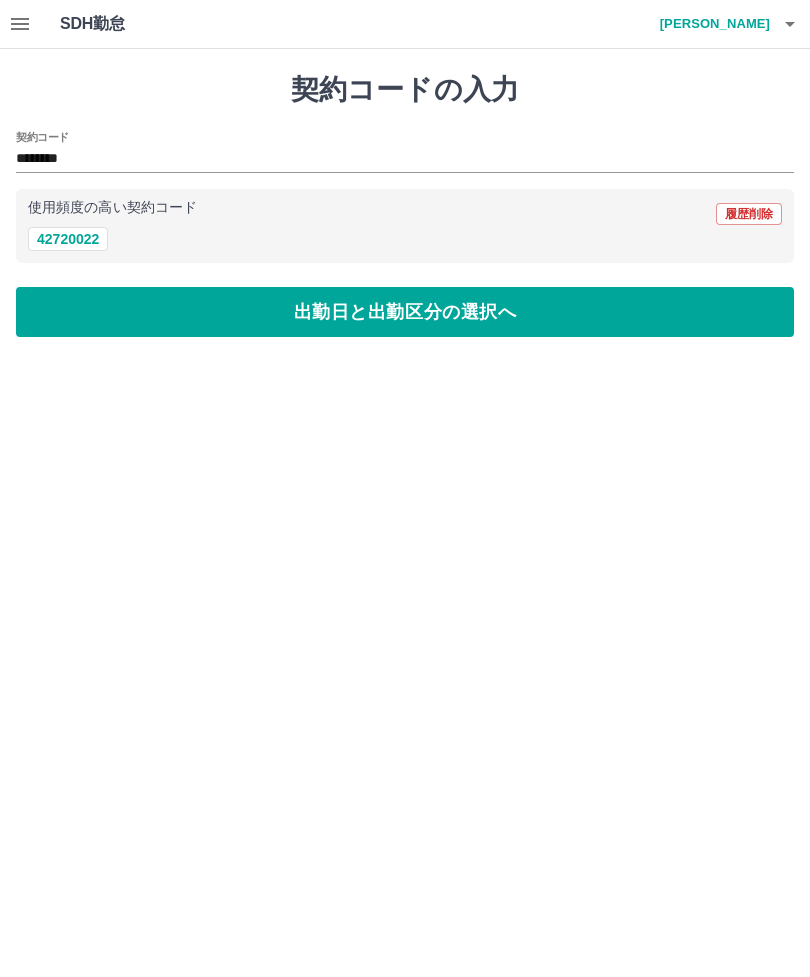 click on "42720022" at bounding box center (68, 239) 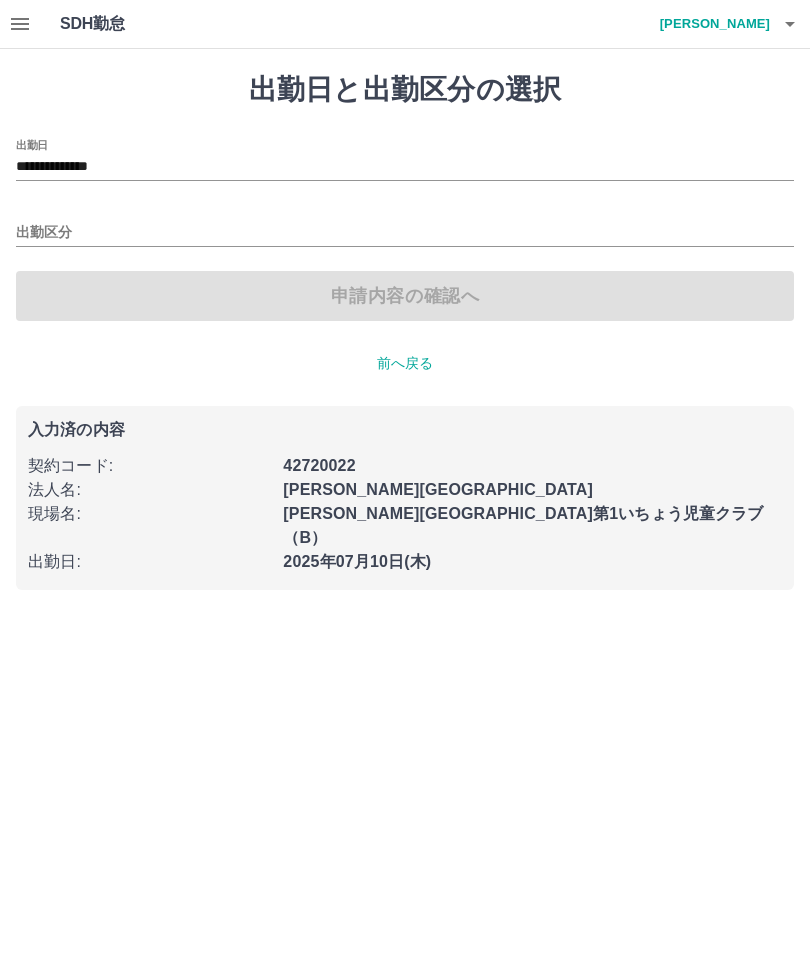click on "出勤区分" at bounding box center [405, 233] 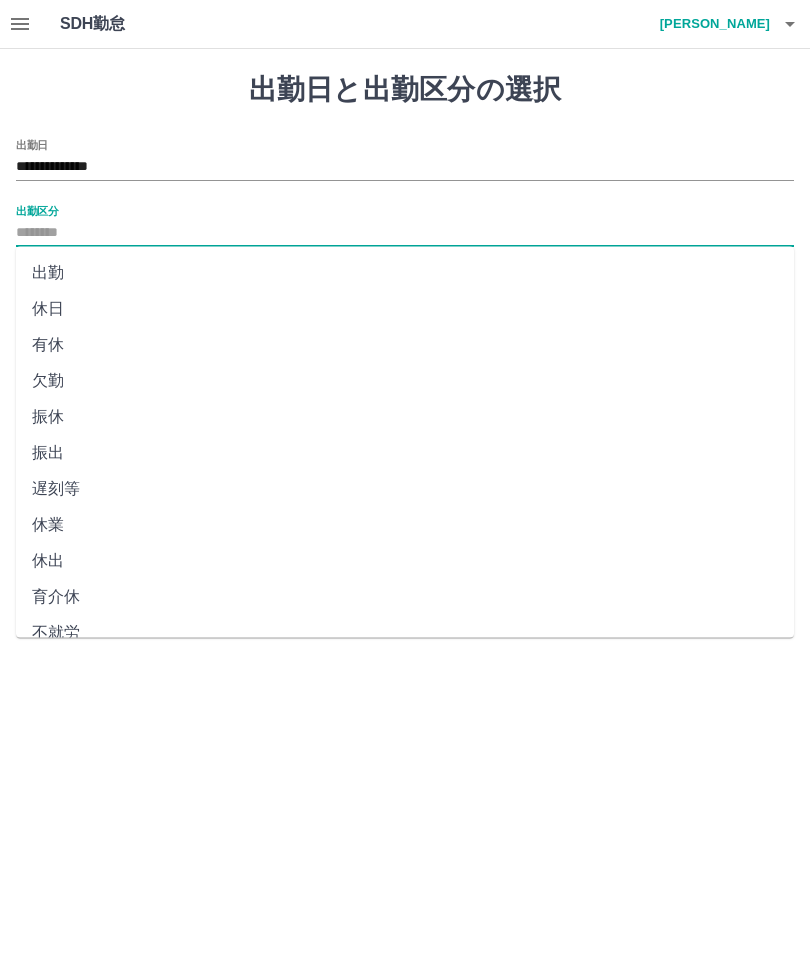 click on "出勤" at bounding box center [405, 273] 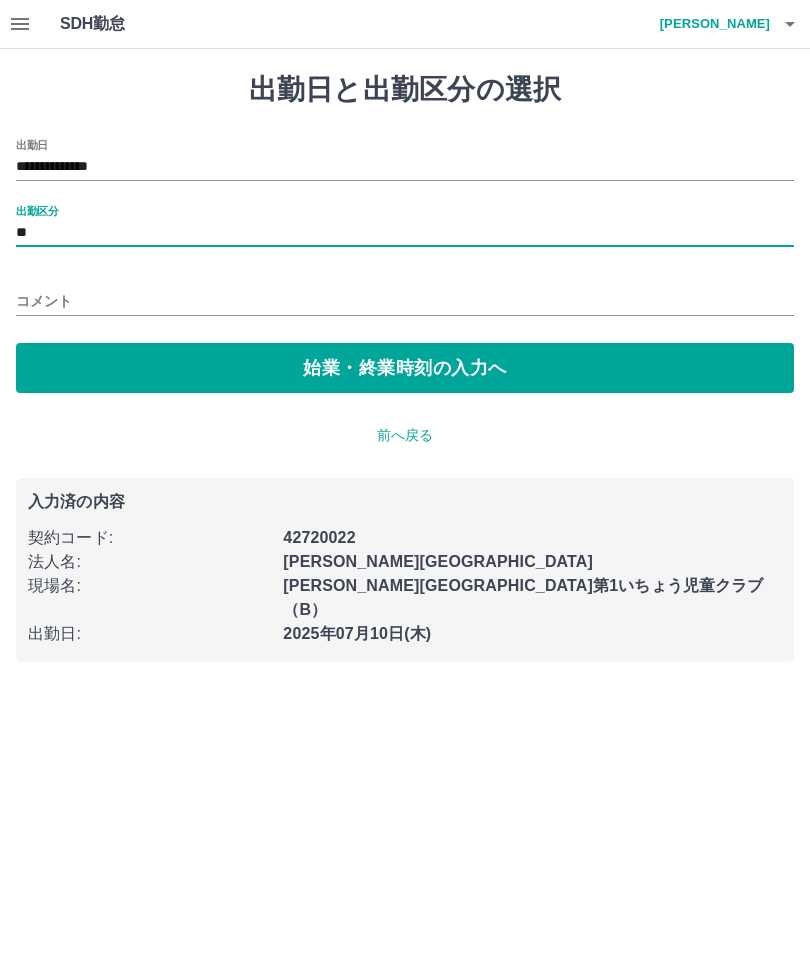click on "コメント" at bounding box center [405, 301] 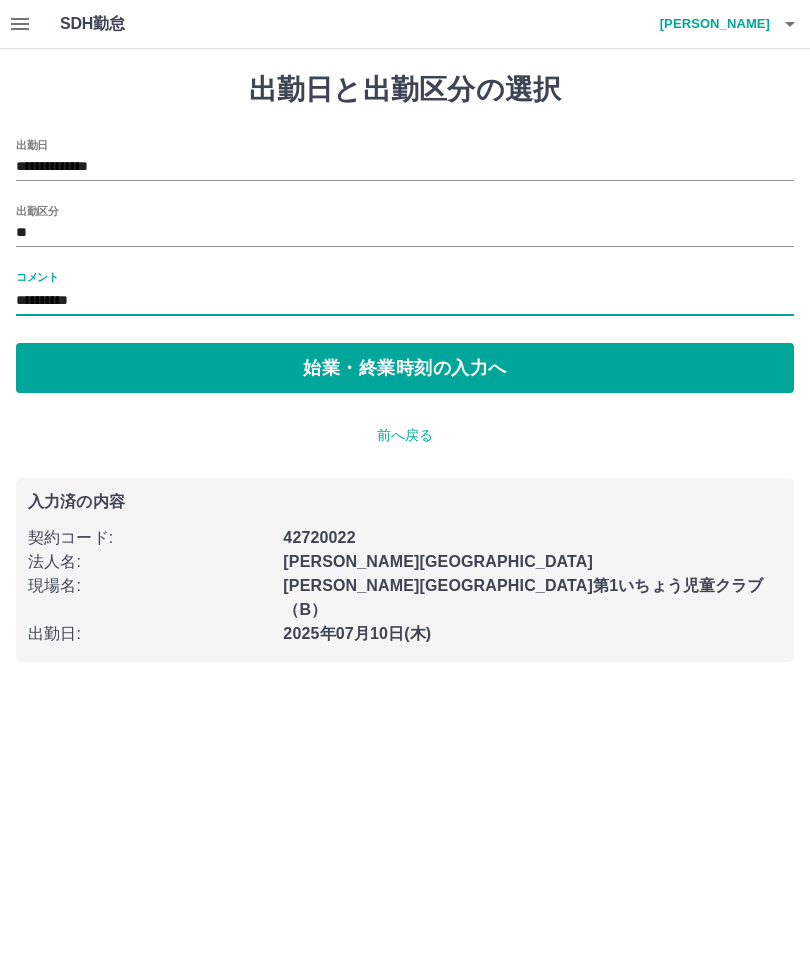 paste 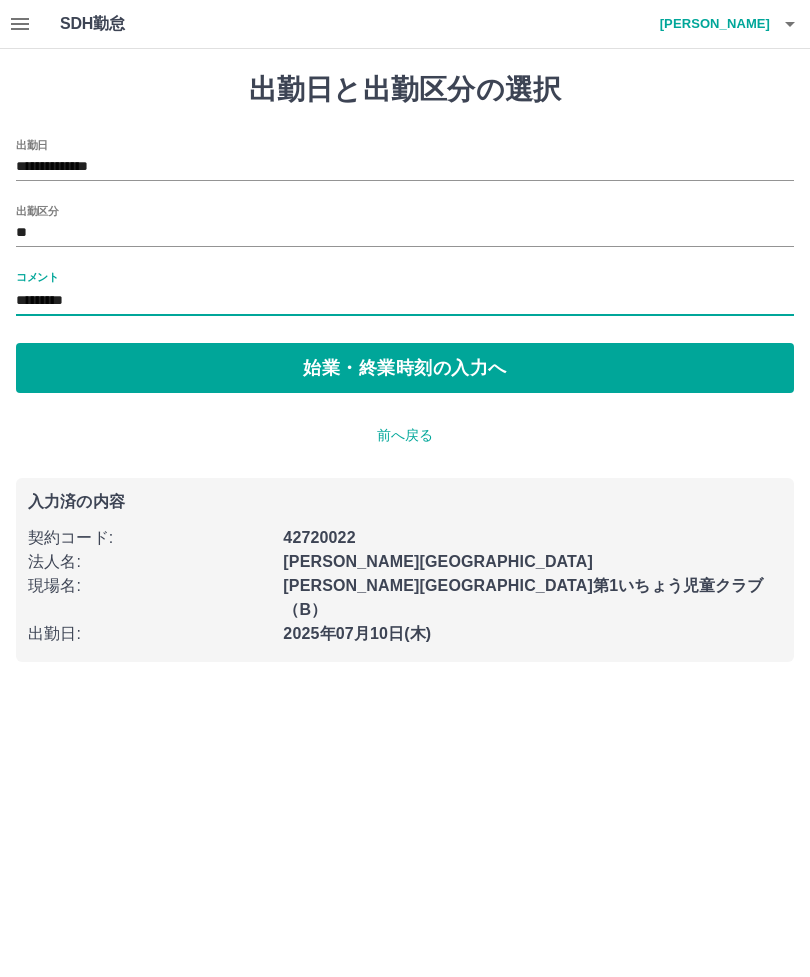 type on "*********" 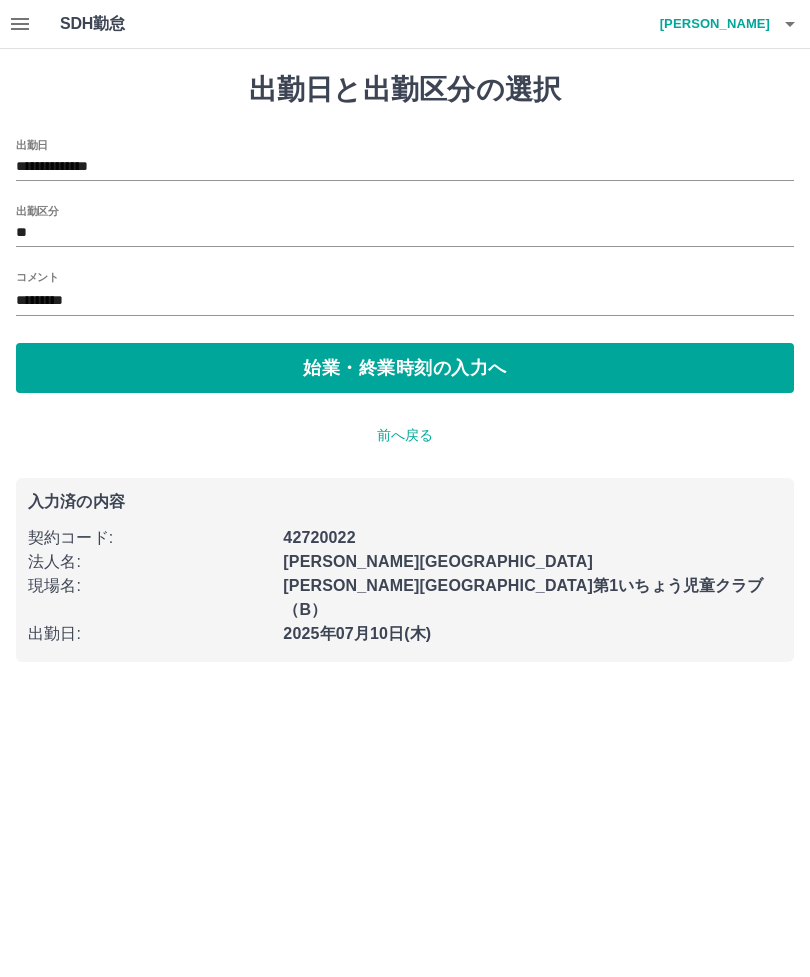 click on "**********" at bounding box center (405, 343) 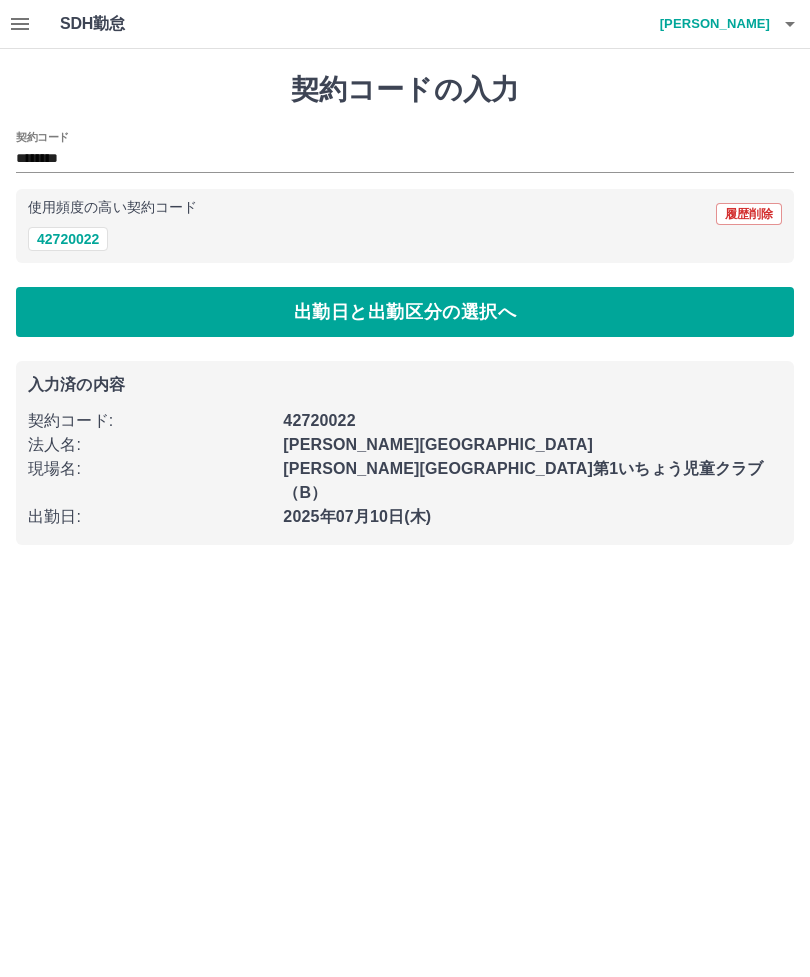 click on "出勤日と出勤区分の選択へ" at bounding box center [405, 312] 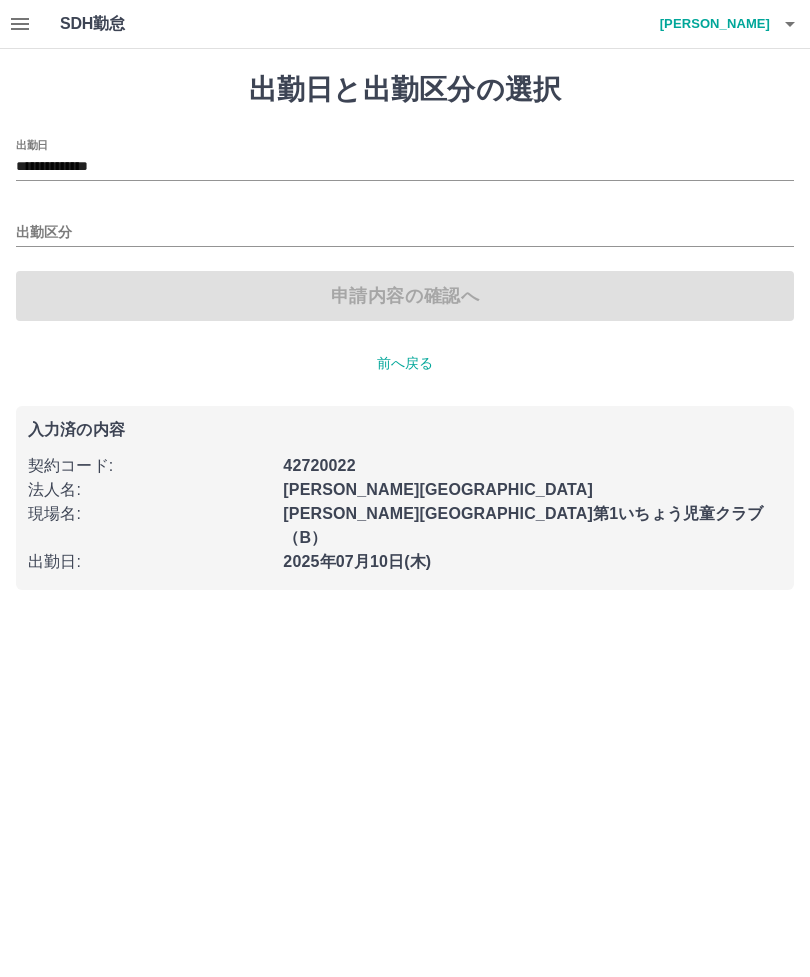 click on "出勤区分" at bounding box center (405, 233) 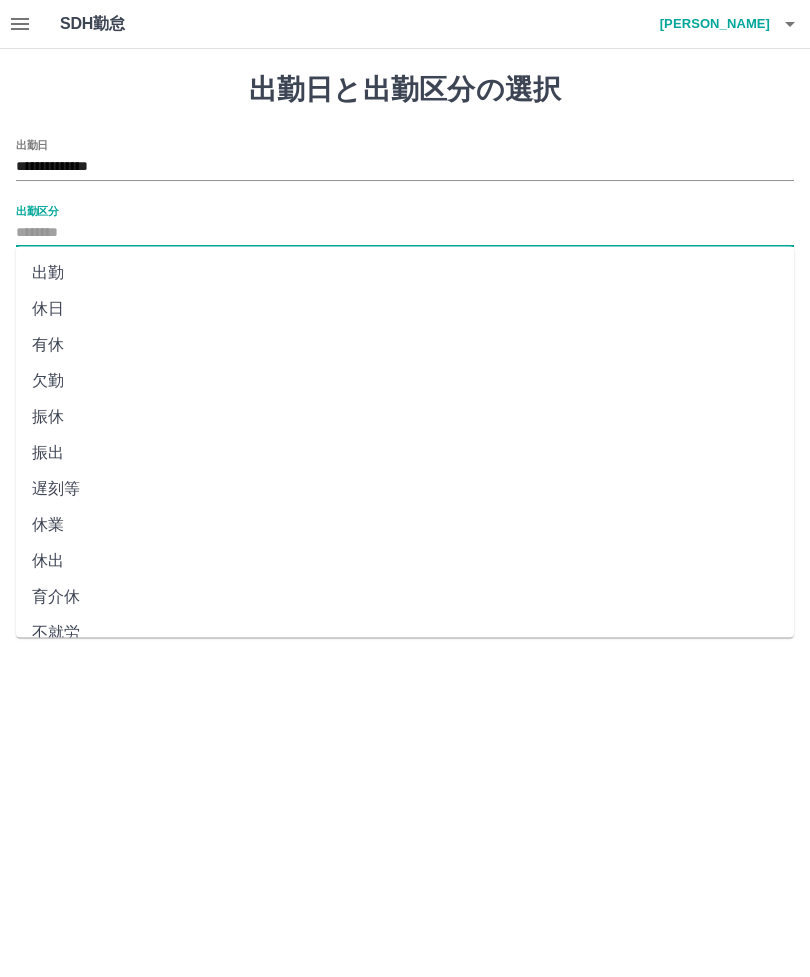 click on "出勤" at bounding box center (405, 273) 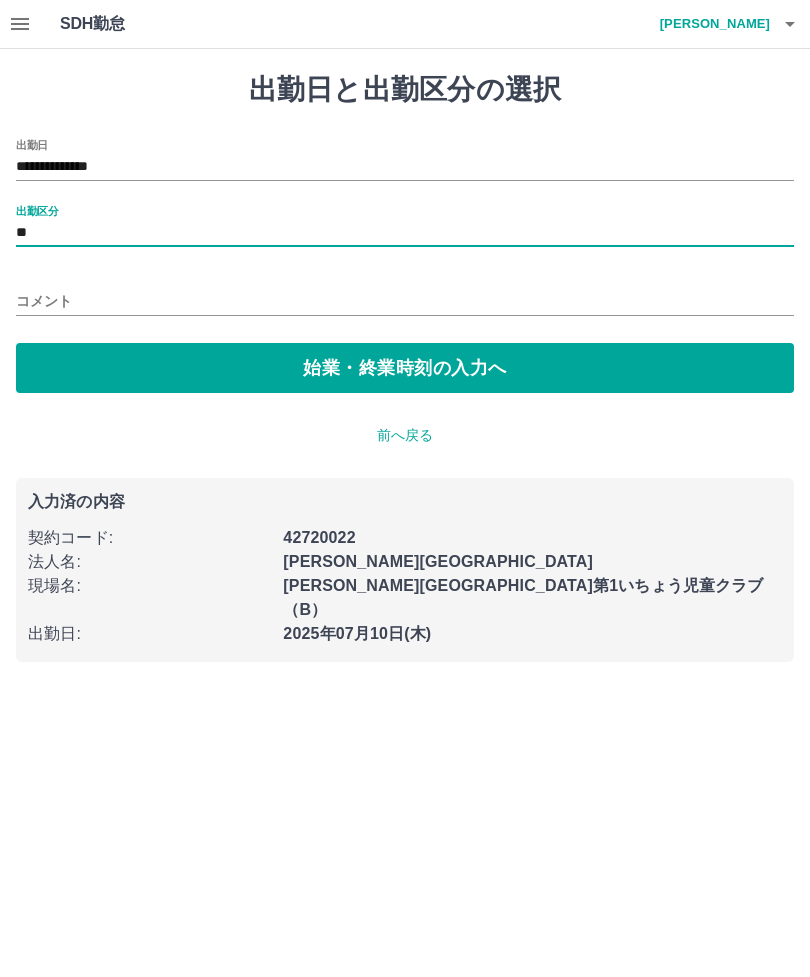click on "コメント" at bounding box center (405, 301) 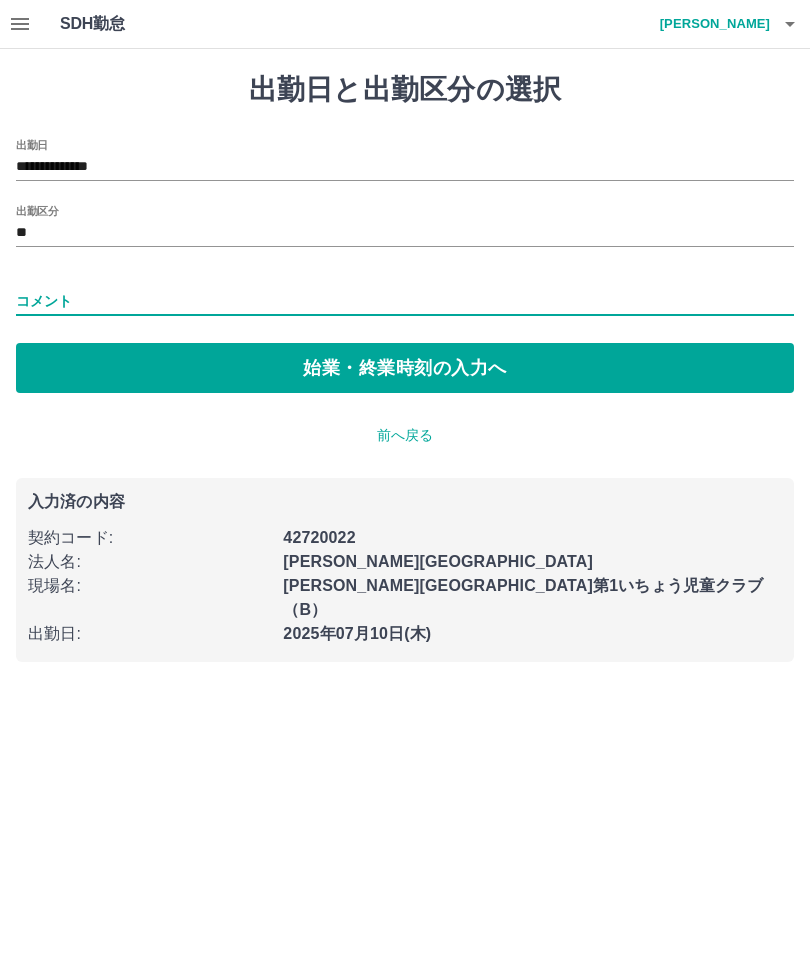 click 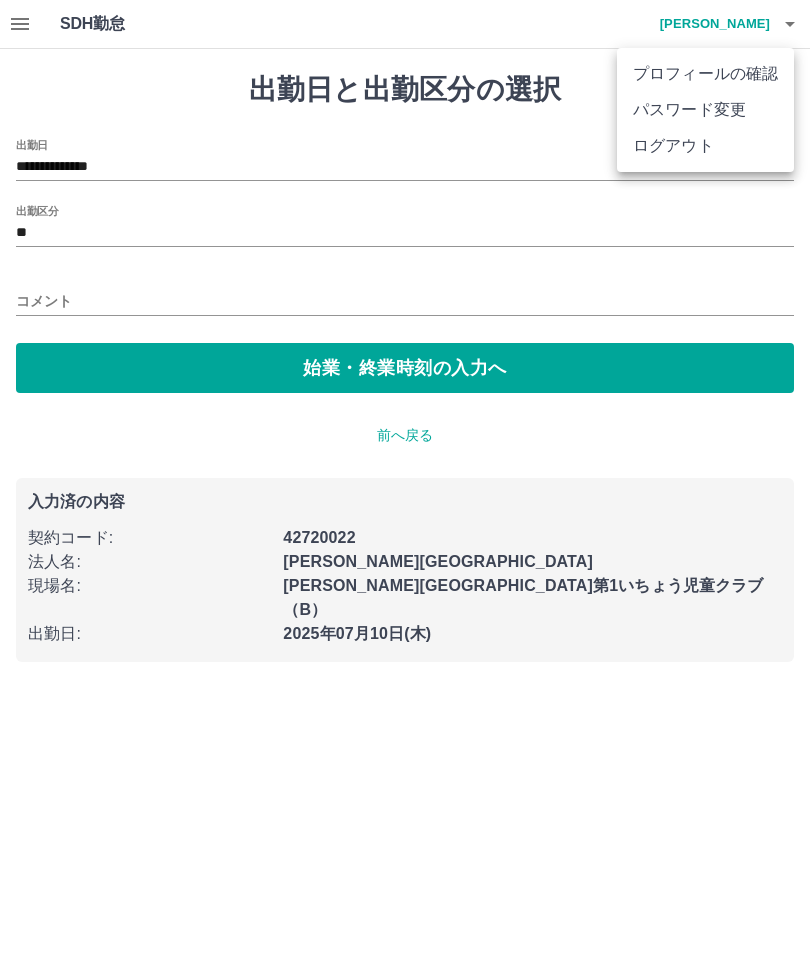 click on "ログアウト" at bounding box center (705, 146) 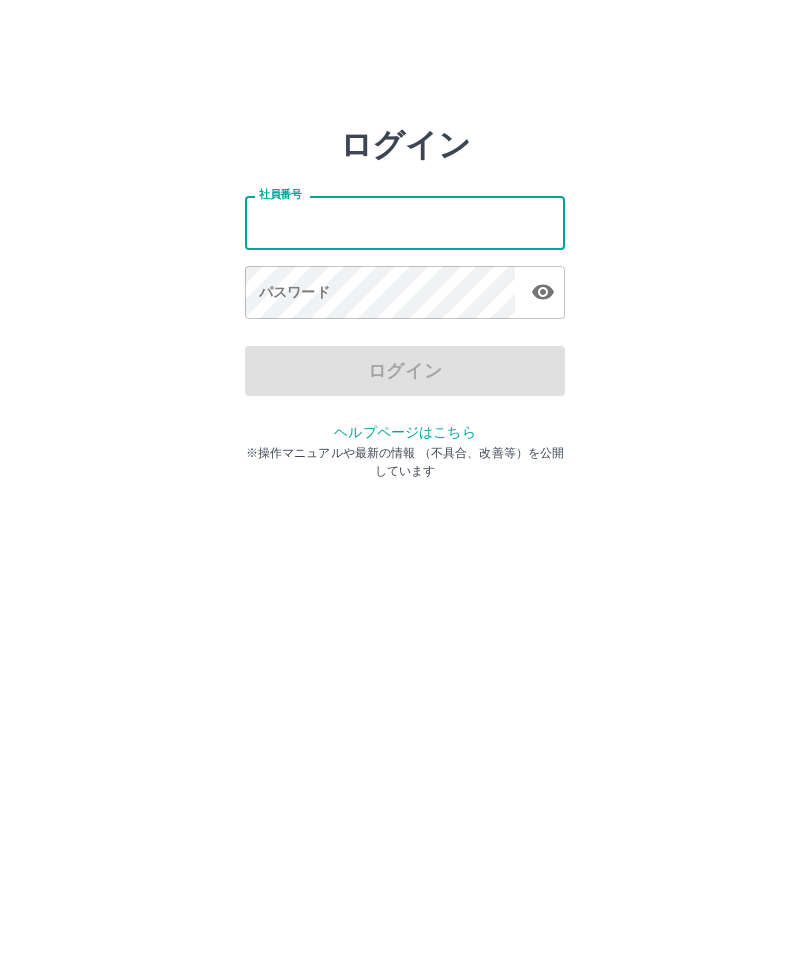 scroll, scrollTop: 0, scrollLeft: 0, axis: both 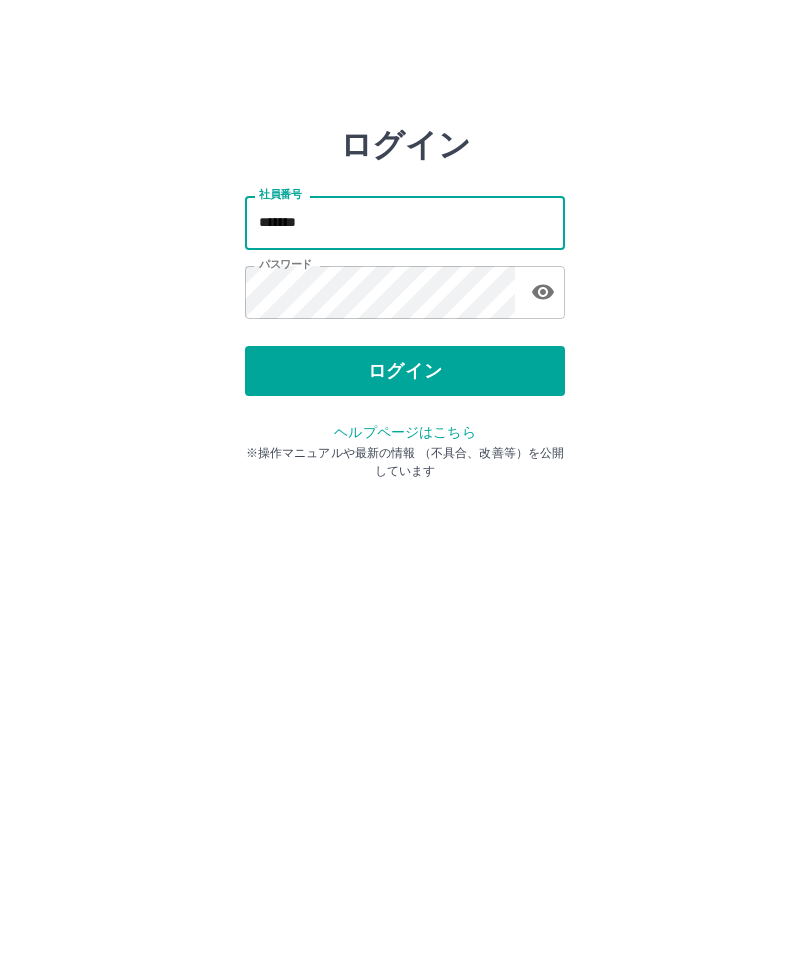 click on "ログイン" at bounding box center [405, 371] 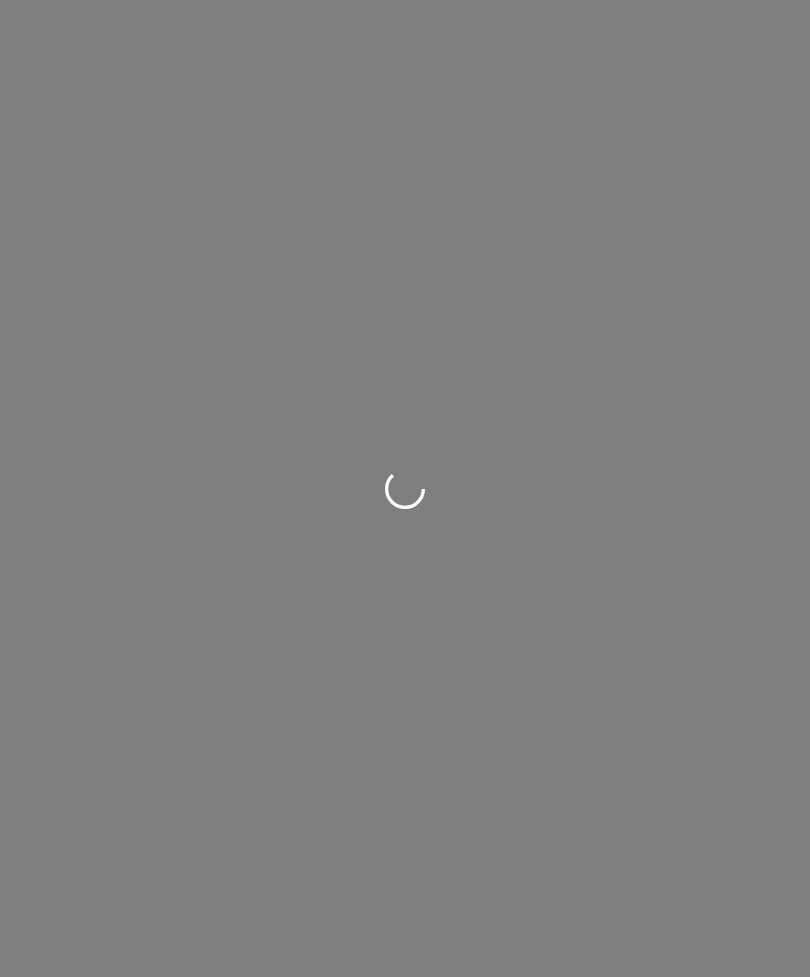 scroll, scrollTop: 0, scrollLeft: 0, axis: both 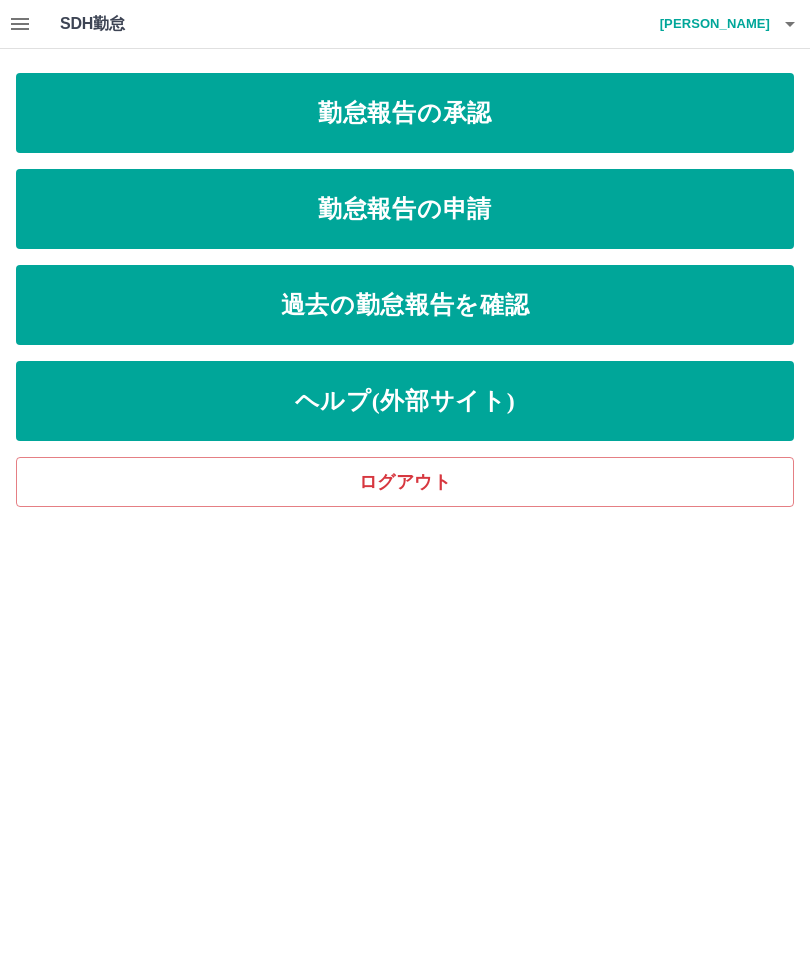 click on "勤怠報告の承認" at bounding box center [405, 113] 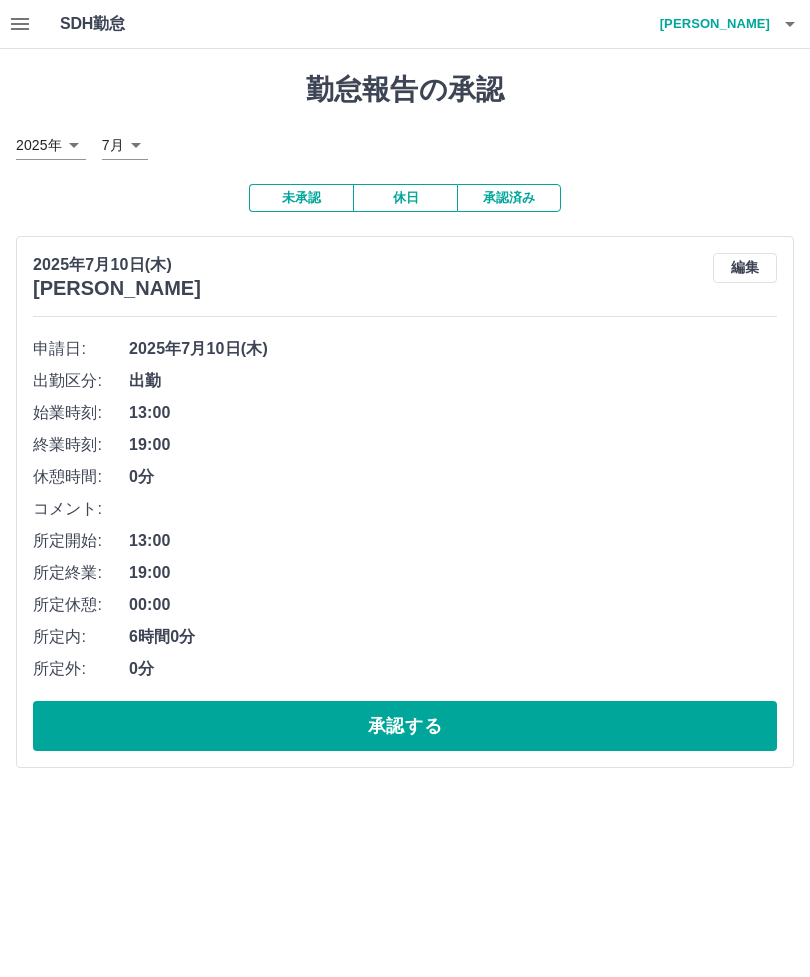 click 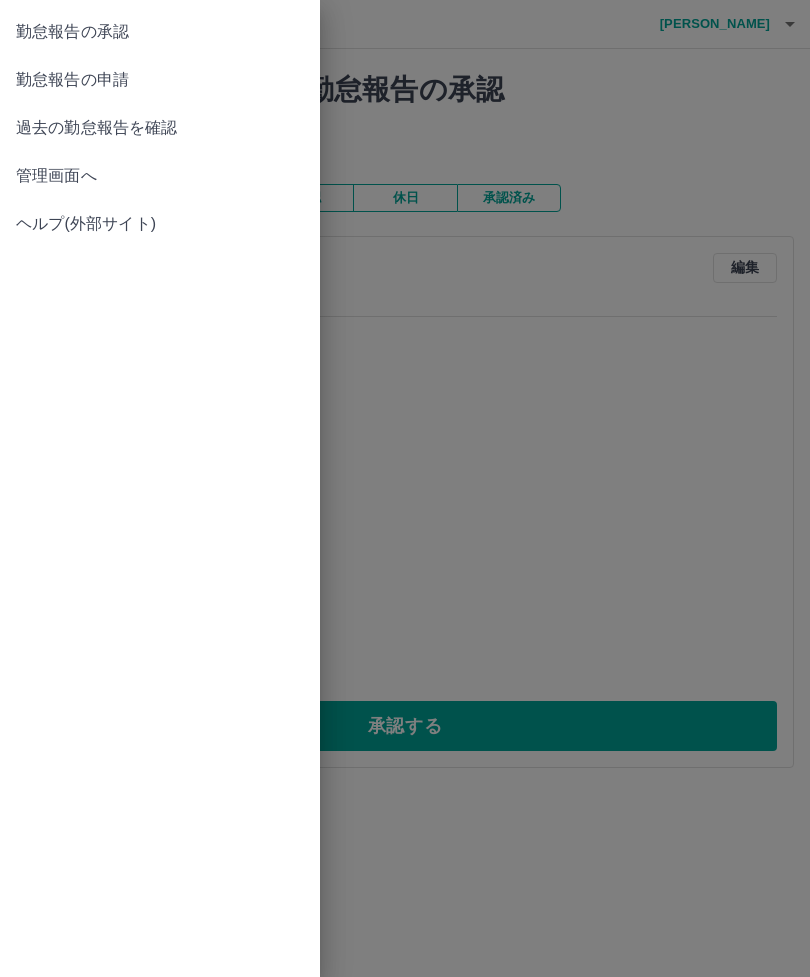 click on "勤怠報告の申請" at bounding box center (160, 80) 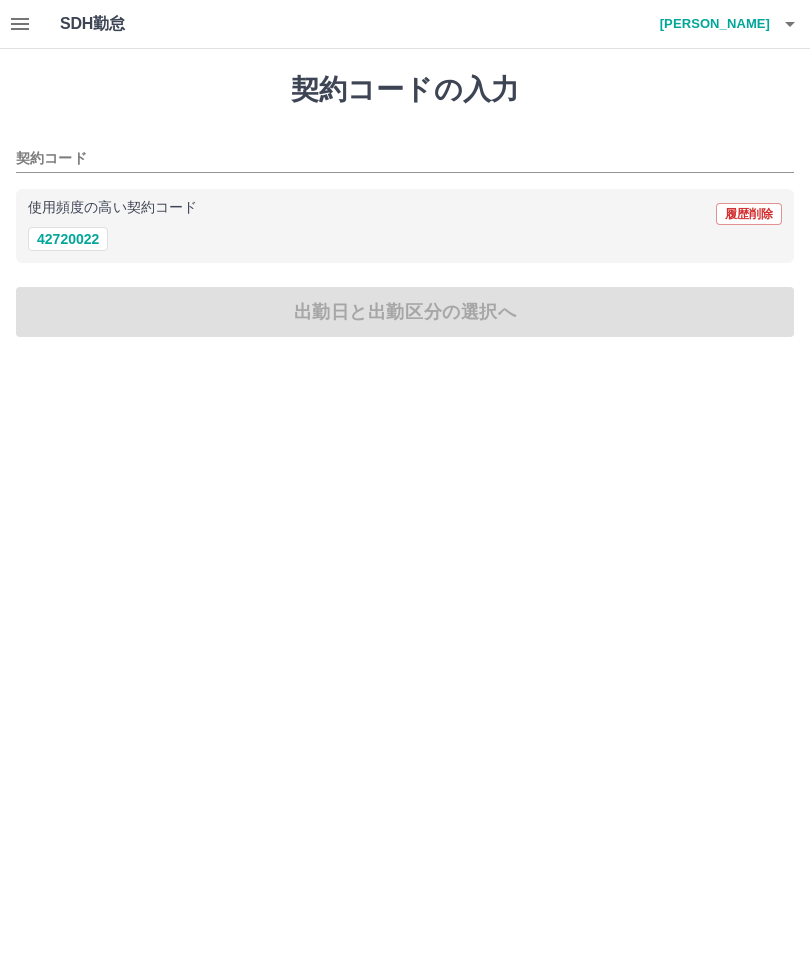 click on "42720022" at bounding box center (68, 239) 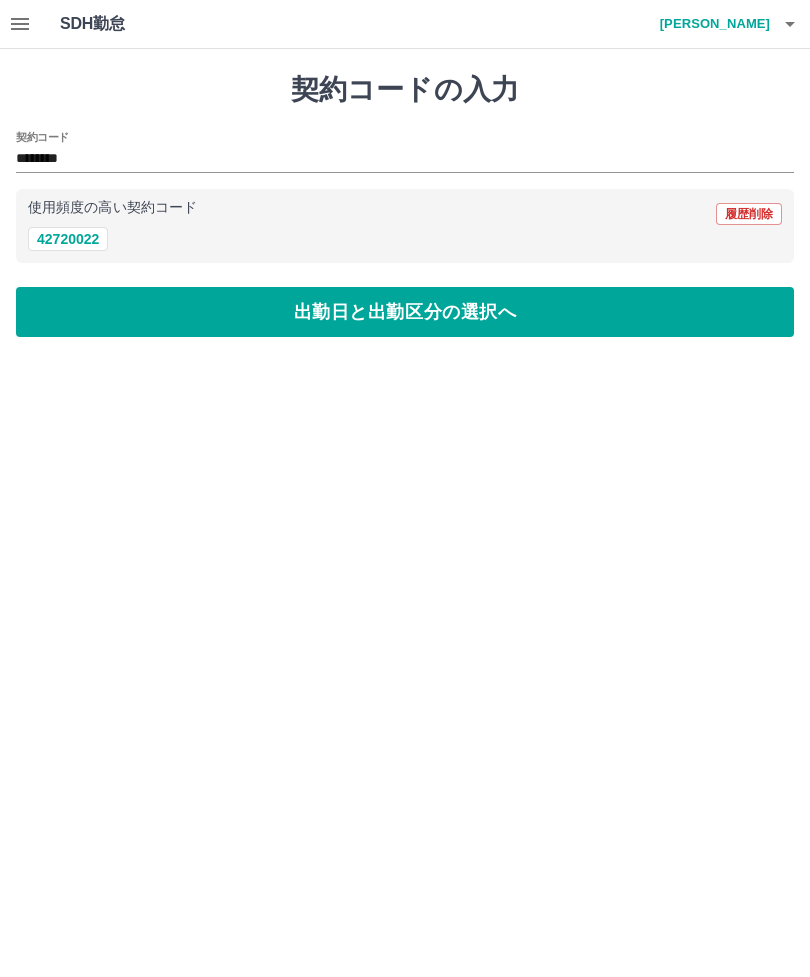 click on "出勤日と出勤区分の選択へ" at bounding box center [405, 312] 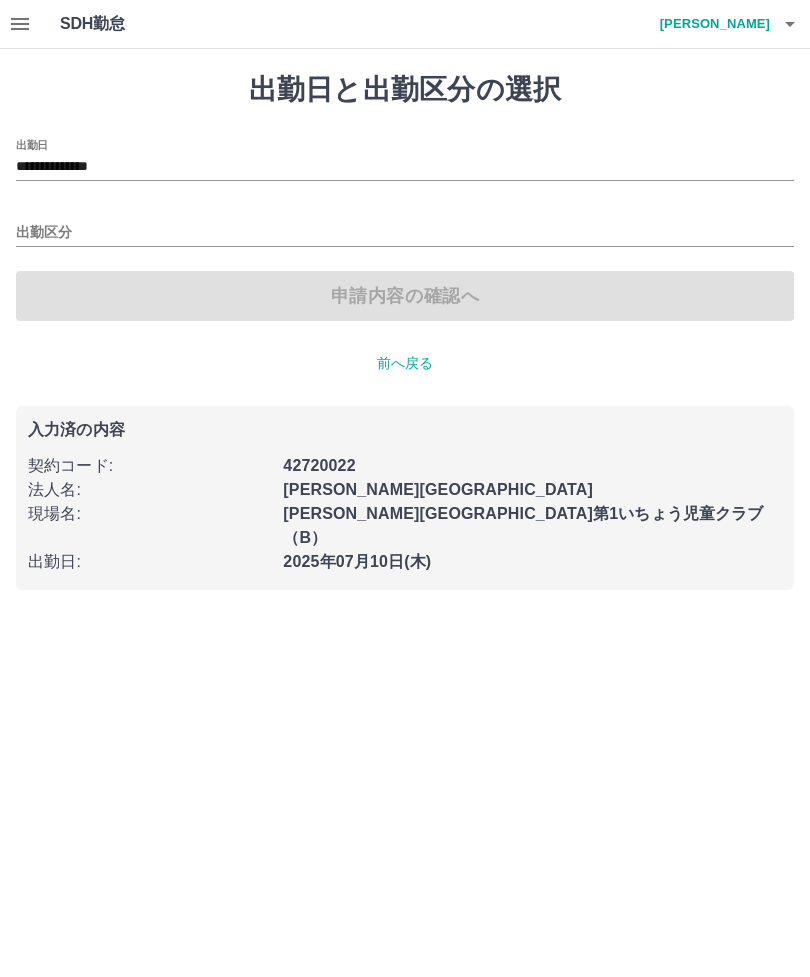click on "出勤区分" at bounding box center (405, 233) 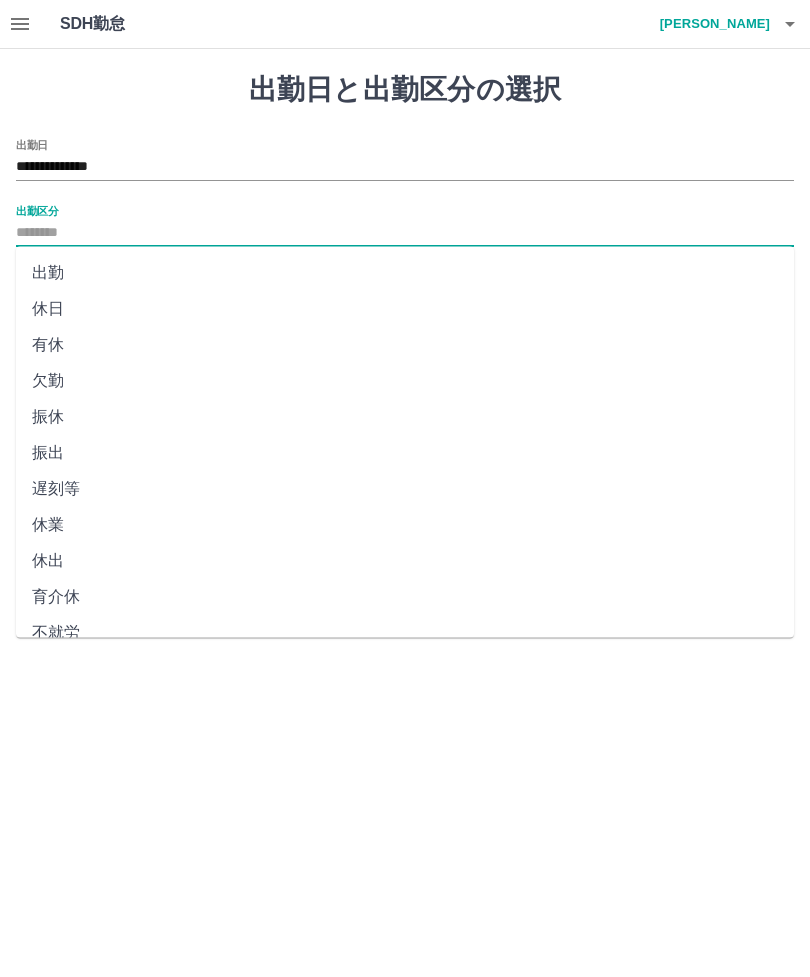 click on "**********" at bounding box center (405, 167) 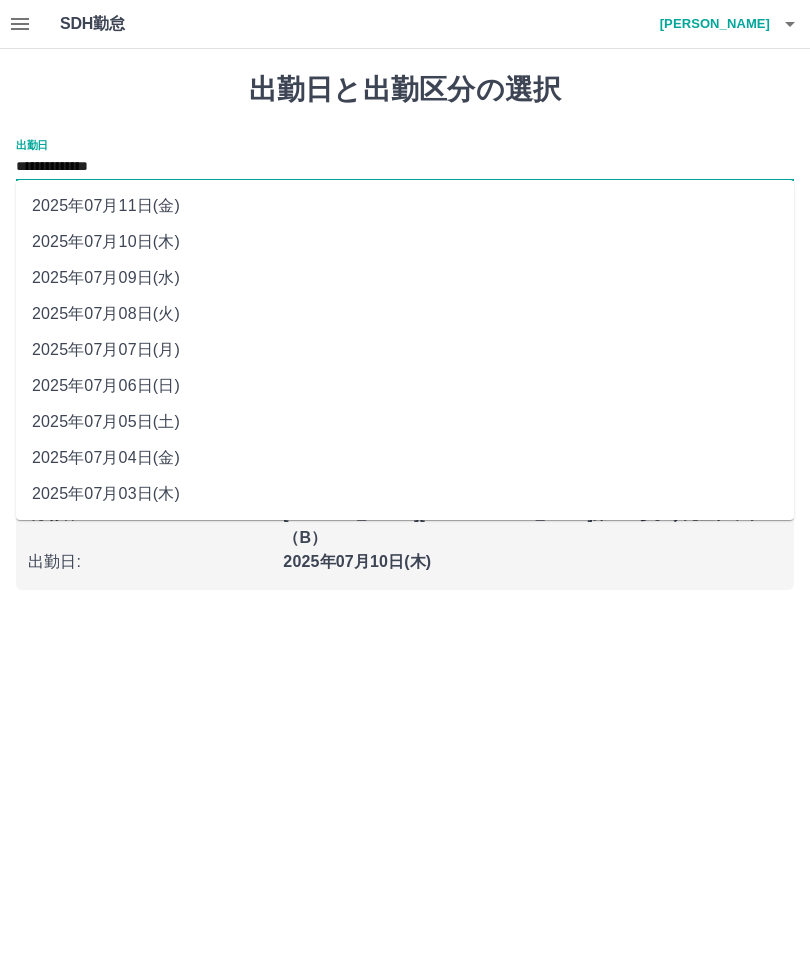 click on "2025年07月04日(金)" at bounding box center (405, 458) 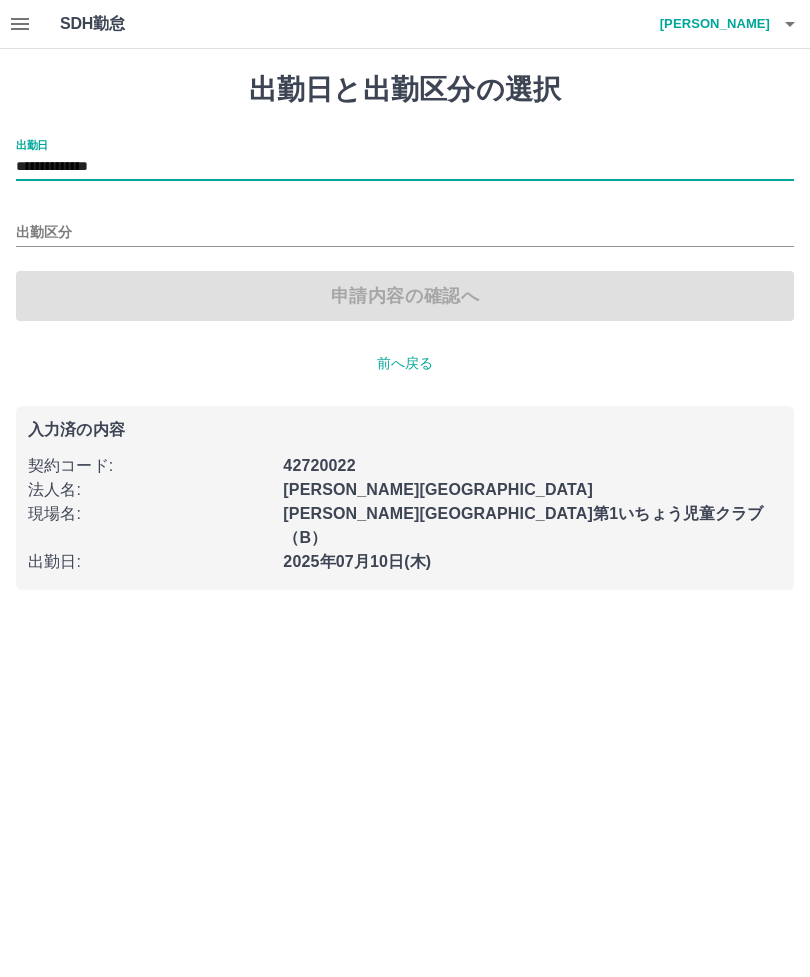 type on "**********" 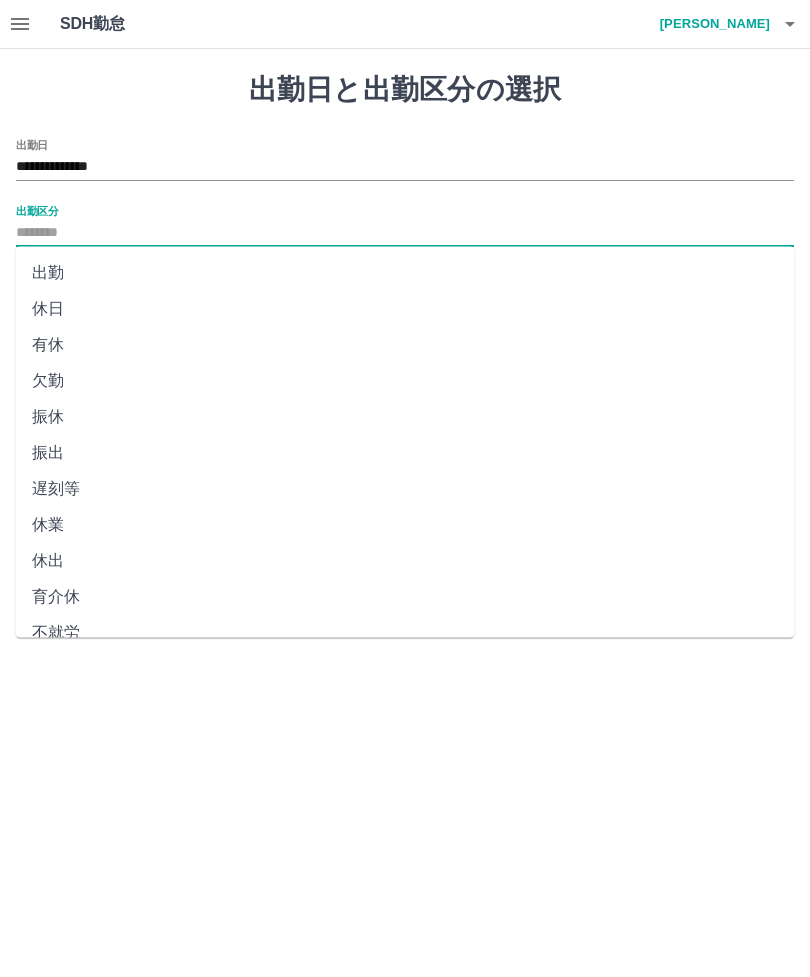 click on "出勤" at bounding box center (405, 273) 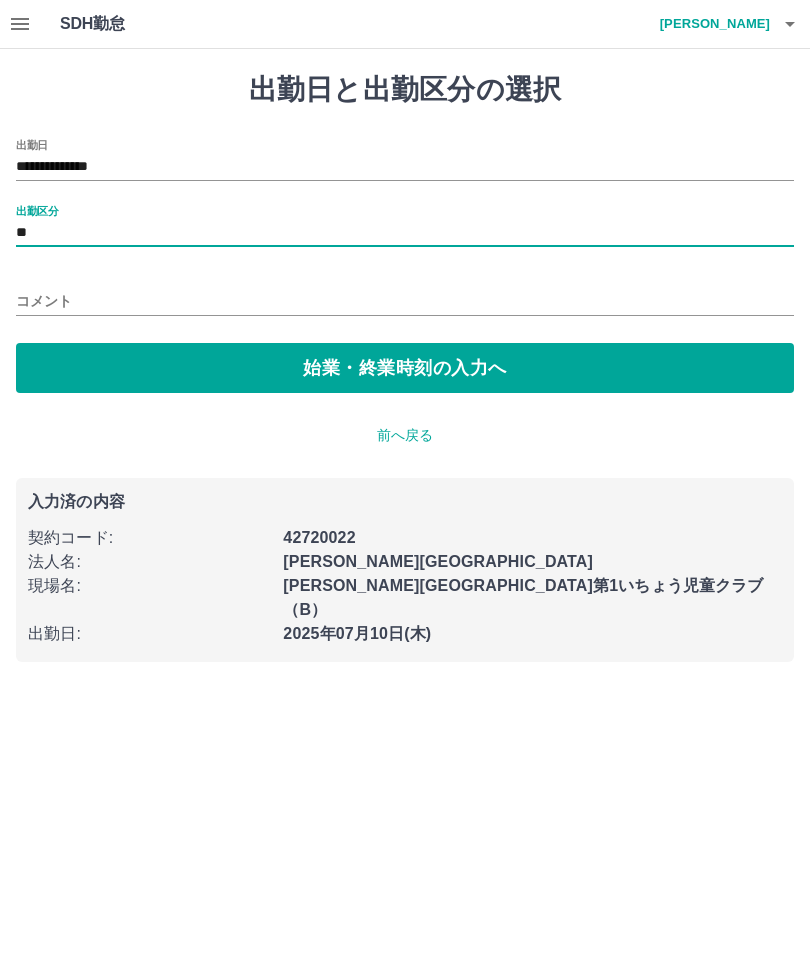 click on "コメント" at bounding box center (405, 301) 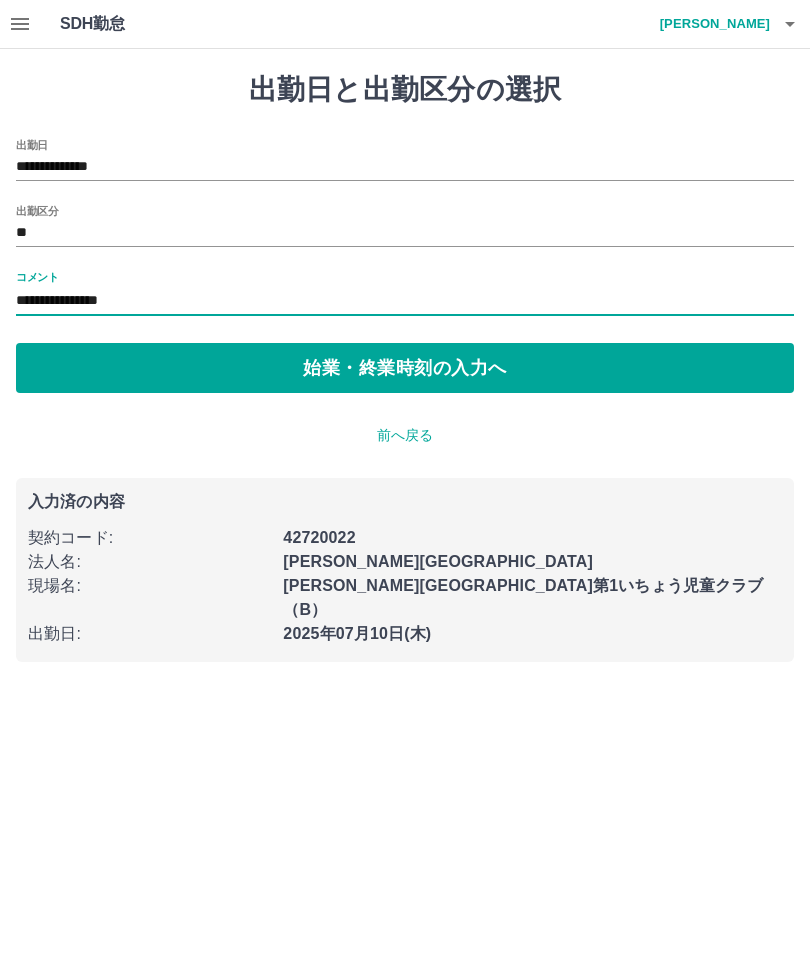 click on "**********" at bounding box center (405, 301) 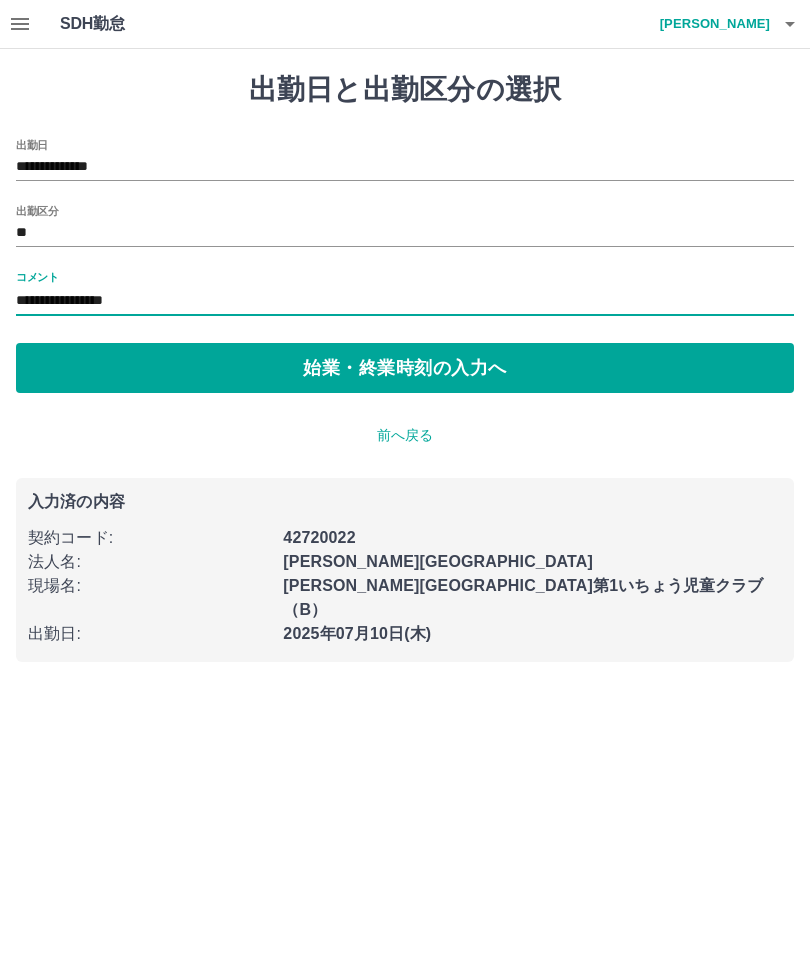 type on "**********" 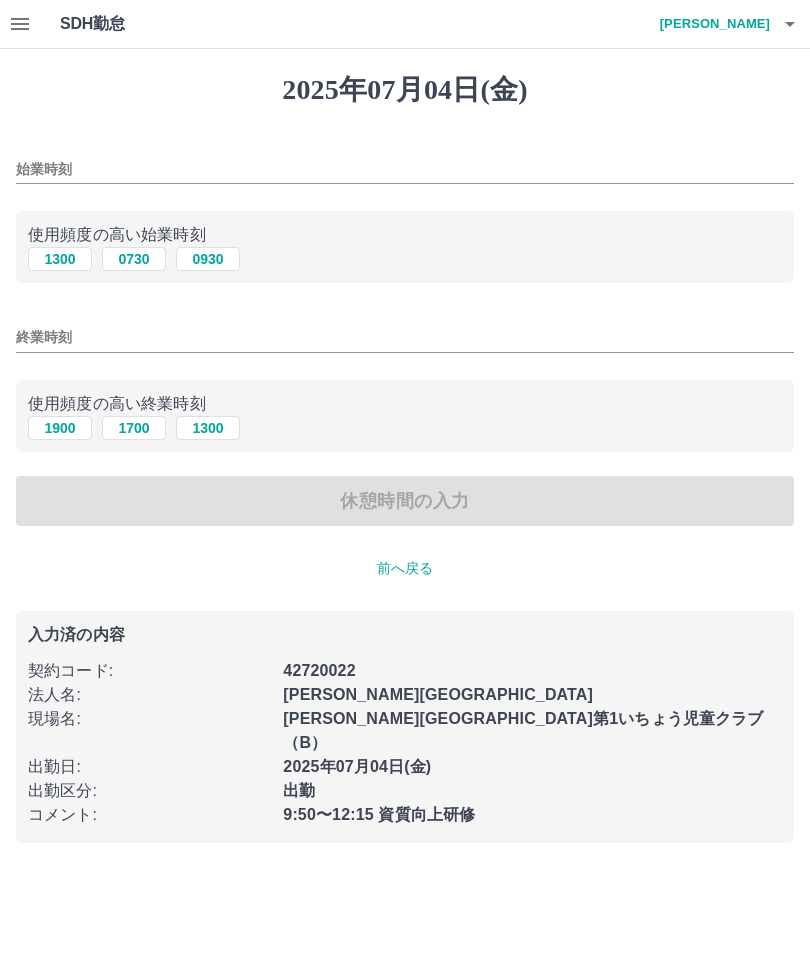 click on "始業時刻" at bounding box center [405, 169] 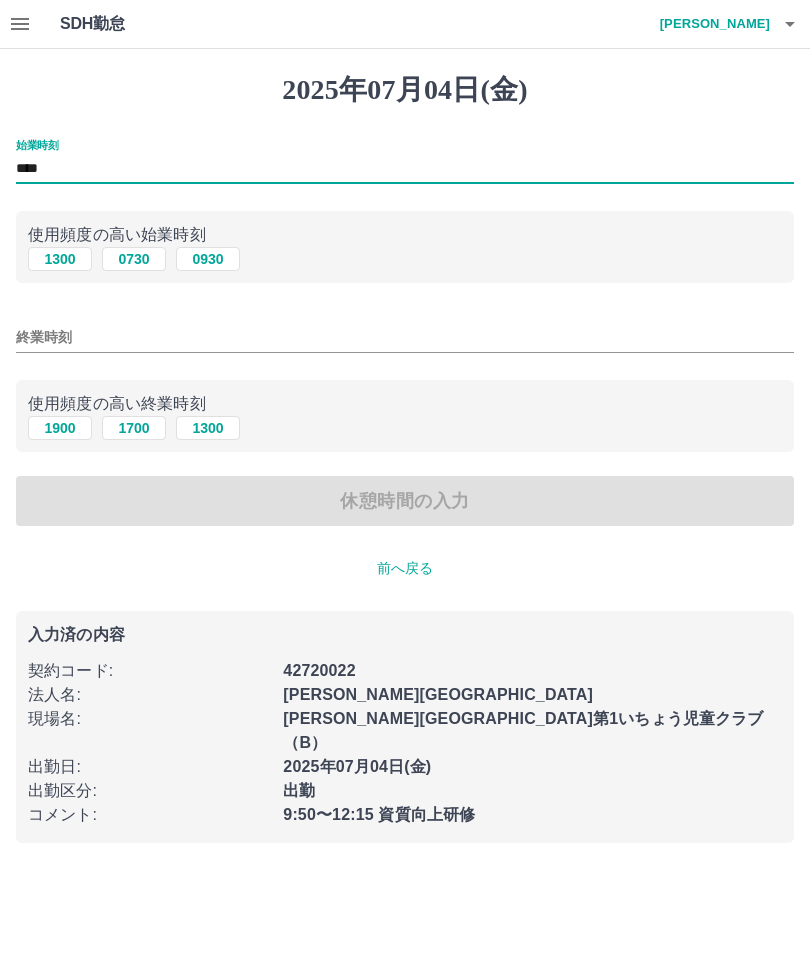 type on "****" 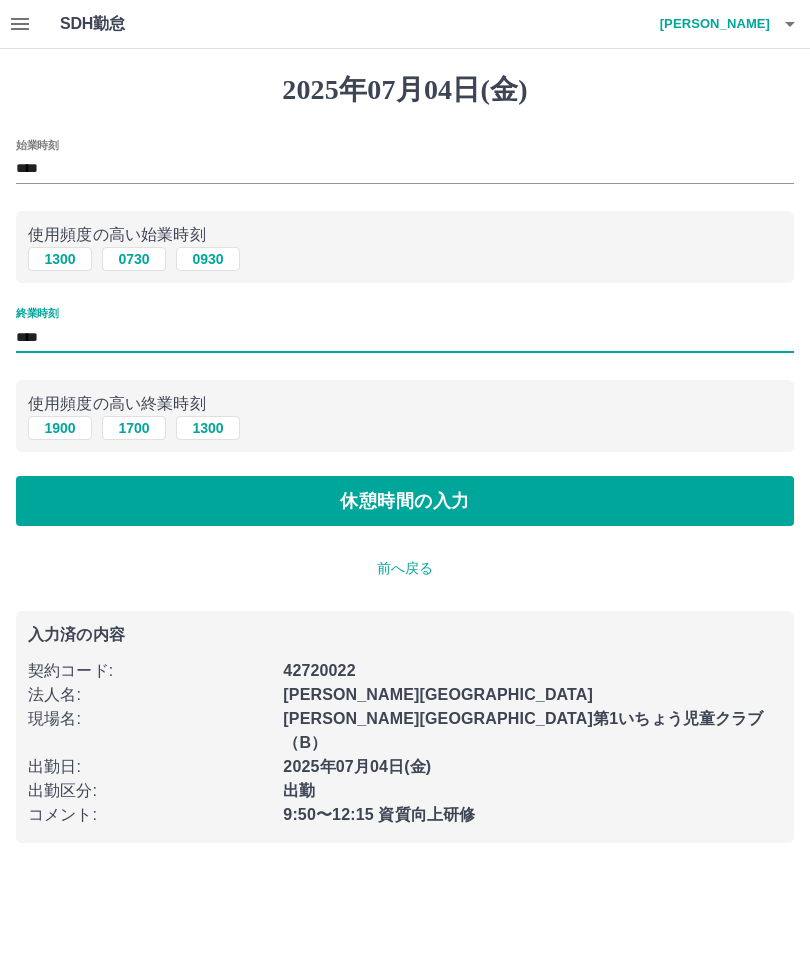 type on "****" 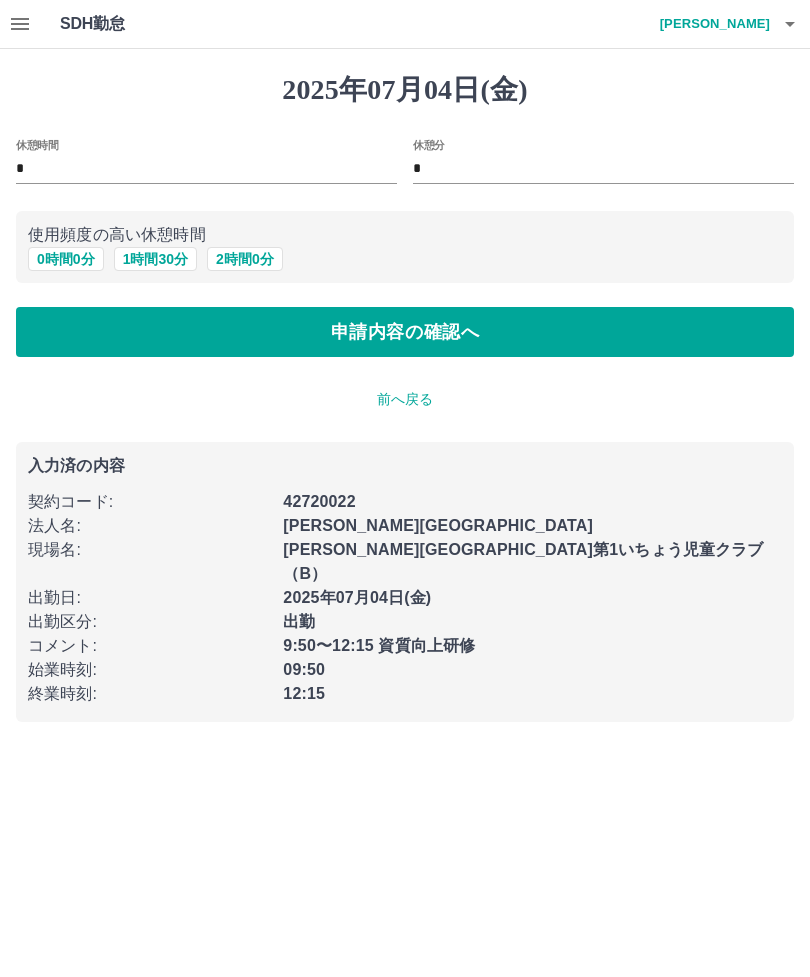 click on "申請内容の確認へ" at bounding box center [405, 332] 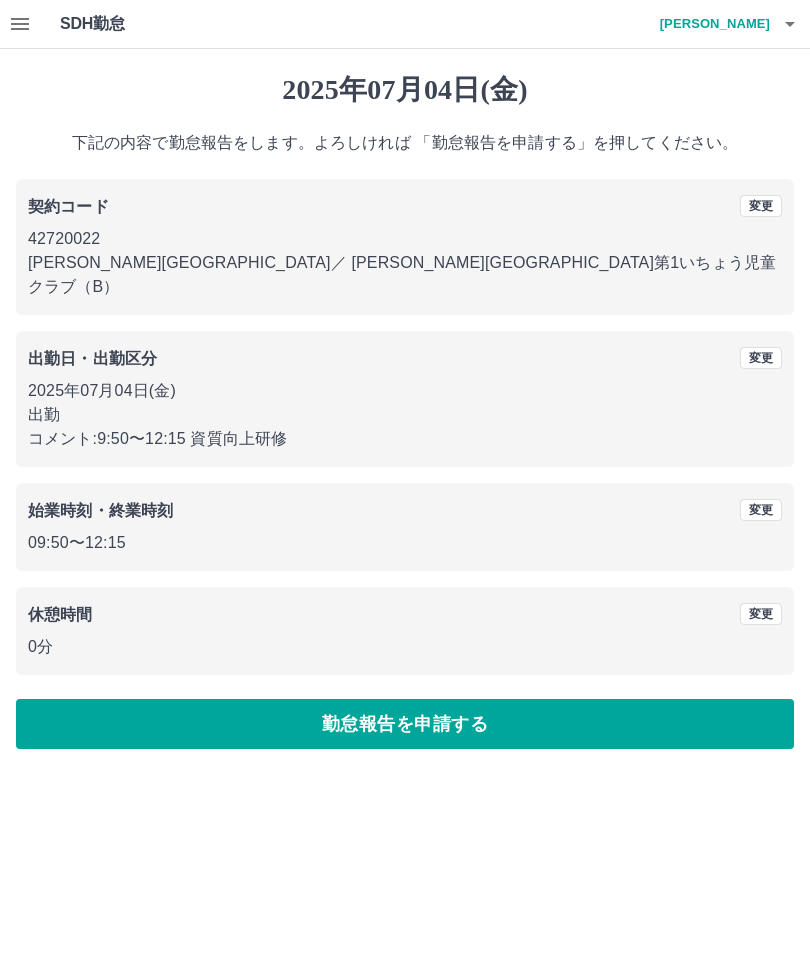 click on "勤怠報告を申請する" at bounding box center [405, 724] 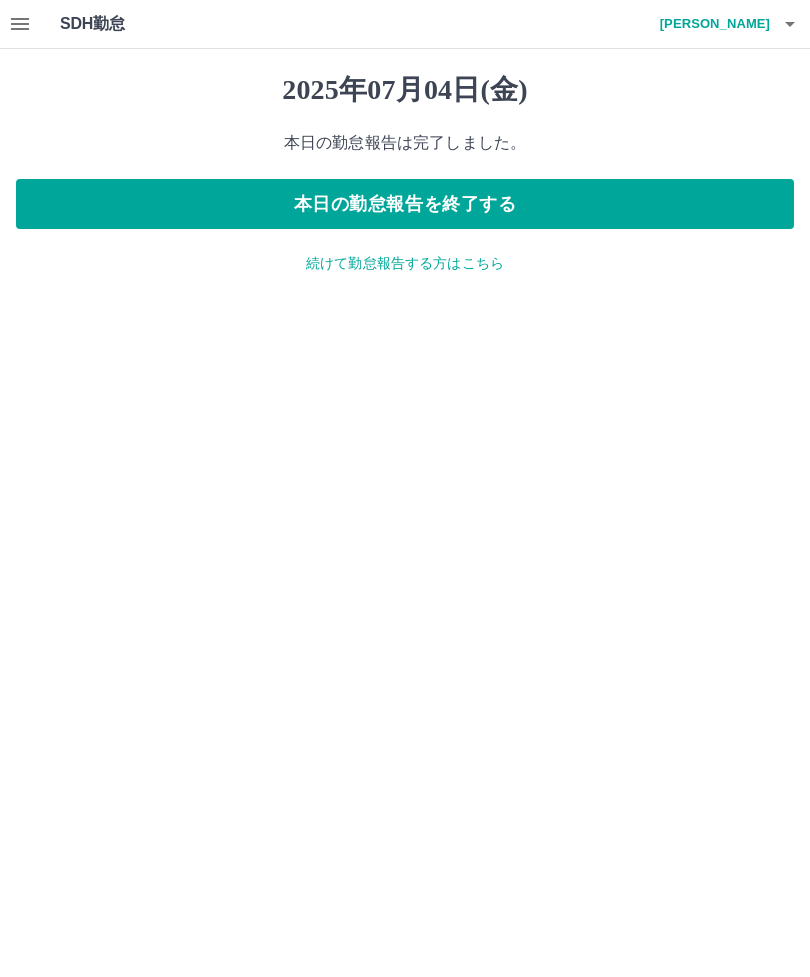 click on "続けて勤怠報告する方はこちら" at bounding box center (405, 263) 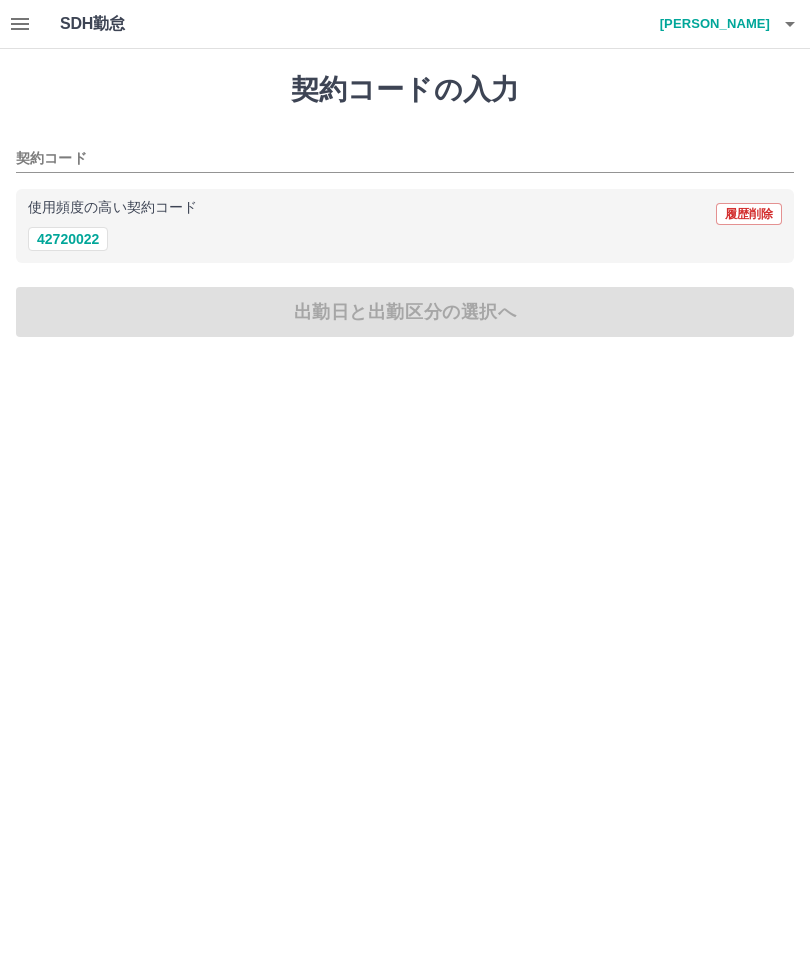 click on "42720022" at bounding box center [68, 239] 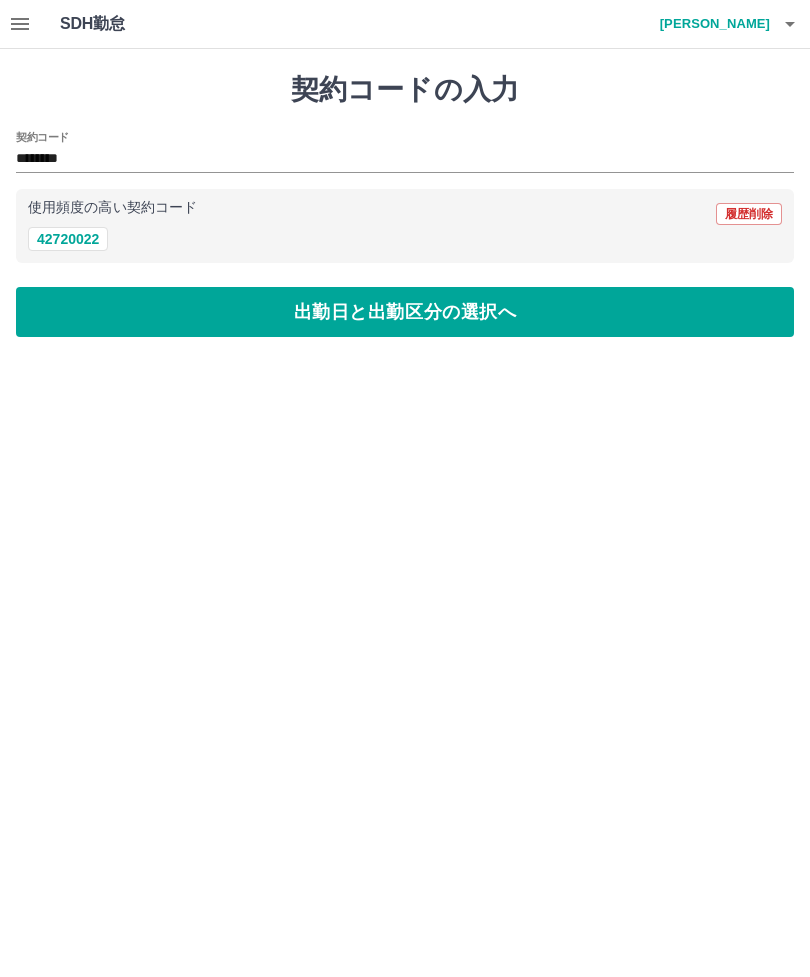 click on "出勤日と出勤区分の選択へ" at bounding box center [405, 312] 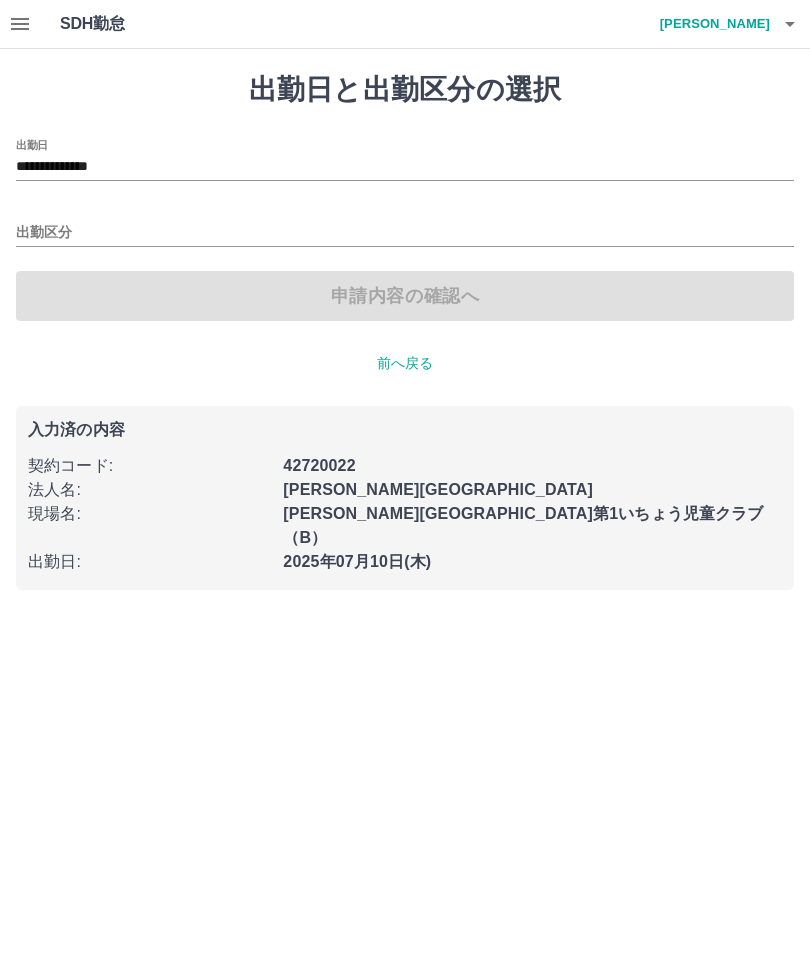 click on "**********" at bounding box center (405, 167) 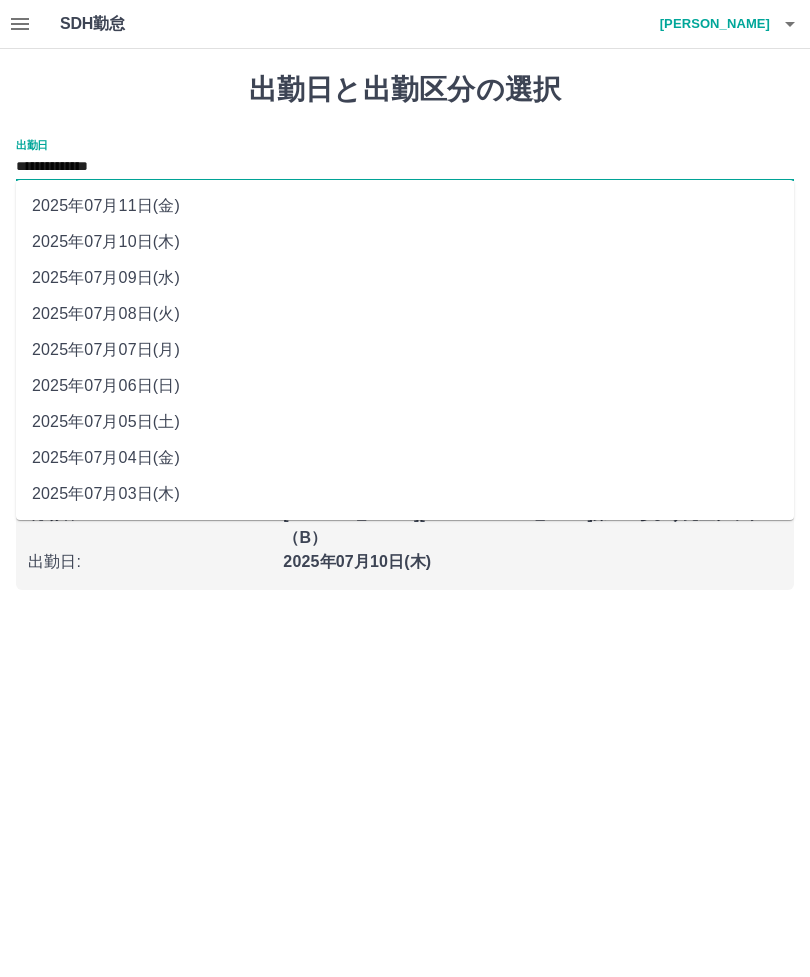 click on "2025年07月07日(月)" at bounding box center [405, 350] 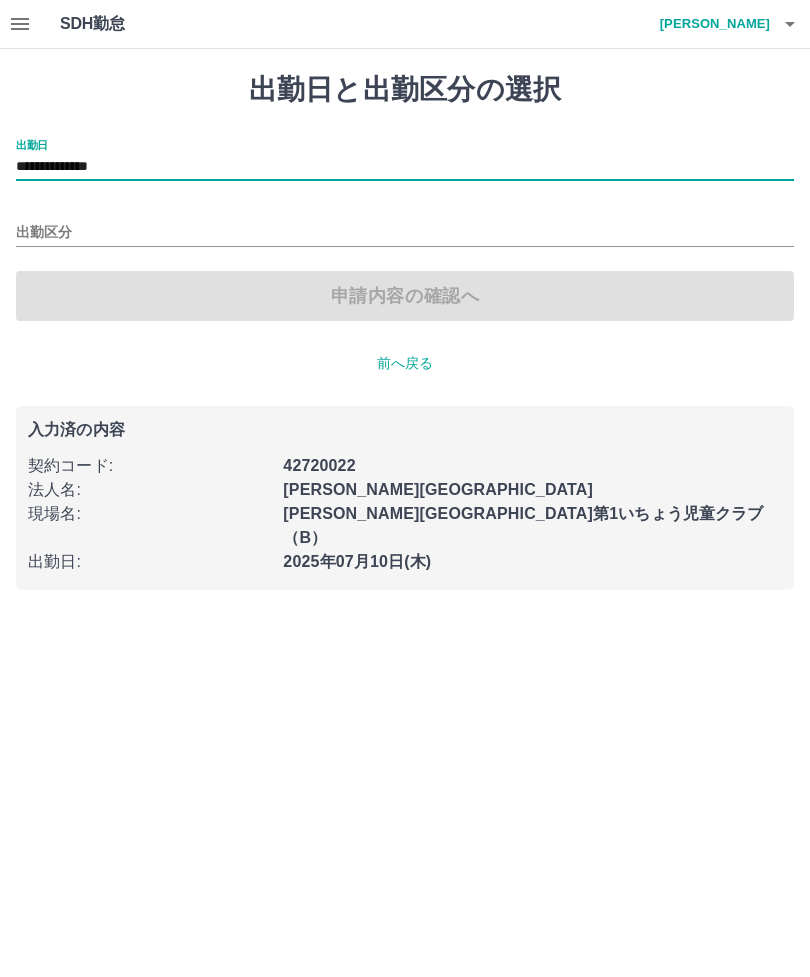 click on "出勤区分" at bounding box center [405, 233] 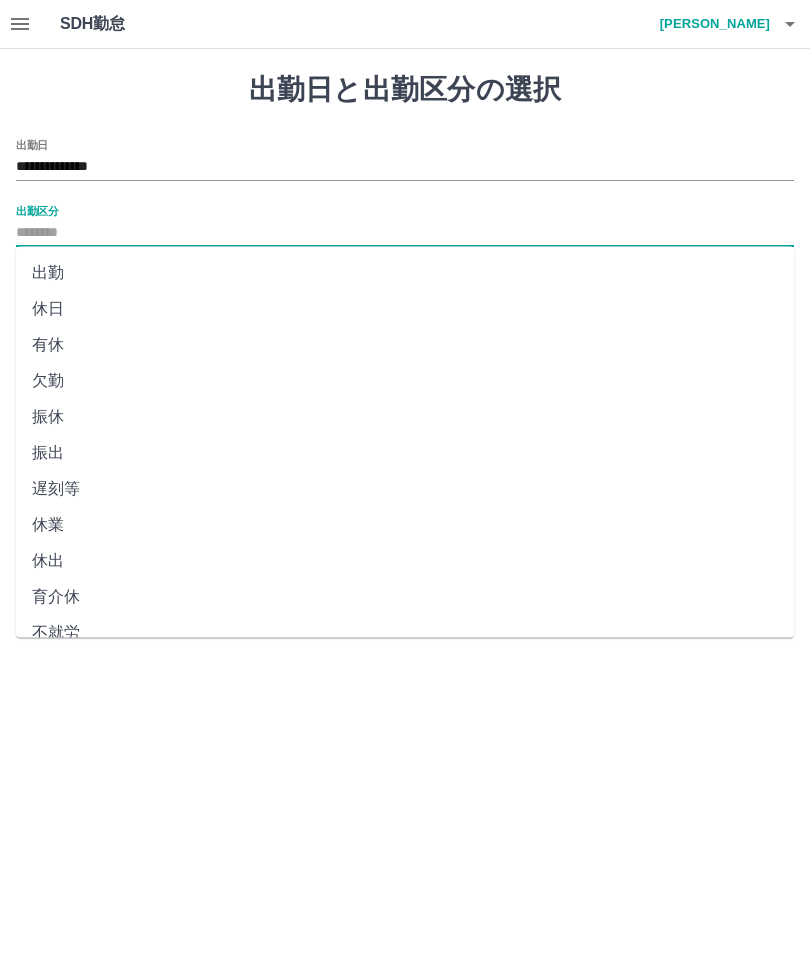 click on "出勤" at bounding box center (405, 273) 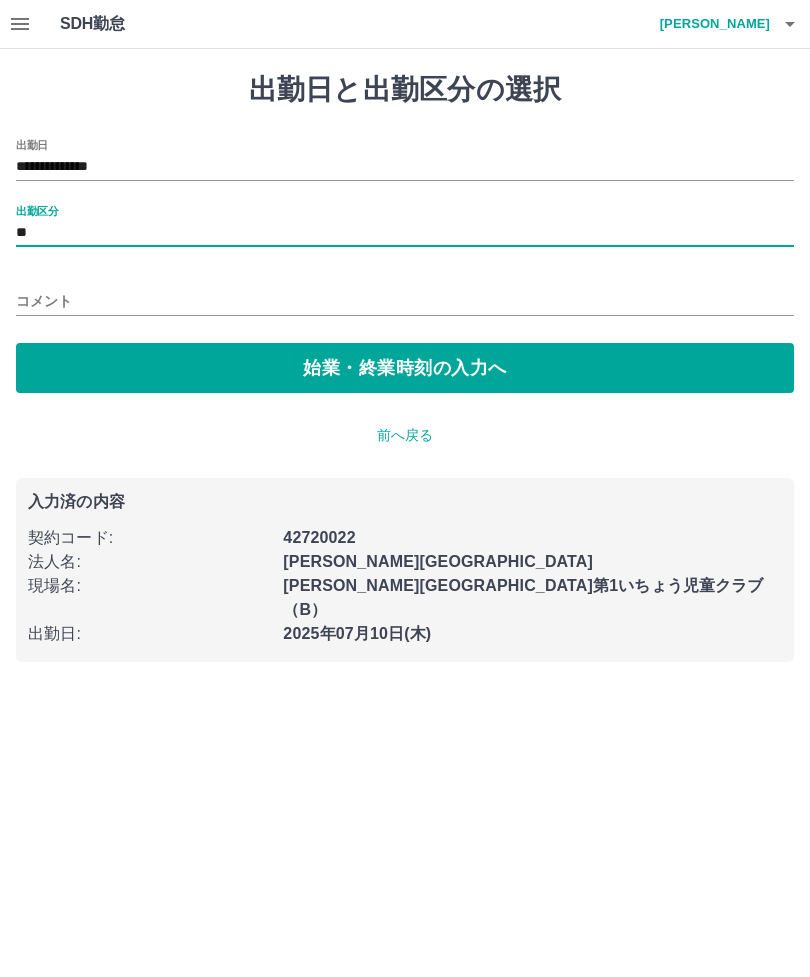 click on "始業・終業時刻の入力へ" at bounding box center (405, 368) 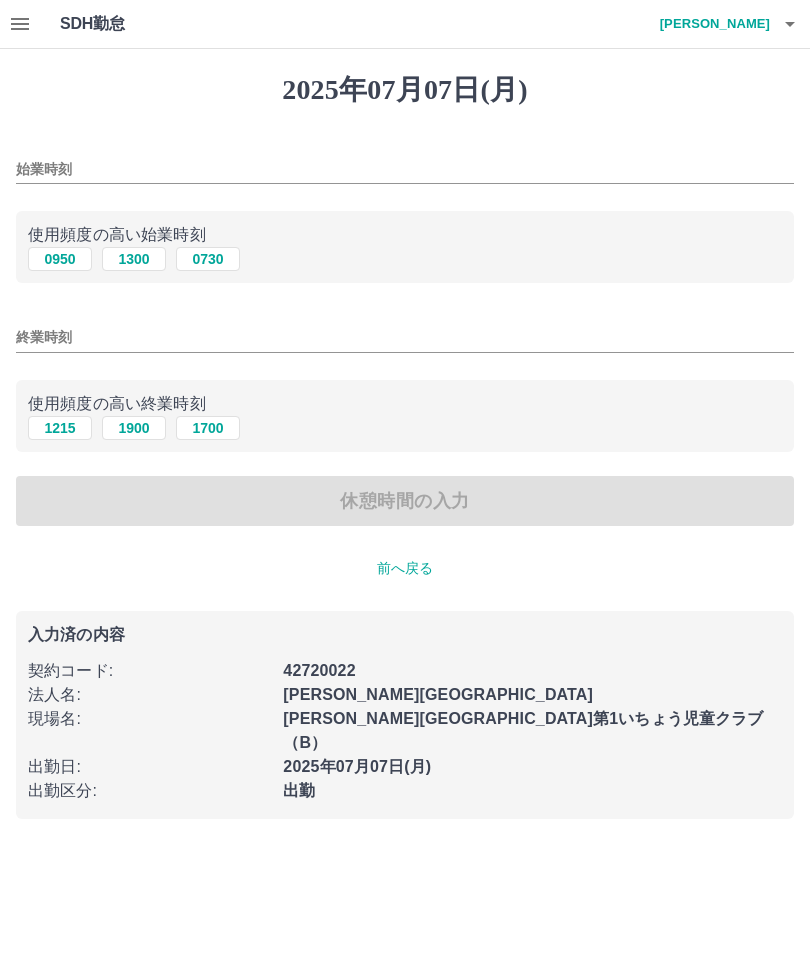 click on "始業時刻" at bounding box center [405, 169] 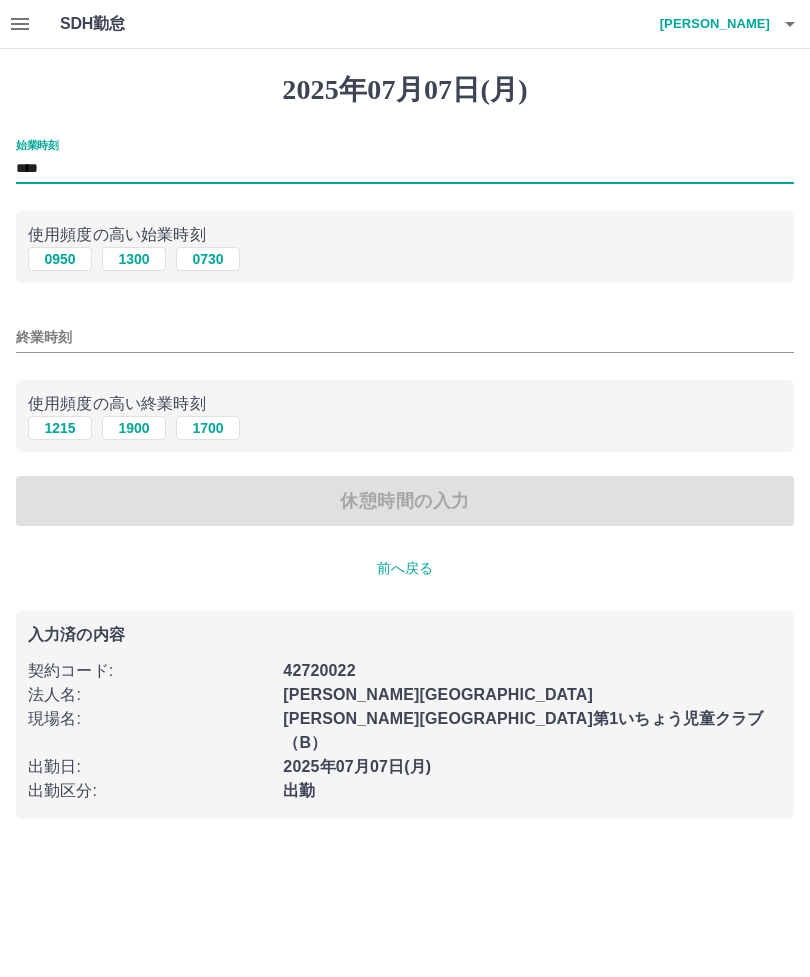 type on "****" 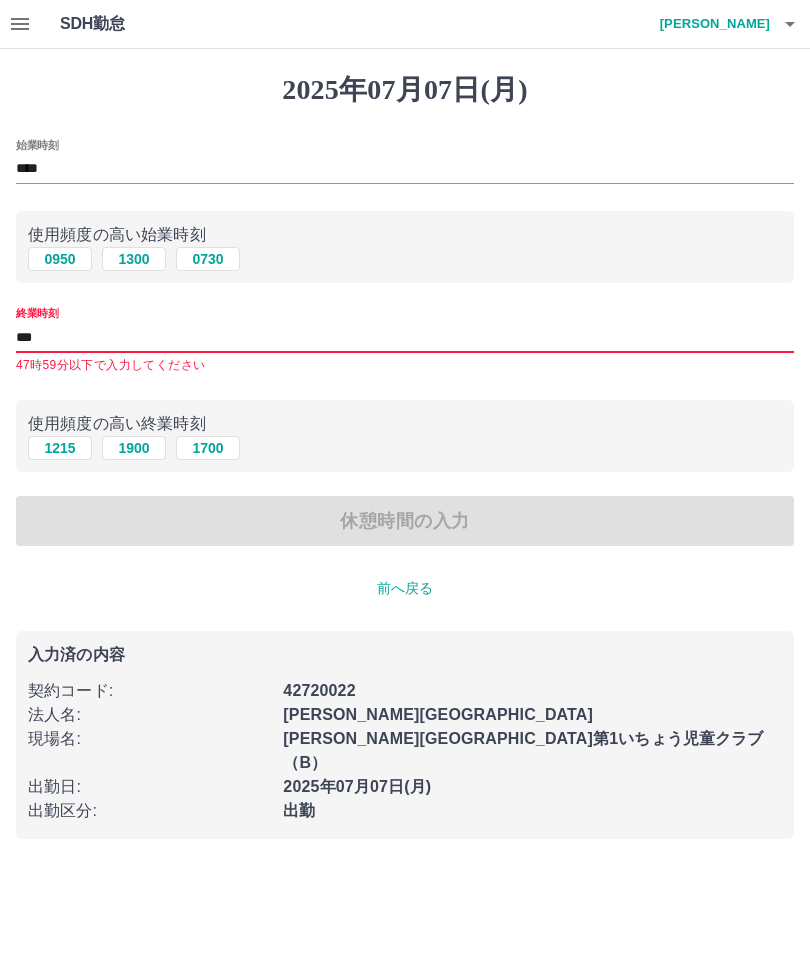 type on "****" 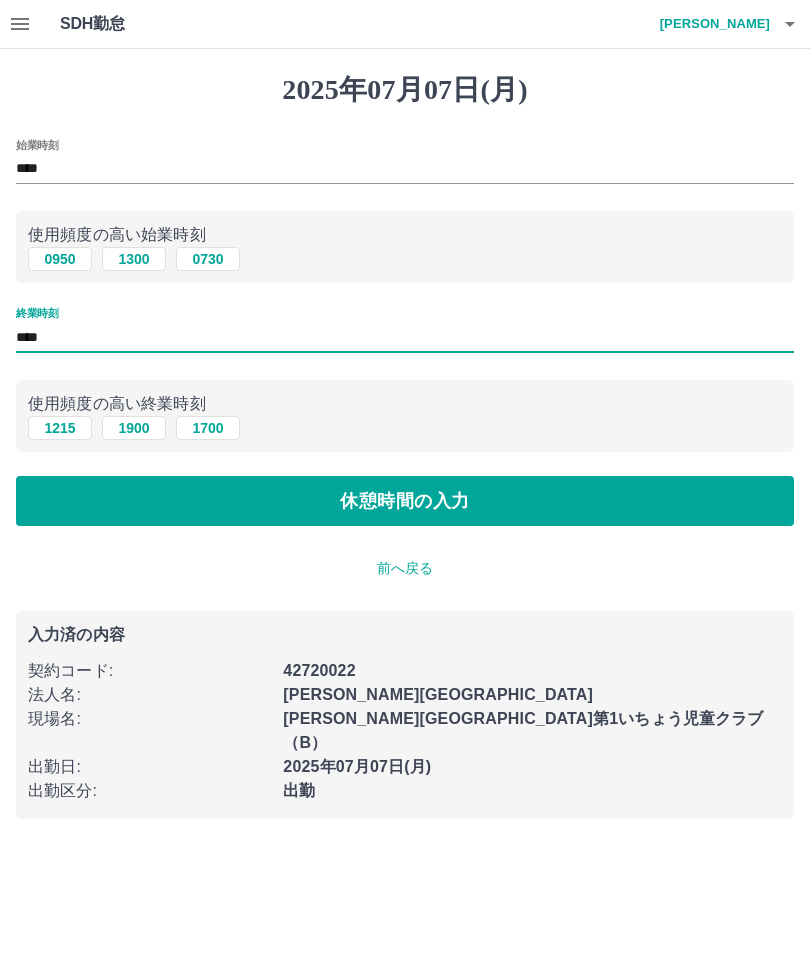 click on "休憩時間の入力" at bounding box center (405, 501) 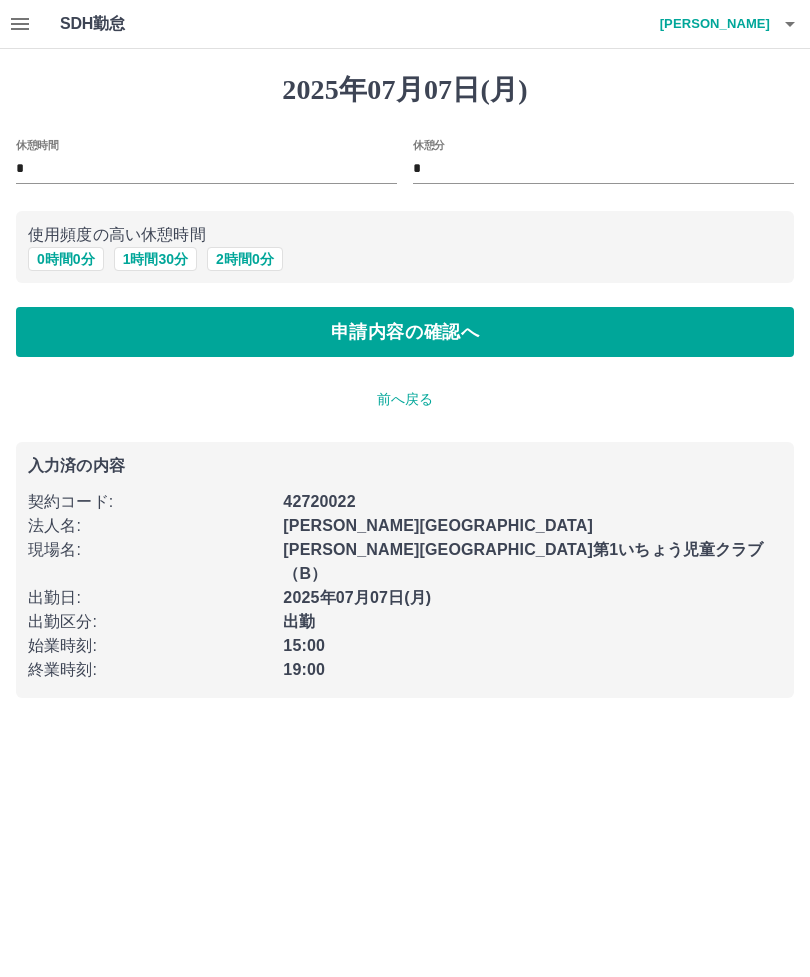 click on "申請内容の確認へ" at bounding box center [405, 332] 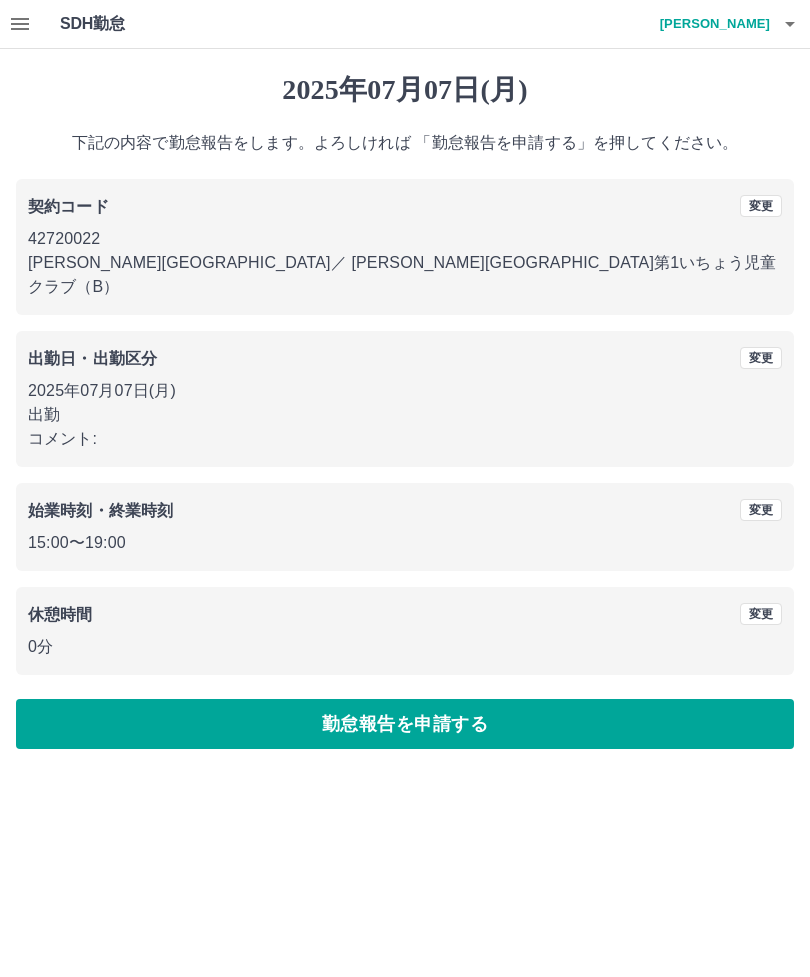click on "勤怠報告を申請する" at bounding box center (405, 724) 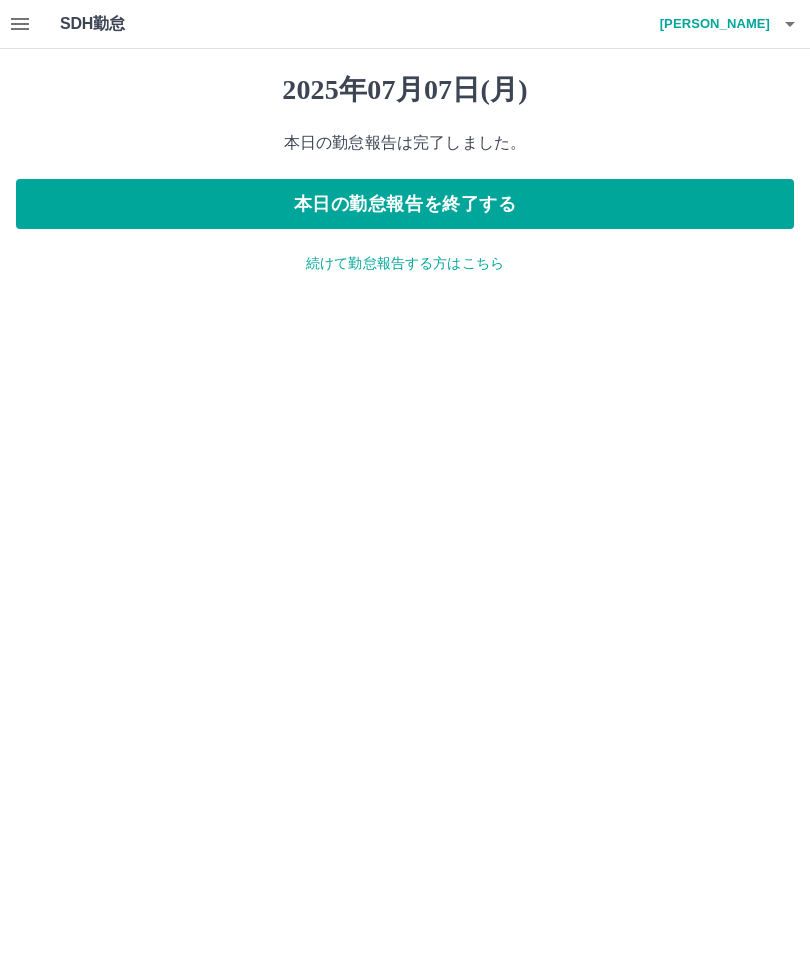 click on "続けて勤怠報告する方はこちら" at bounding box center (405, 263) 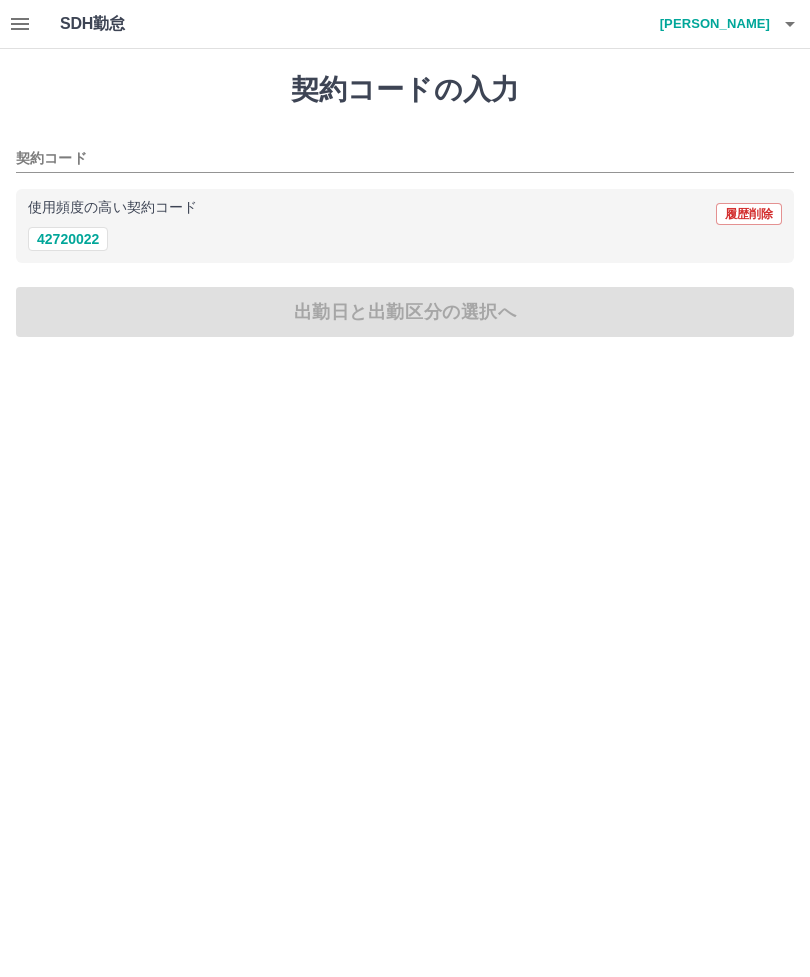 click on "42720022" at bounding box center (68, 239) 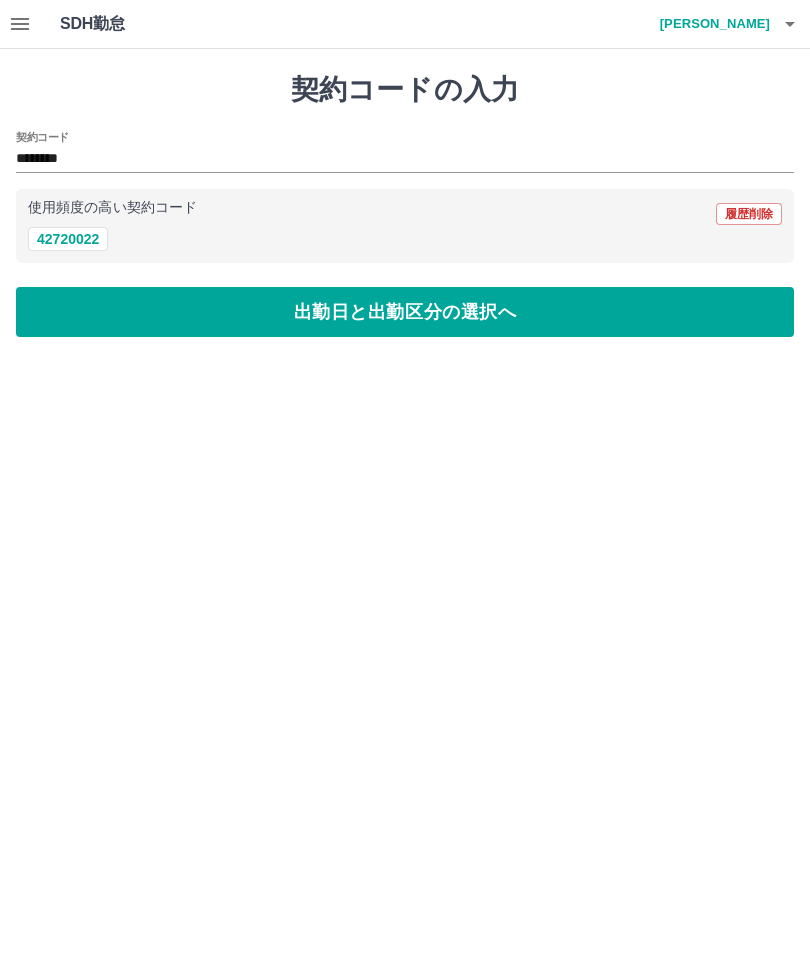 type on "********" 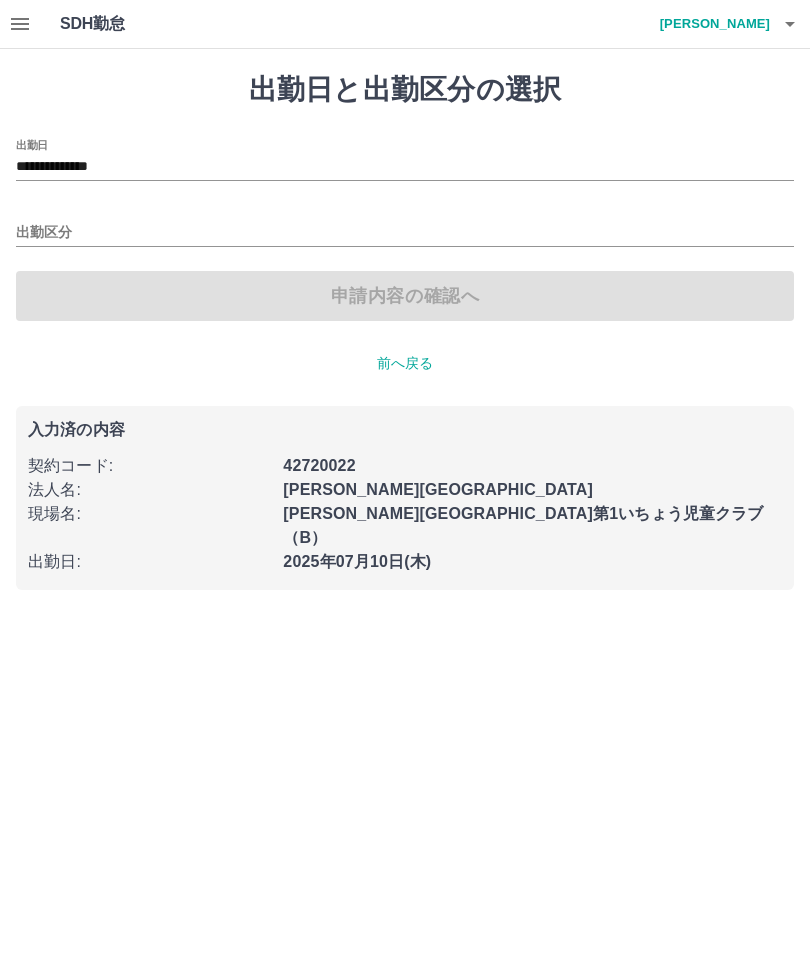 click on "出勤区分" at bounding box center (405, 233) 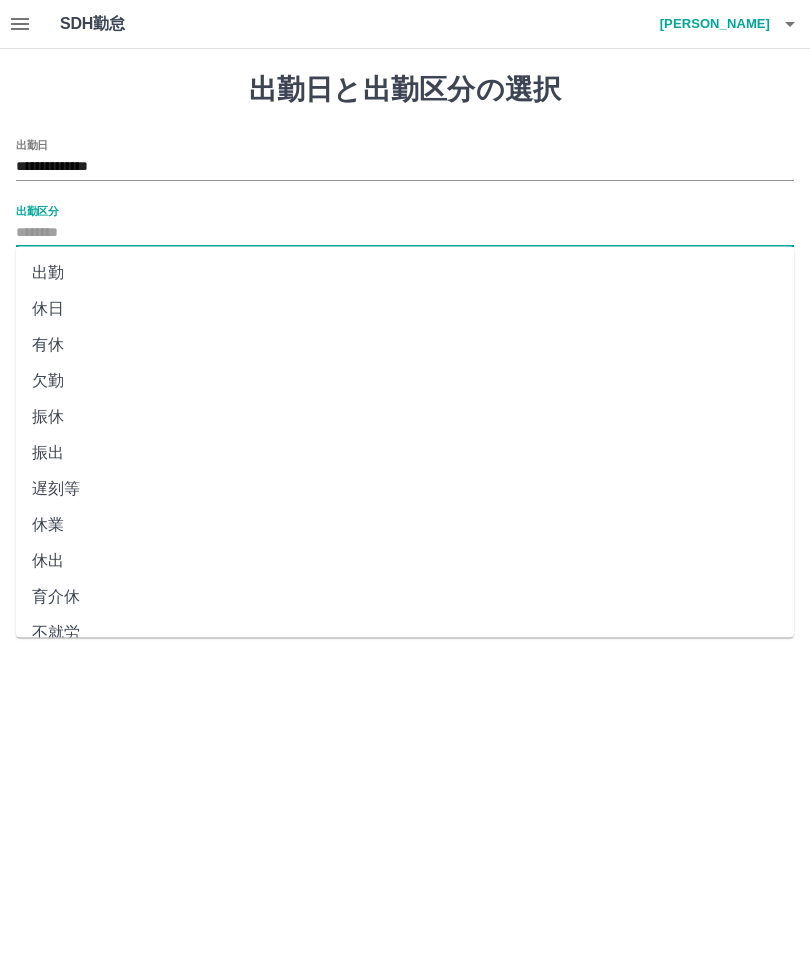 click on "**********" at bounding box center (405, 167) 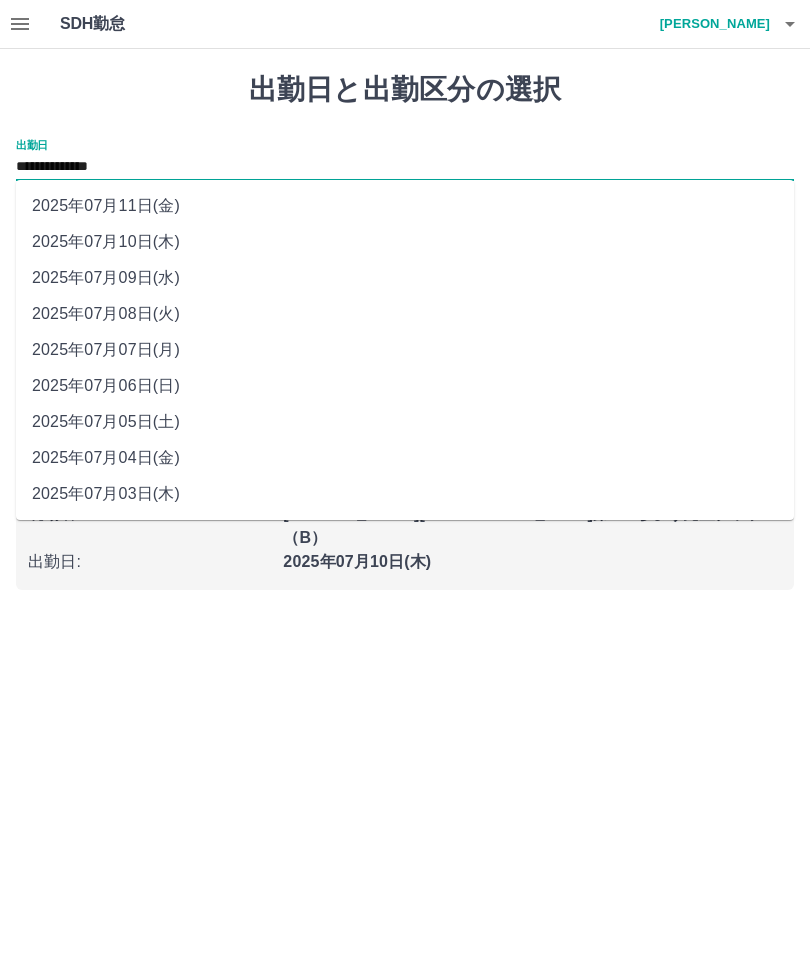 click on "2025年07月08日(火)" at bounding box center [405, 314] 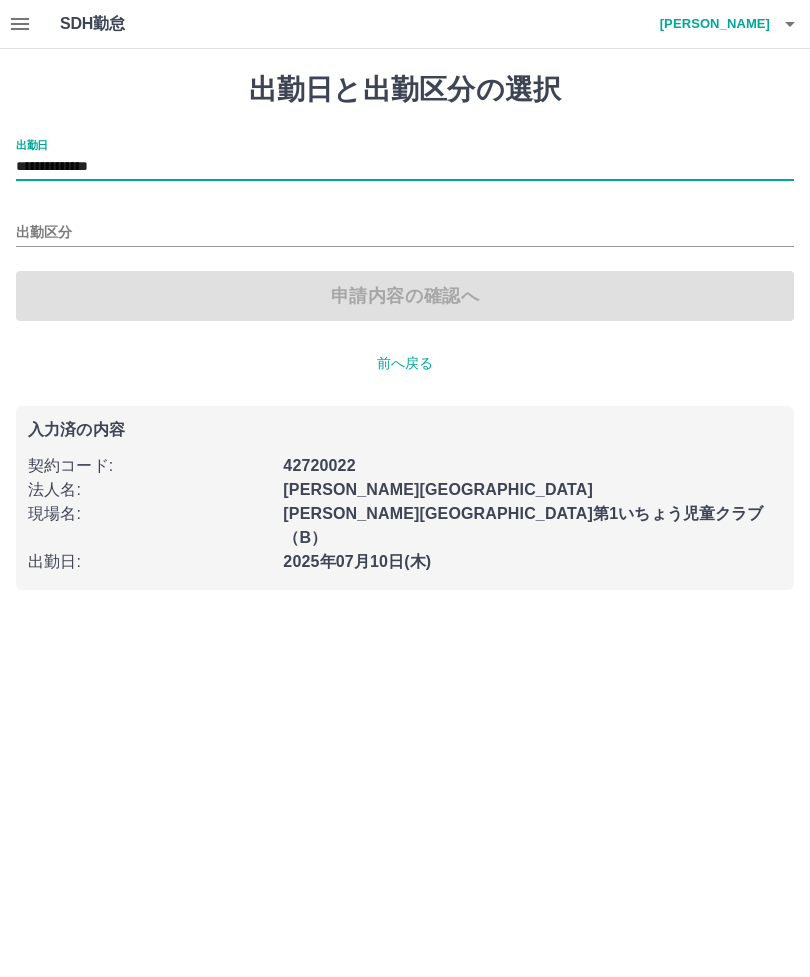 click on "出勤区分" at bounding box center (405, 233) 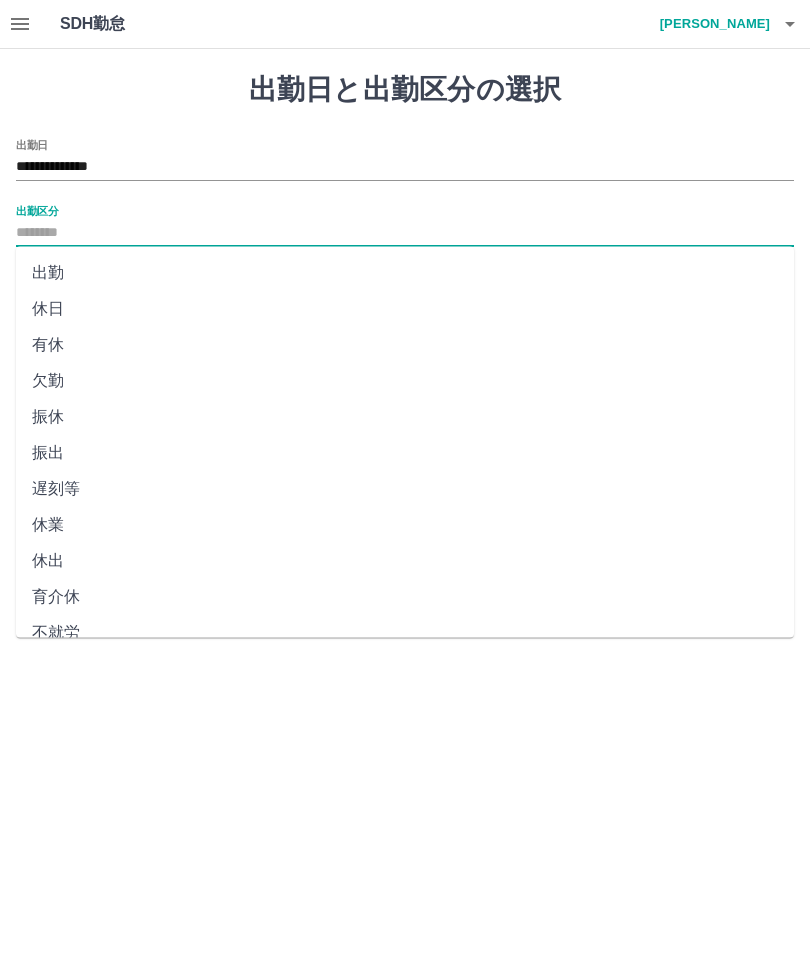 click on "有休" at bounding box center (405, 345) 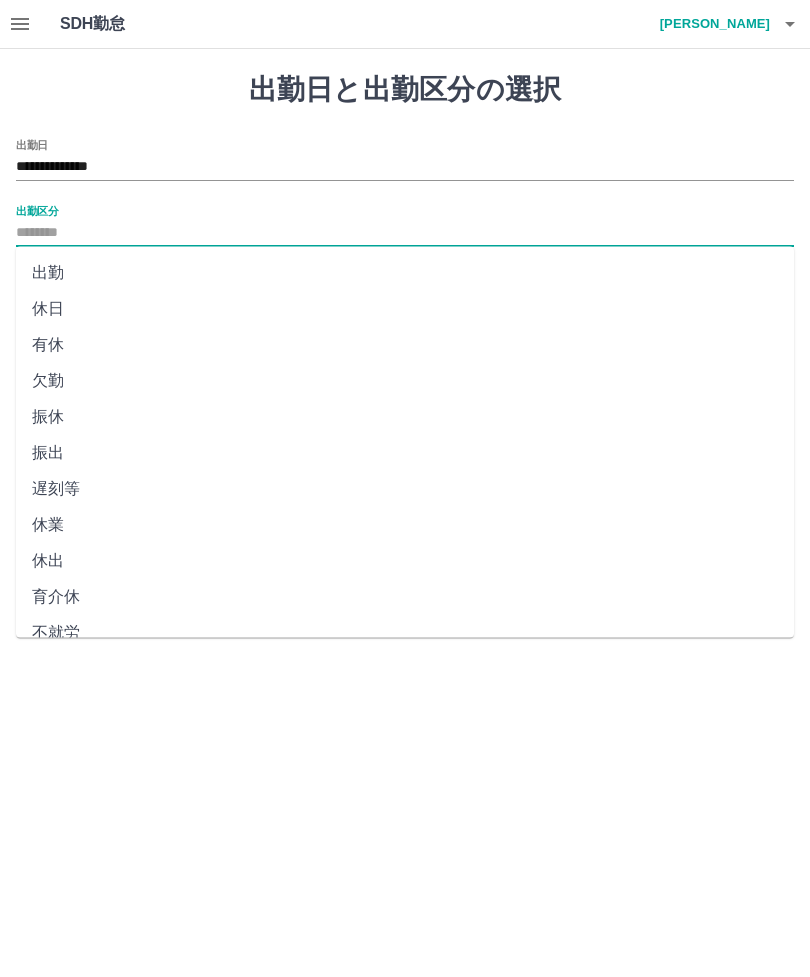 type on "**" 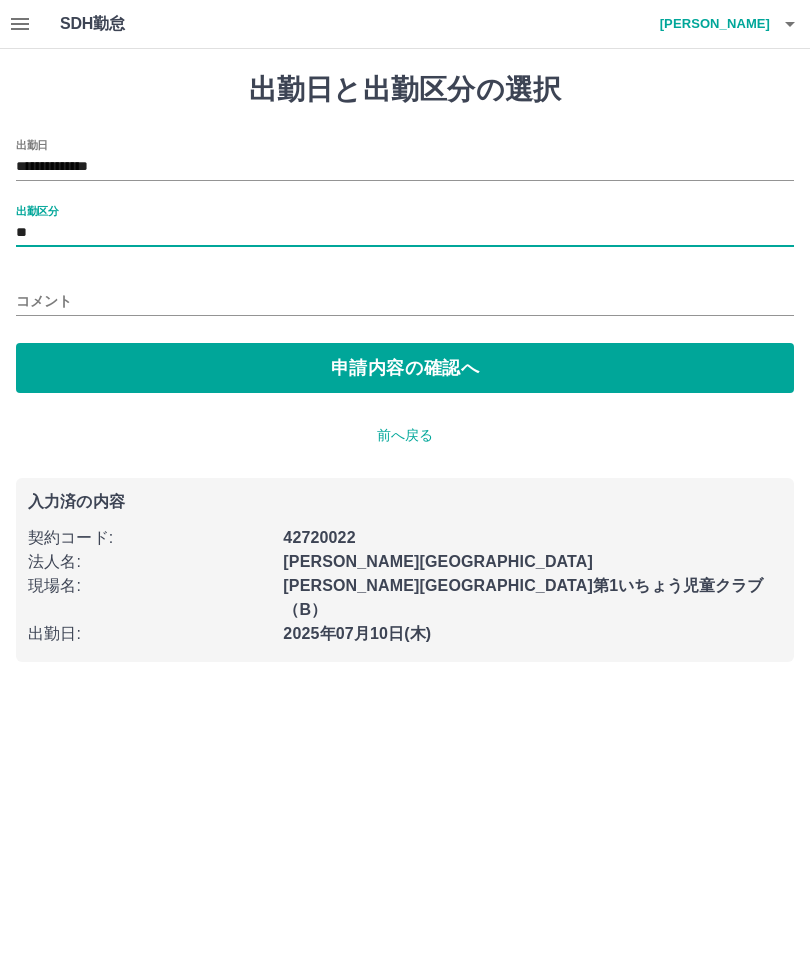 click on "コメント" at bounding box center [405, 301] 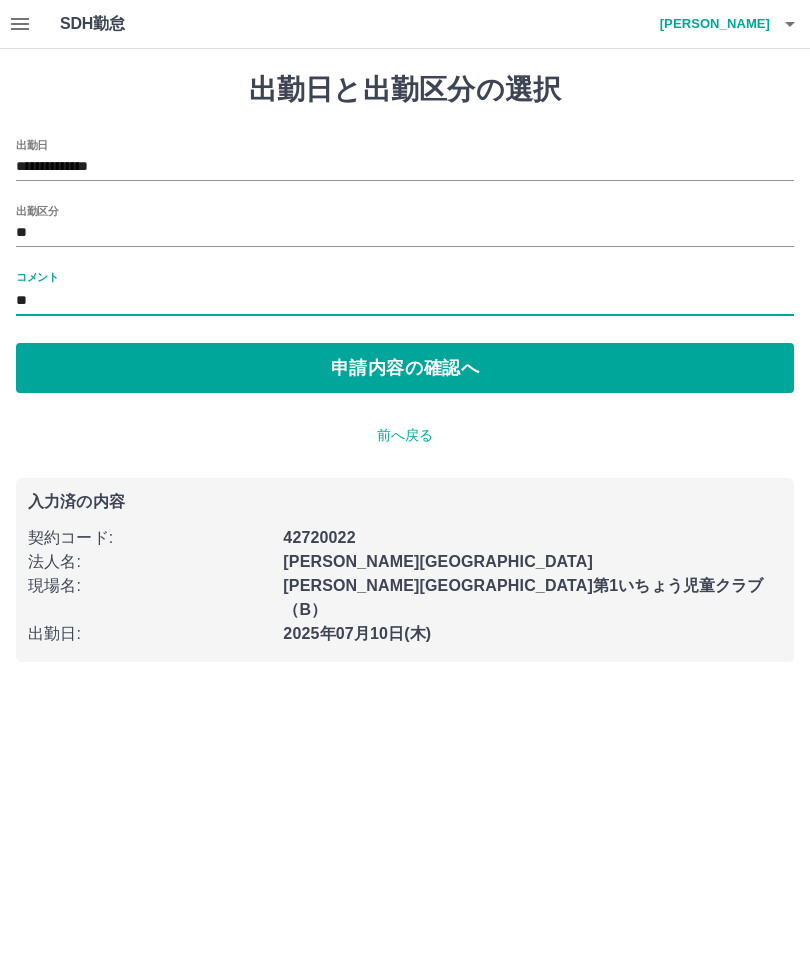 type on "****" 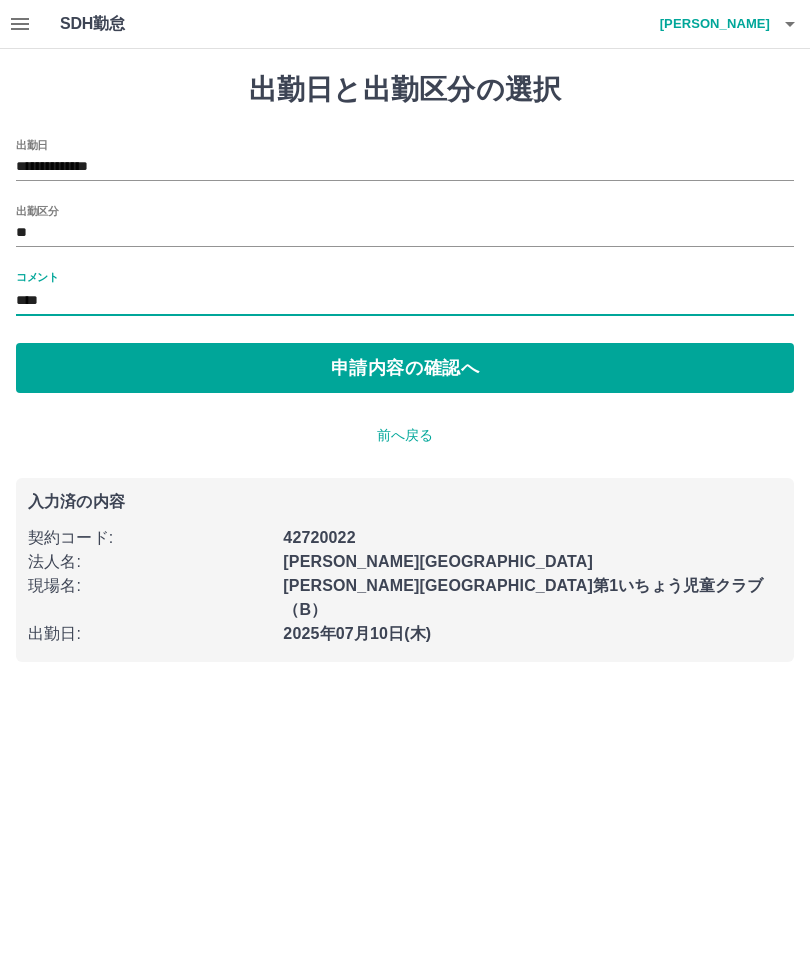 click on "申請内容の確認へ" at bounding box center [405, 368] 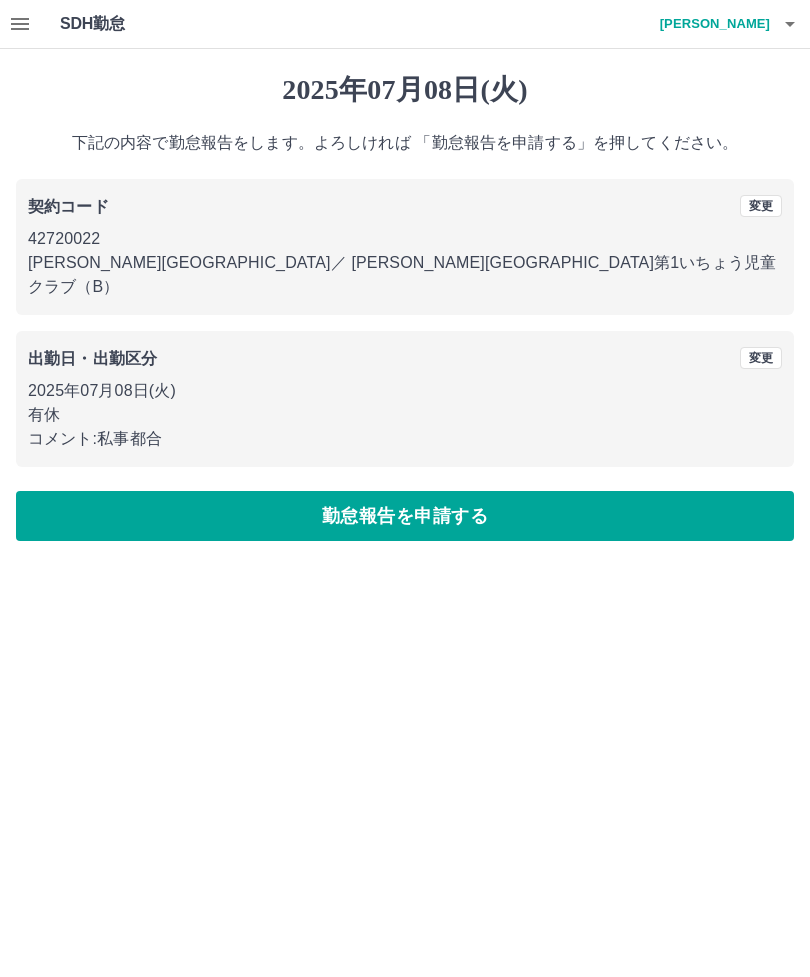 click on "勤怠報告を申請する" at bounding box center (405, 516) 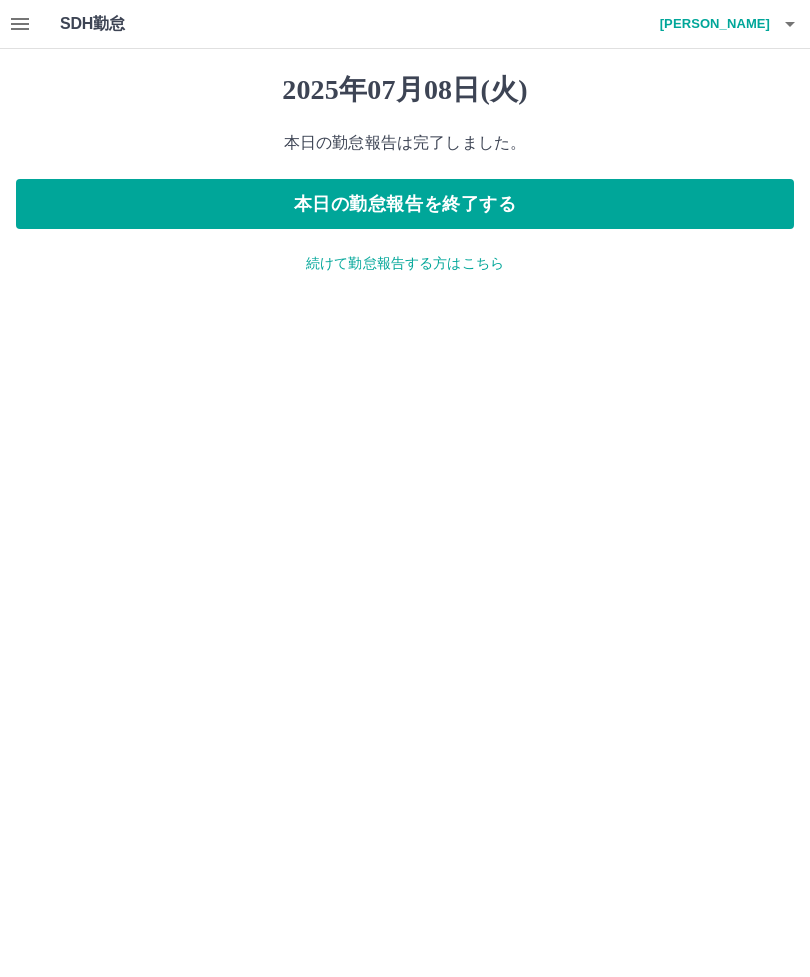 click on "本日の勤怠報告を終了する" at bounding box center (405, 204) 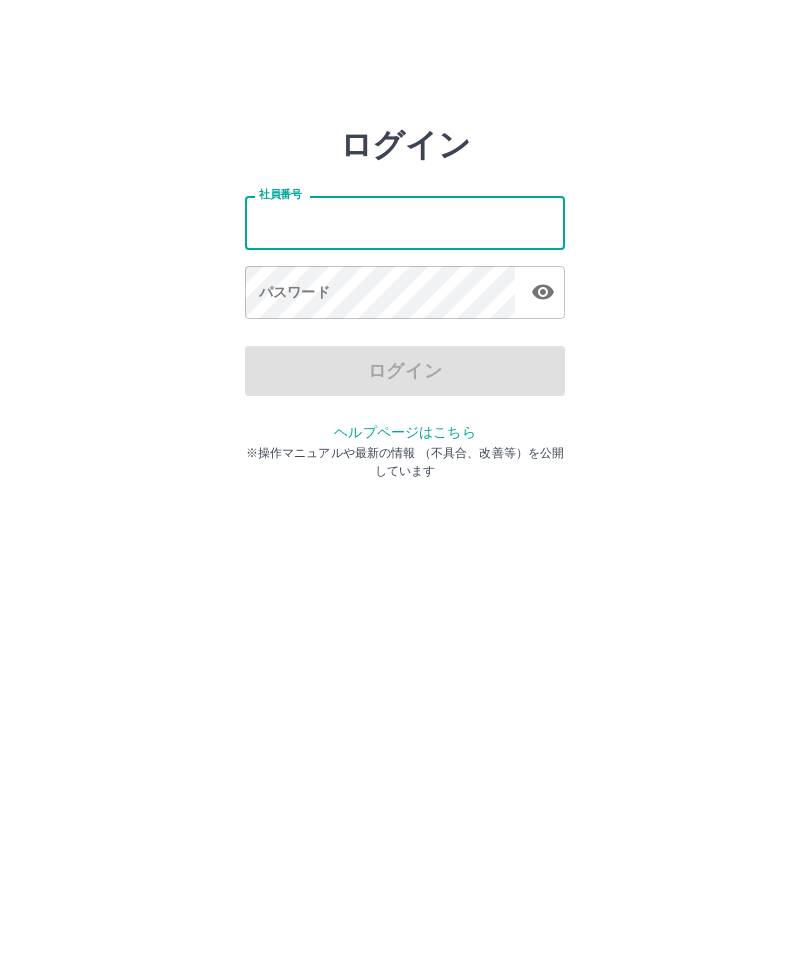 scroll, scrollTop: 0, scrollLeft: 0, axis: both 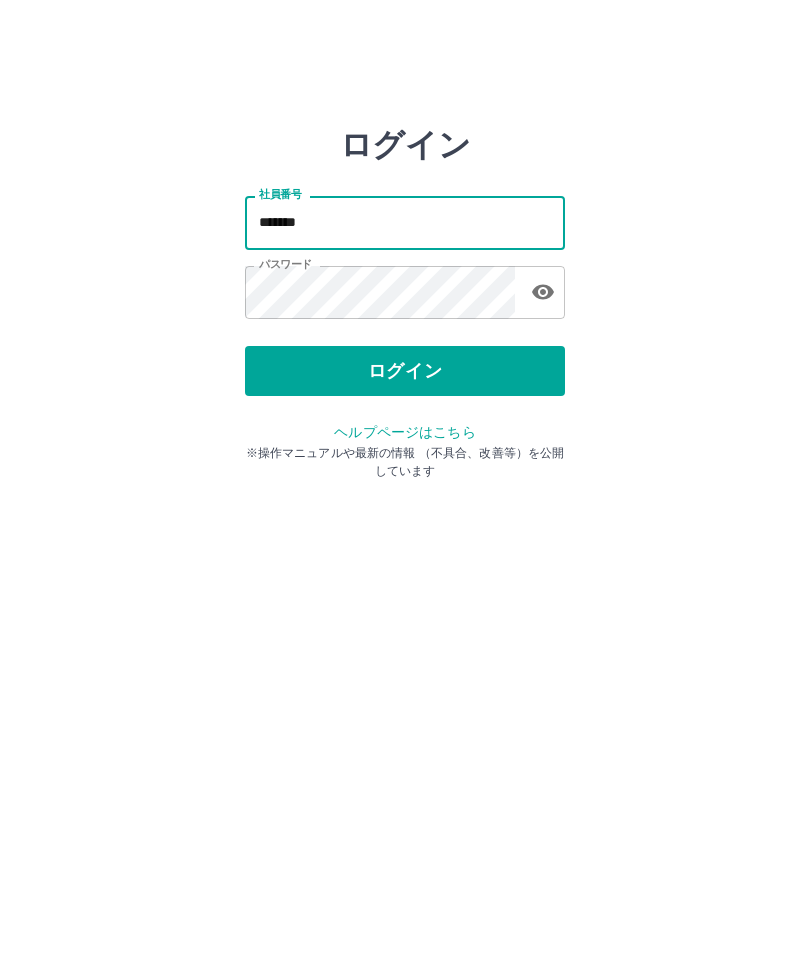 click on "ログイン" at bounding box center [405, 371] 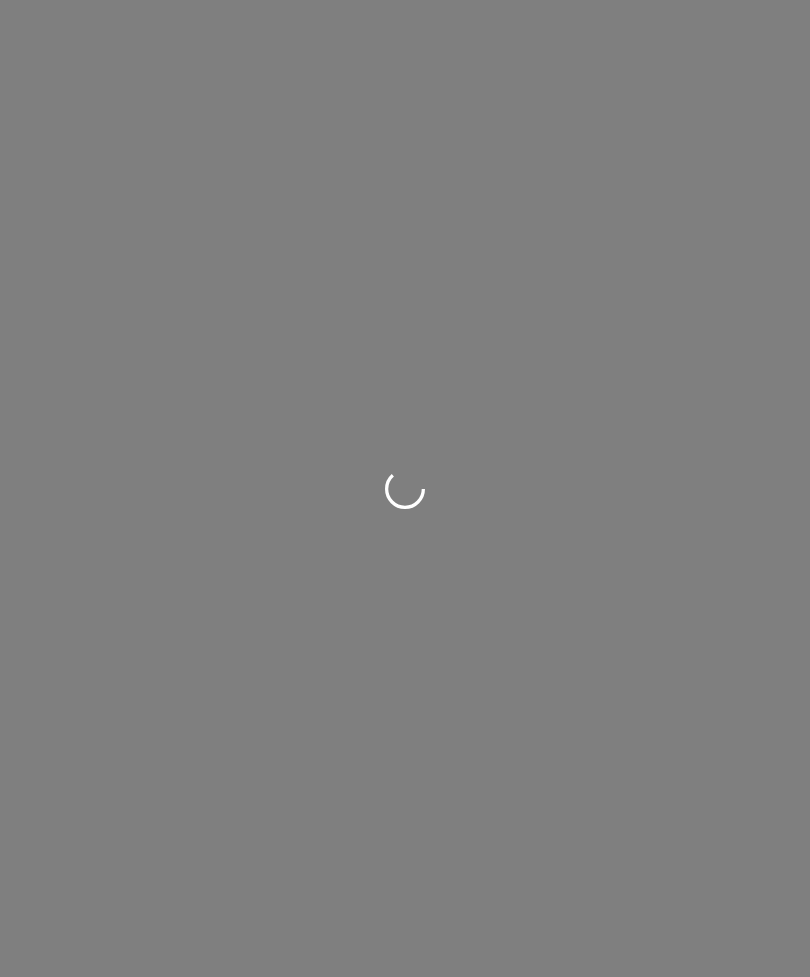 scroll, scrollTop: 0, scrollLeft: 0, axis: both 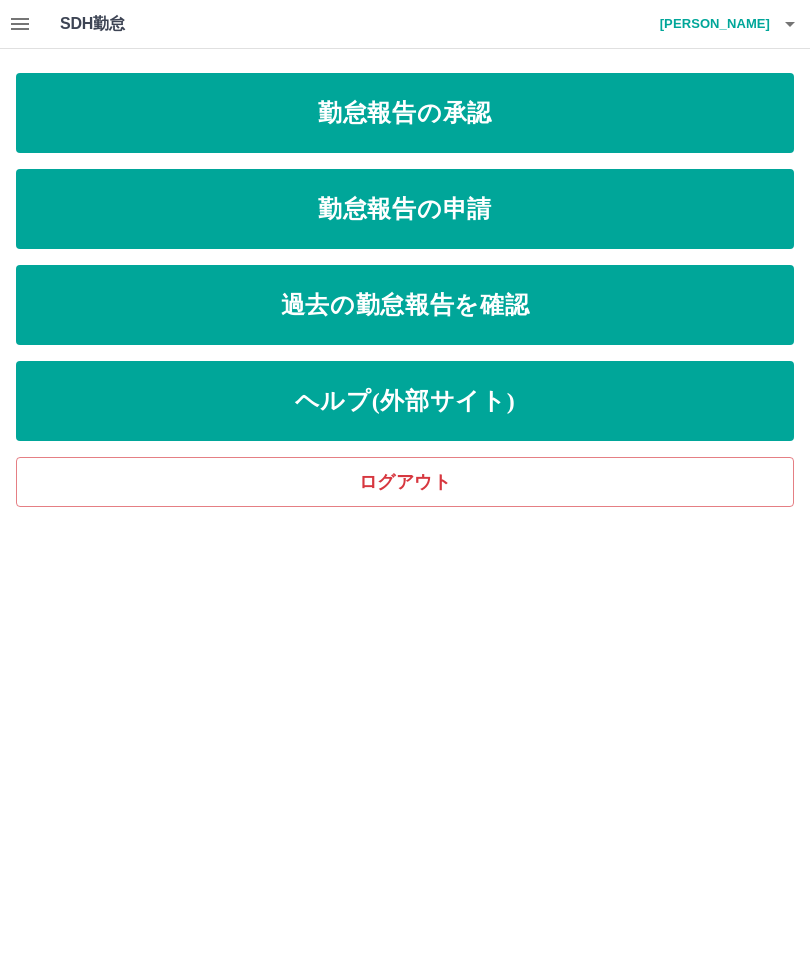 click on "勤怠報告の承認" at bounding box center [405, 113] 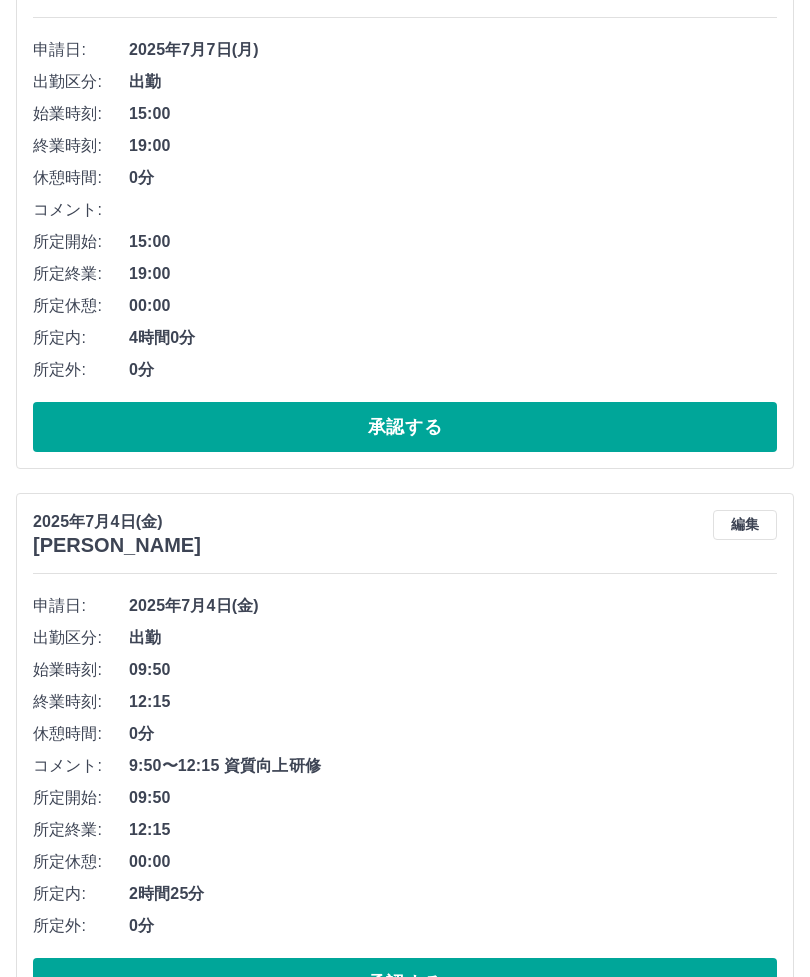scroll, scrollTop: 1320, scrollLeft: 0, axis: vertical 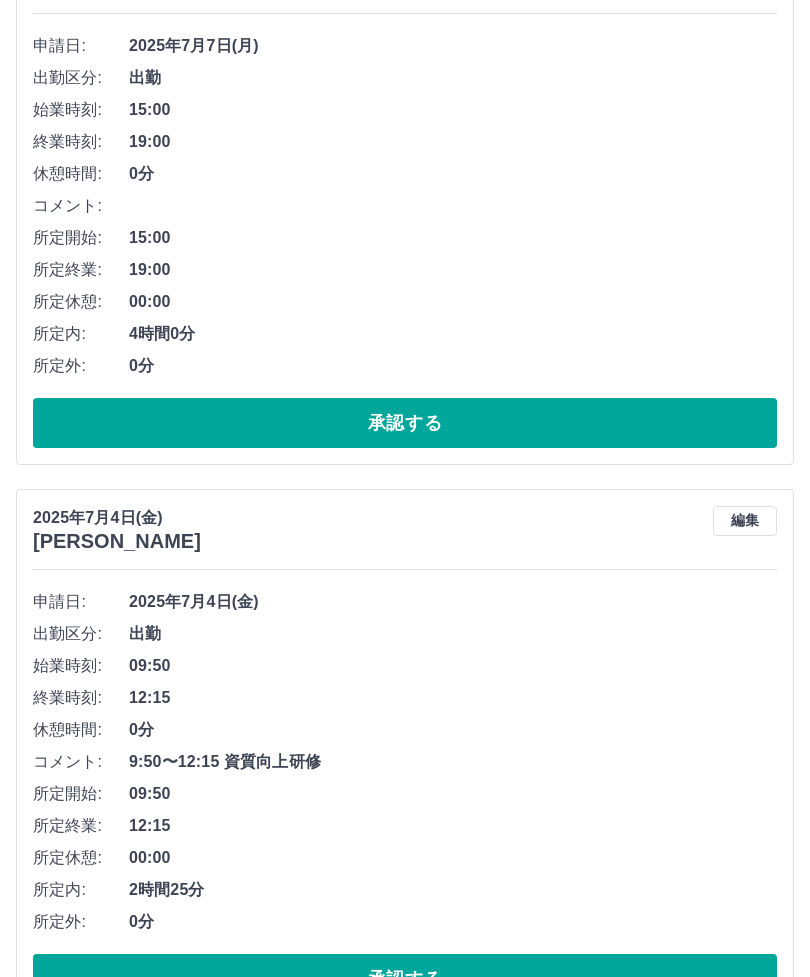 click on "承認する" at bounding box center [405, 979] 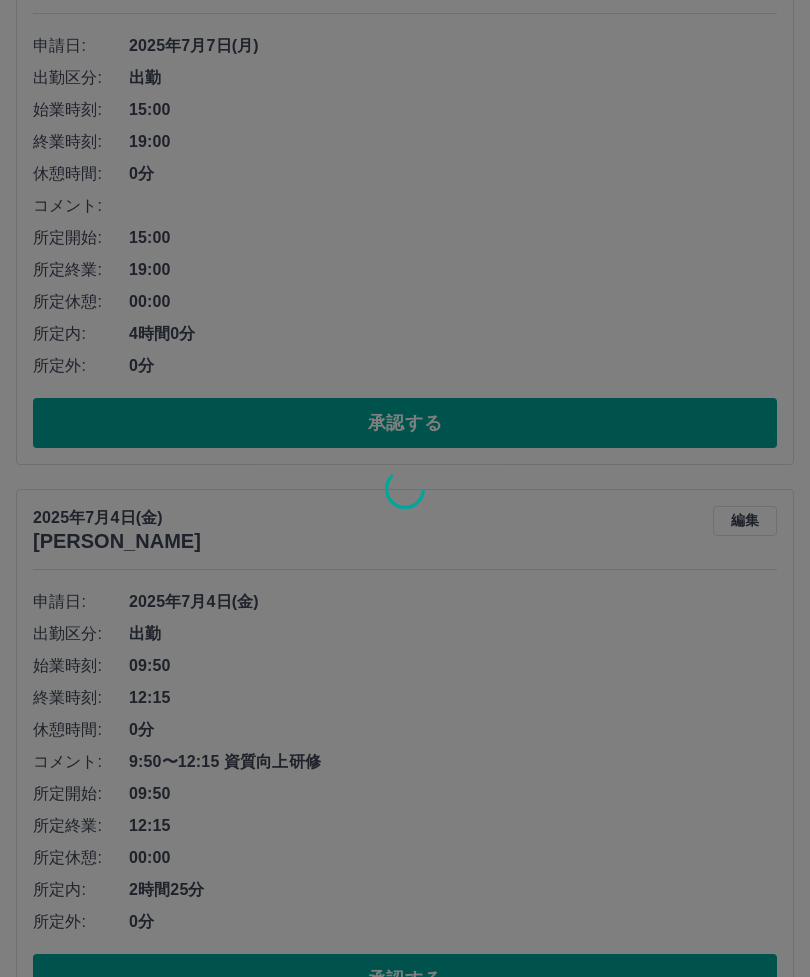 scroll, scrollTop: 764, scrollLeft: 0, axis: vertical 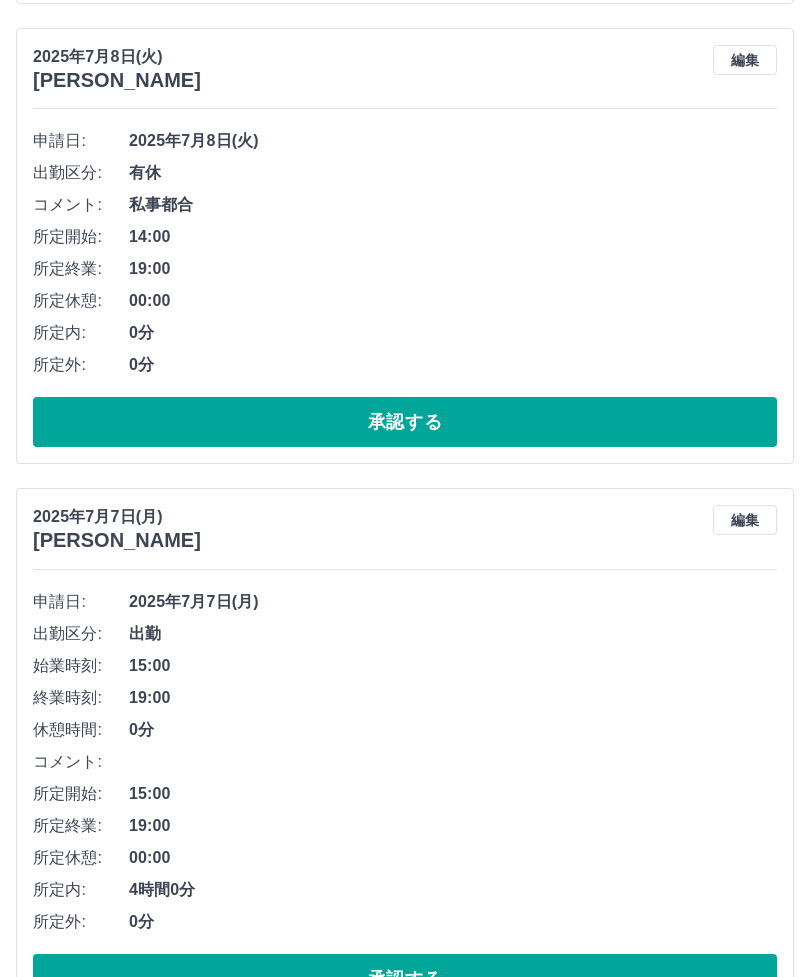 click on "承認する" at bounding box center [405, 979] 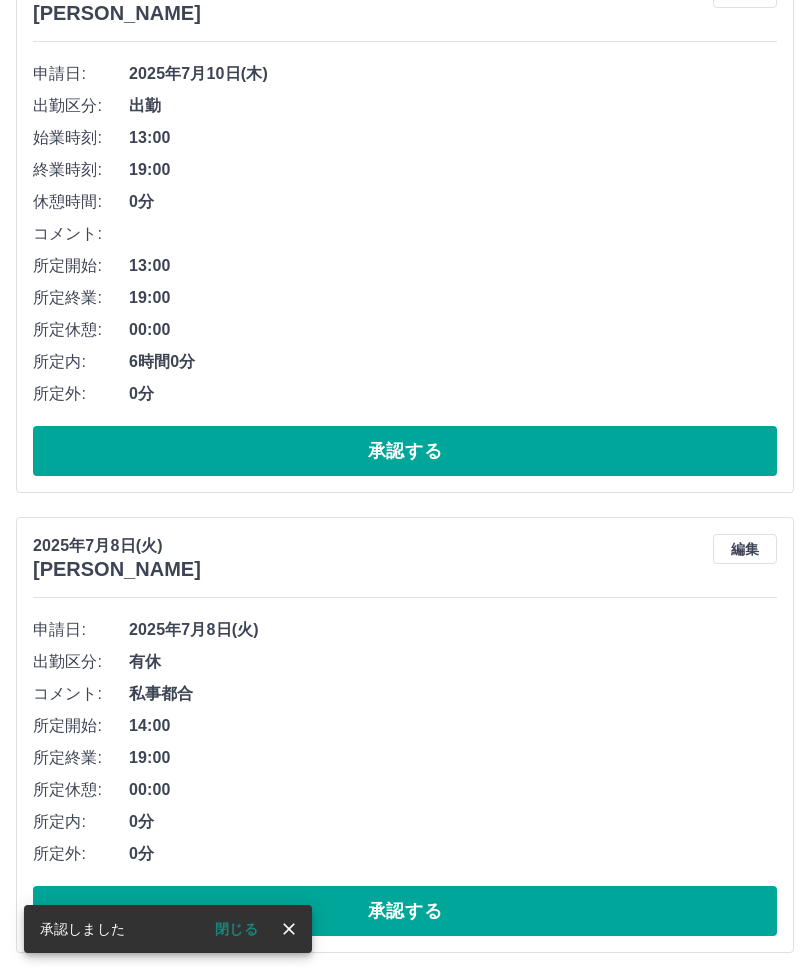 scroll, scrollTop: 208, scrollLeft: 0, axis: vertical 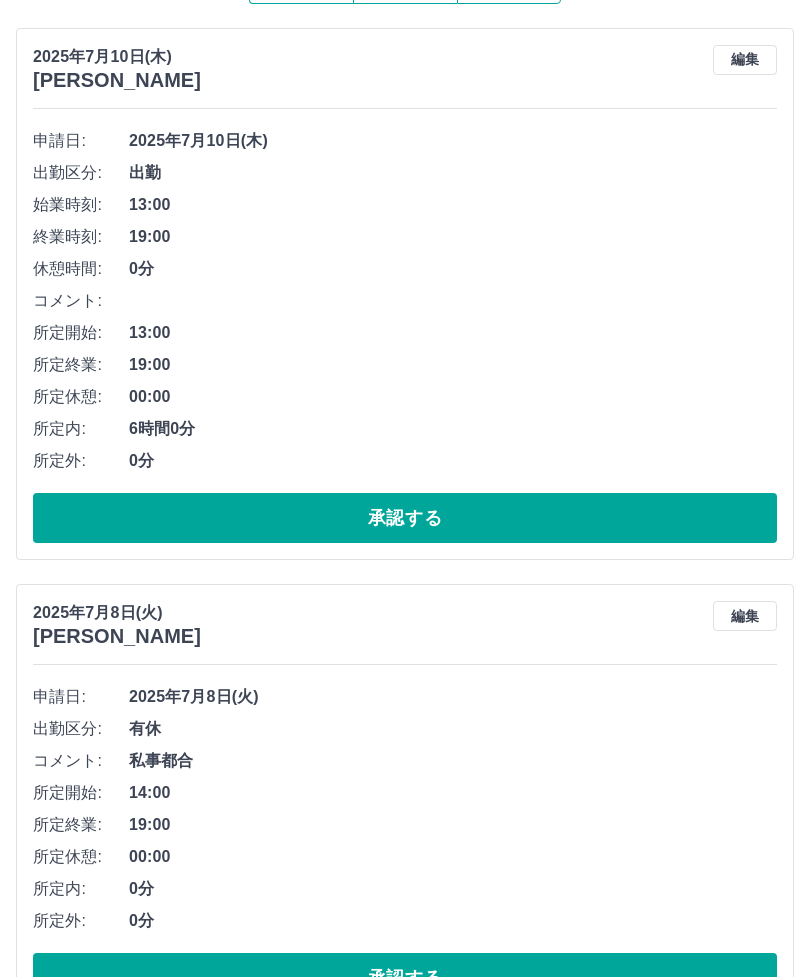 click on "承認する" at bounding box center [405, 978] 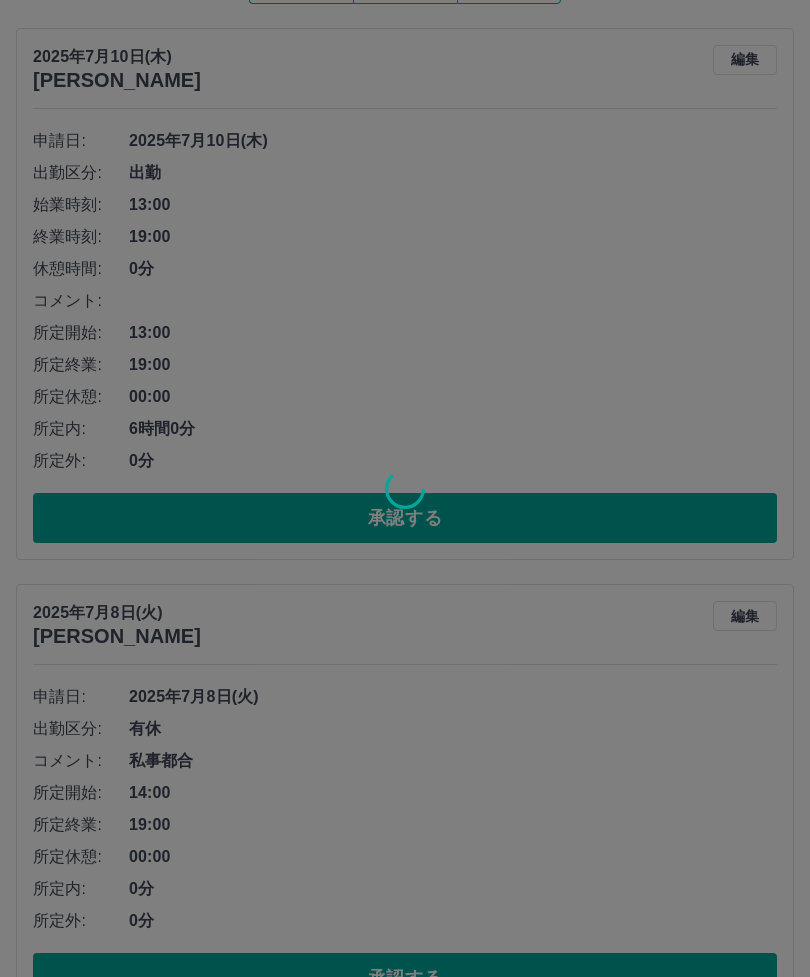 scroll, scrollTop: 0, scrollLeft: 0, axis: both 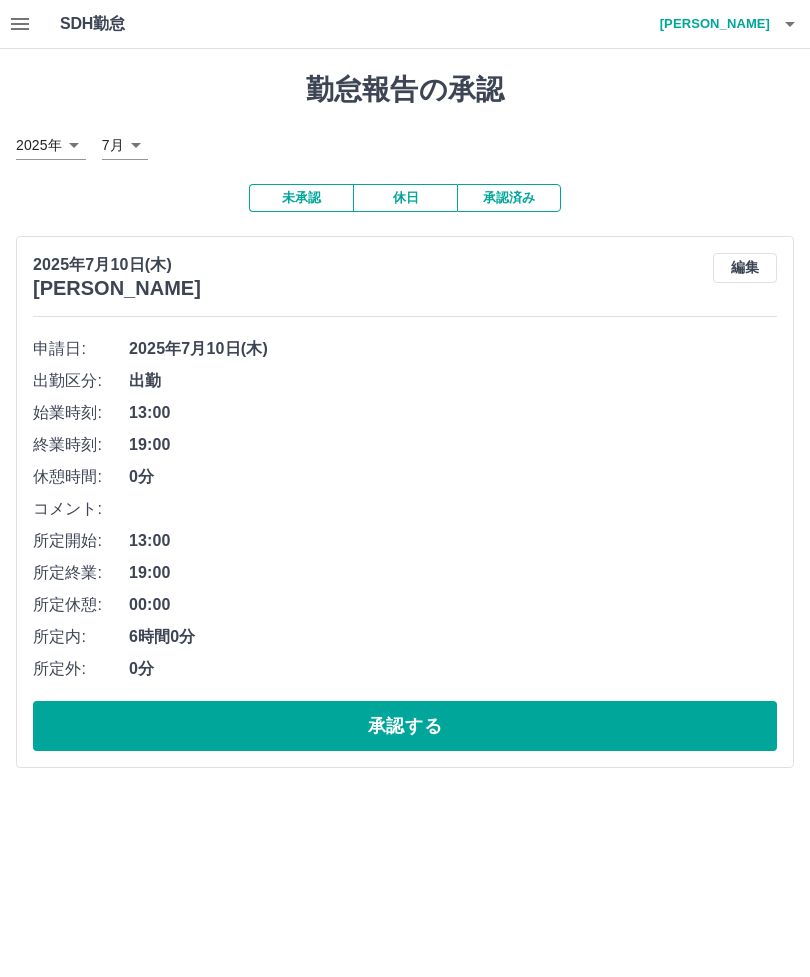click at bounding box center (20, 24) 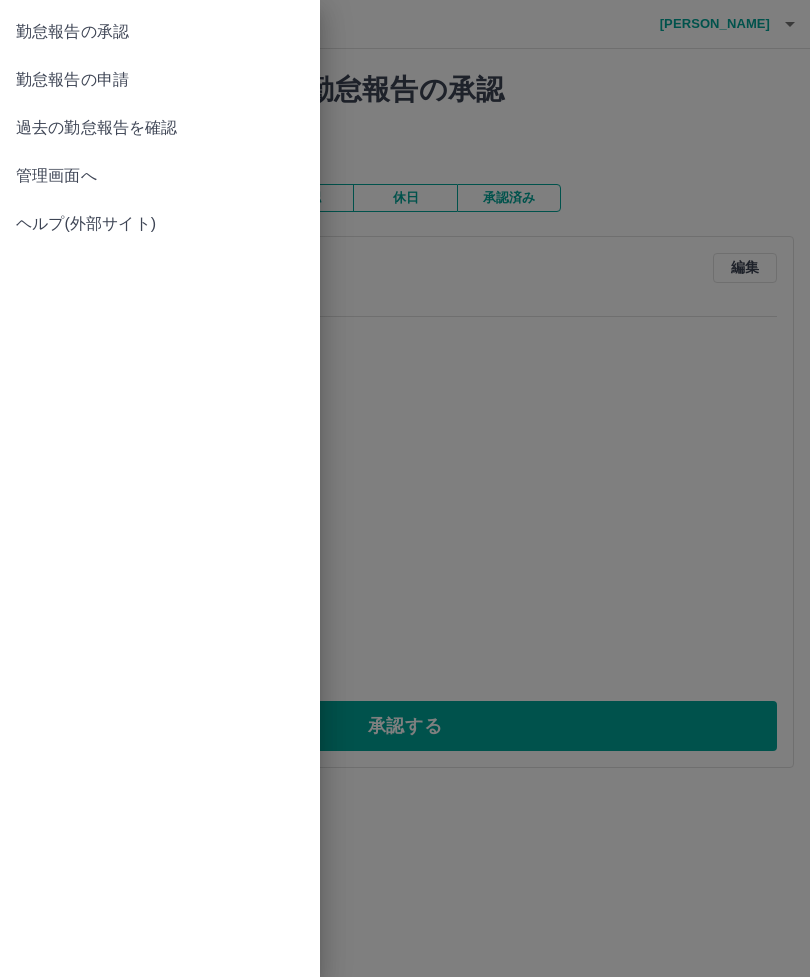 click on "勤怠報告の申請" at bounding box center (160, 80) 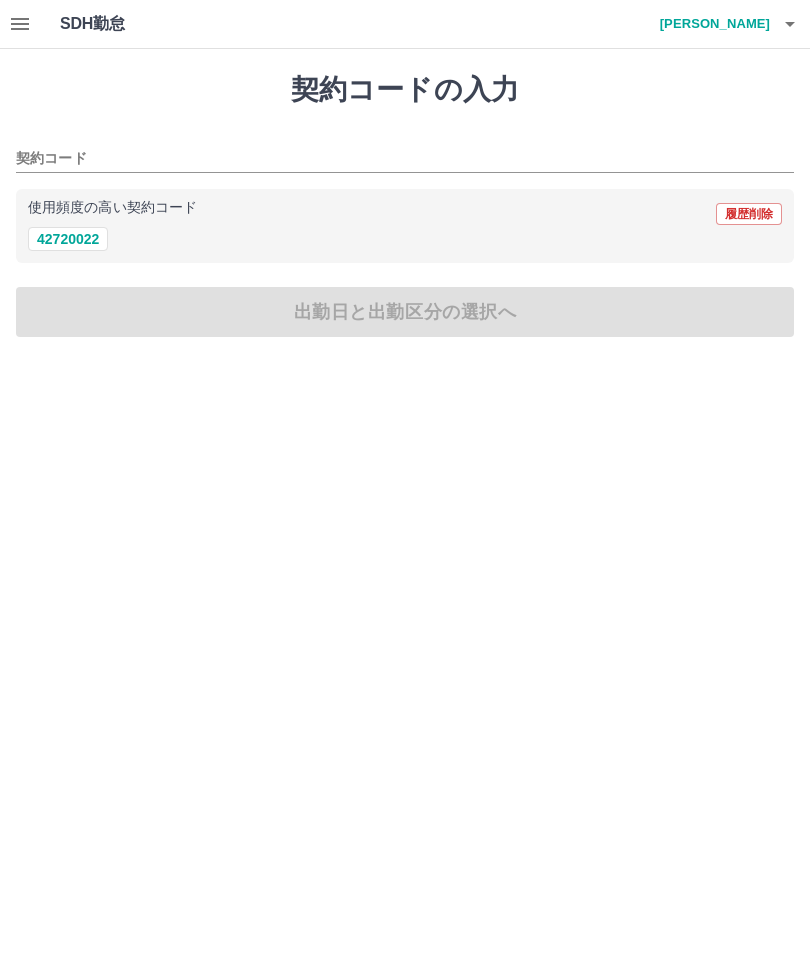 click on "42720022" at bounding box center (68, 239) 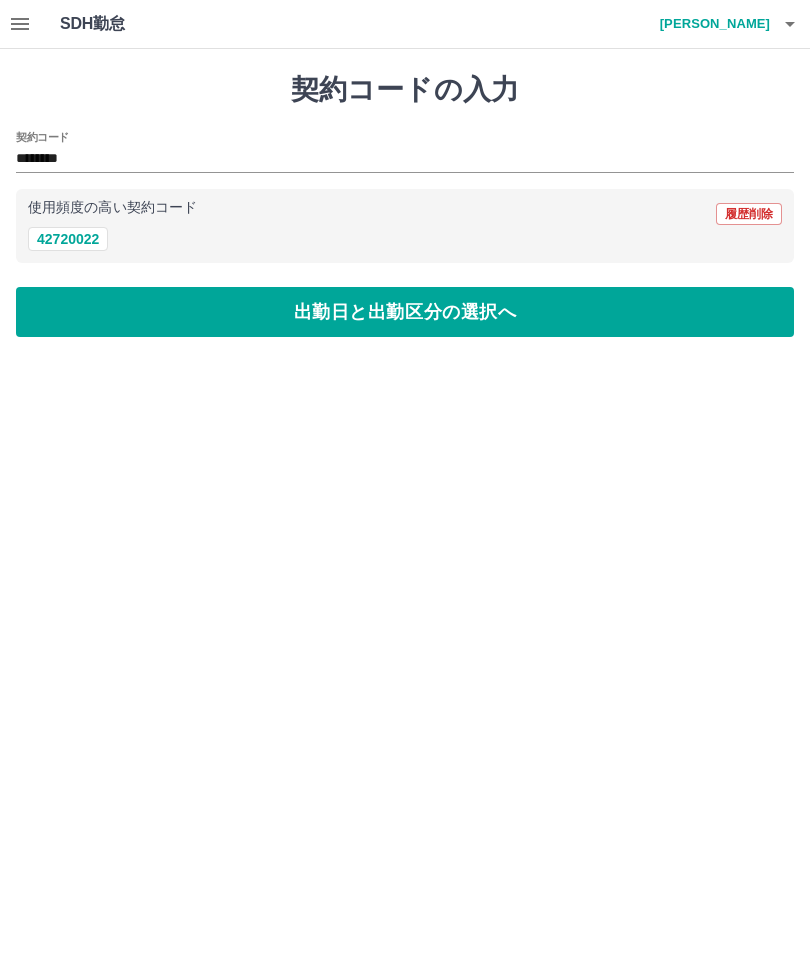 click on "出勤日と出勤区分の選択へ" at bounding box center (405, 312) 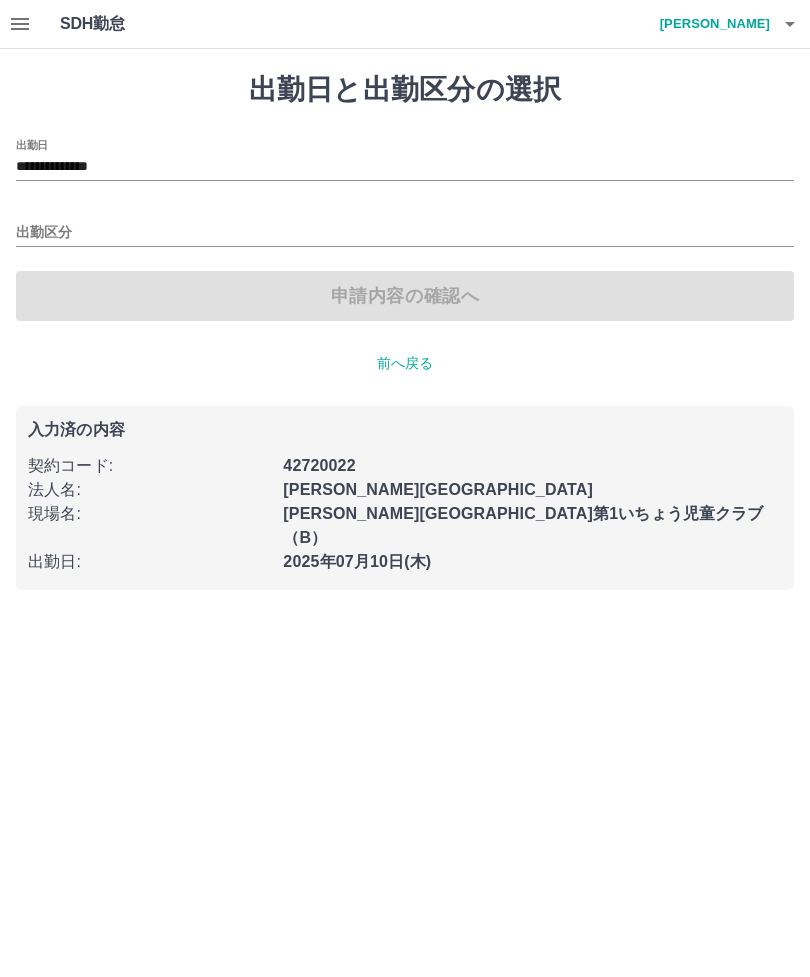 click on "出勤区分" at bounding box center (405, 233) 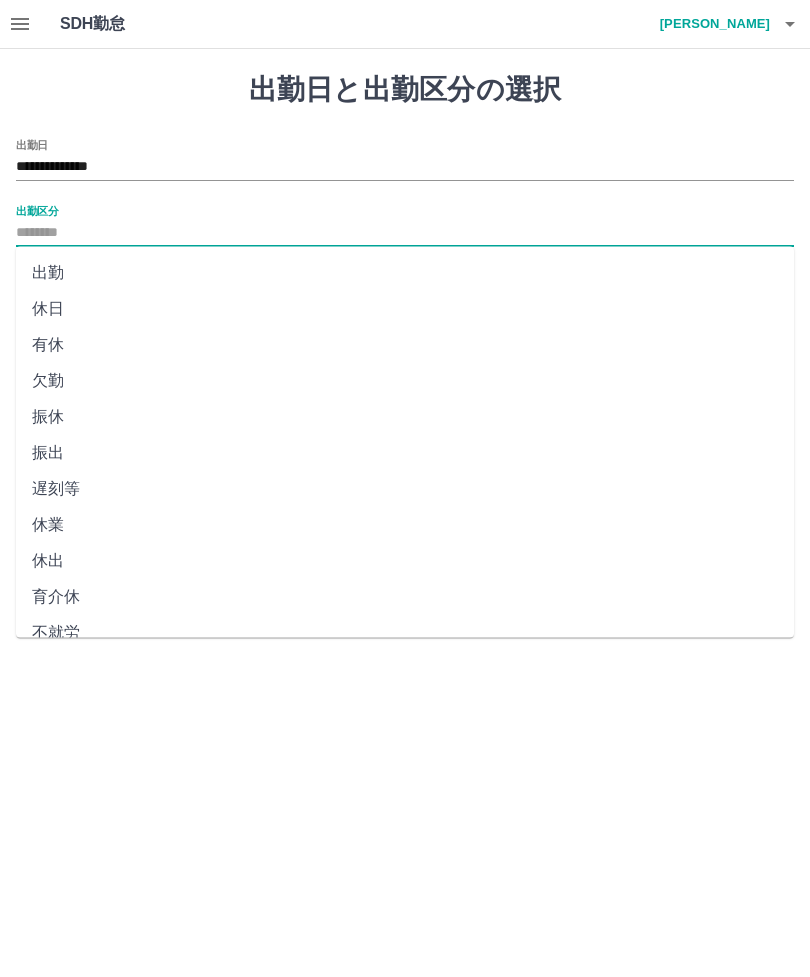 click on "出勤" at bounding box center (405, 273) 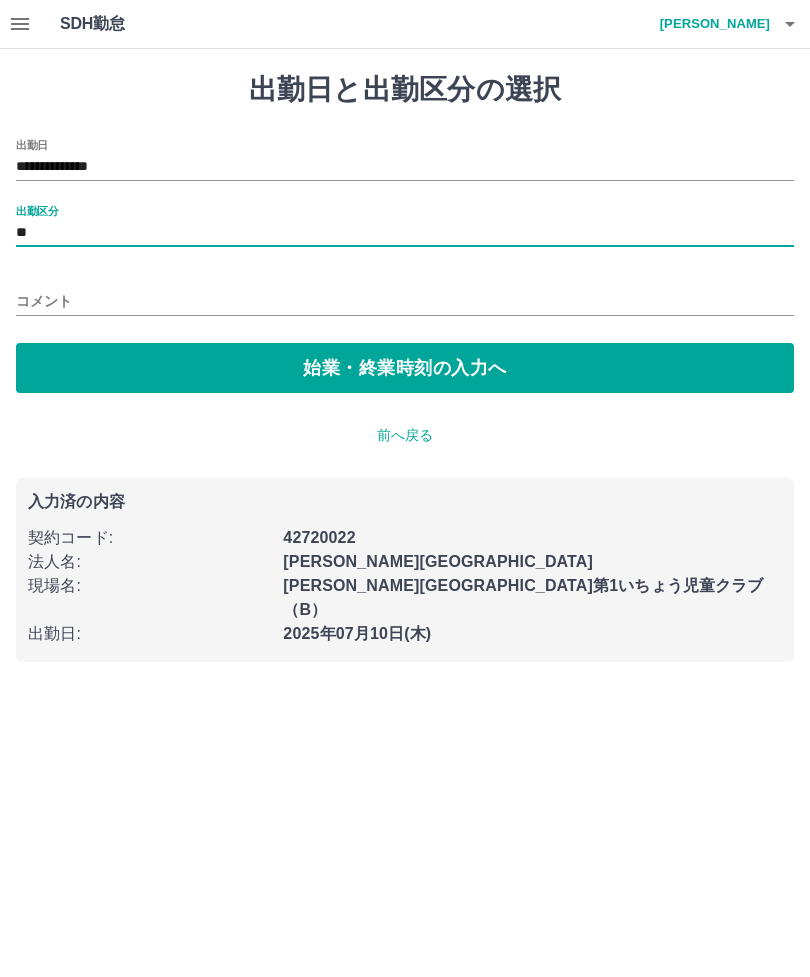 click on "コメント" at bounding box center [405, 301] 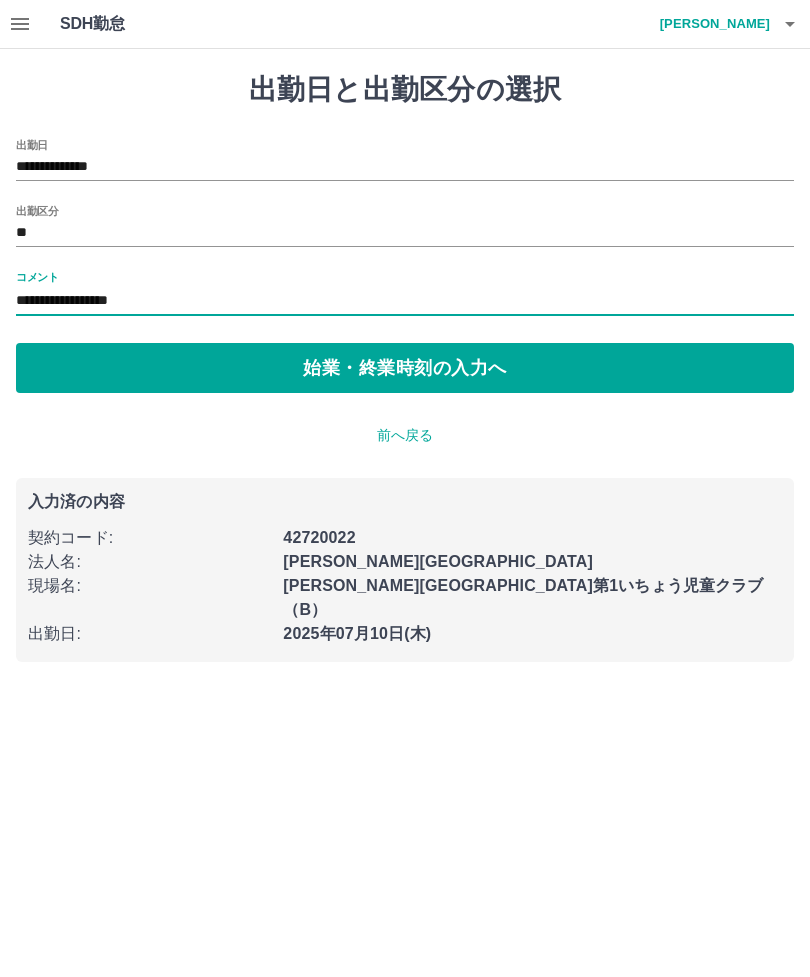 type on "**********" 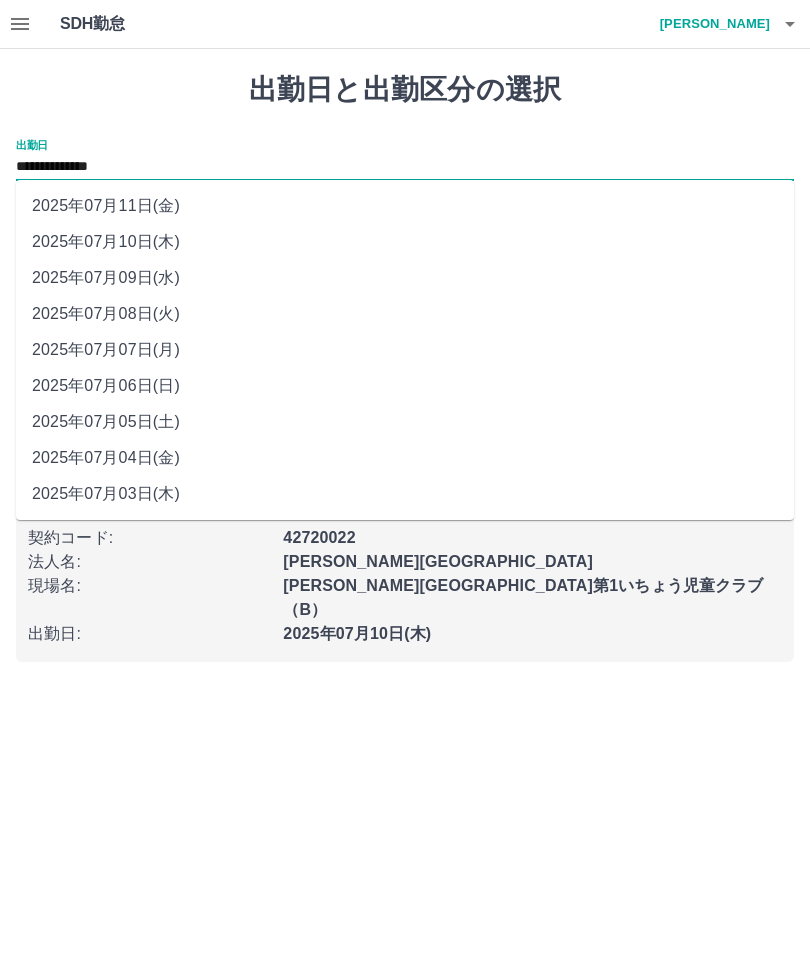click on "2025年07月09日(水)" at bounding box center (405, 278) 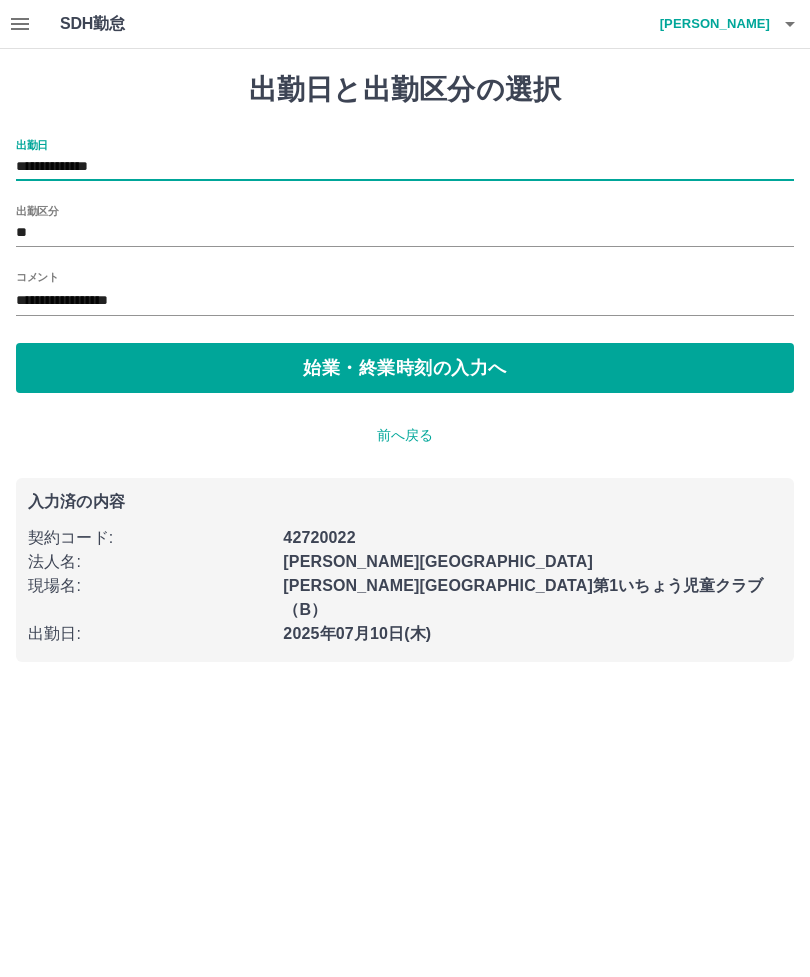 click on "始業・終業時刻の入力へ" at bounding box center [405, 368] 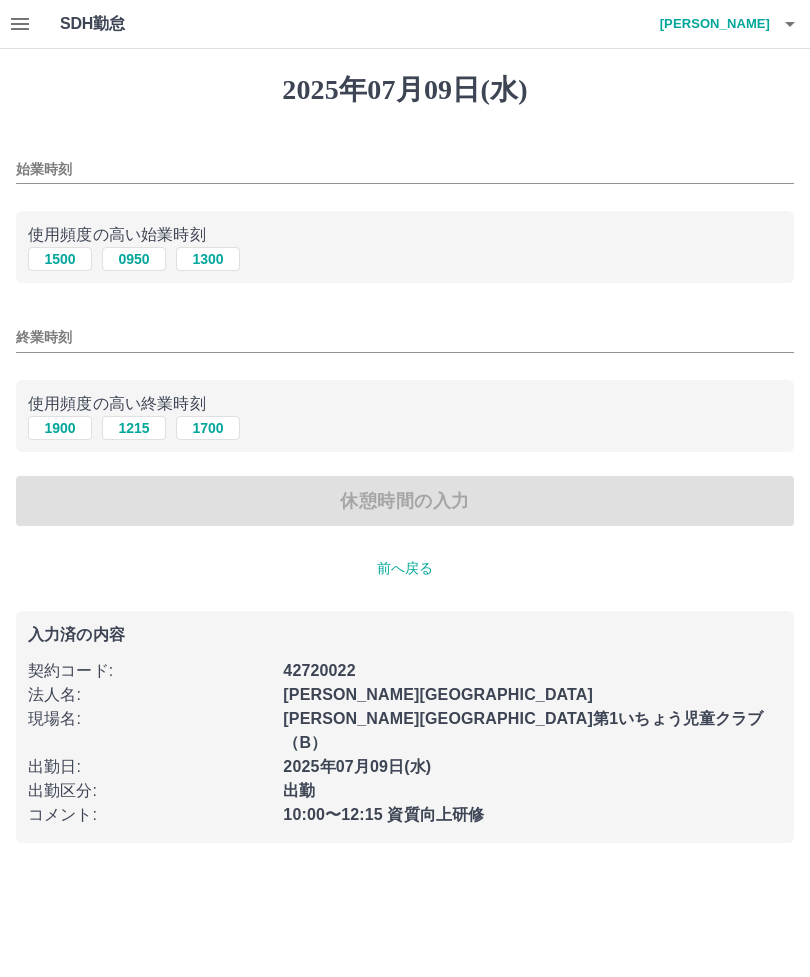 click on "始業時刻" at bounding box center (405, 169) 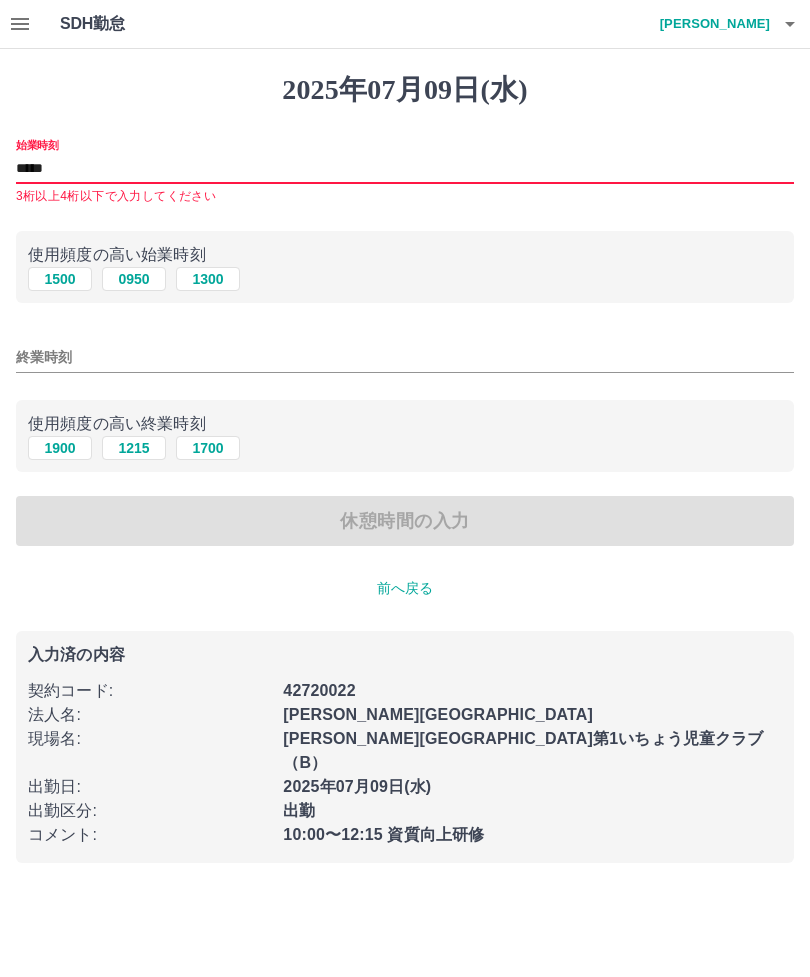 type on "*****" 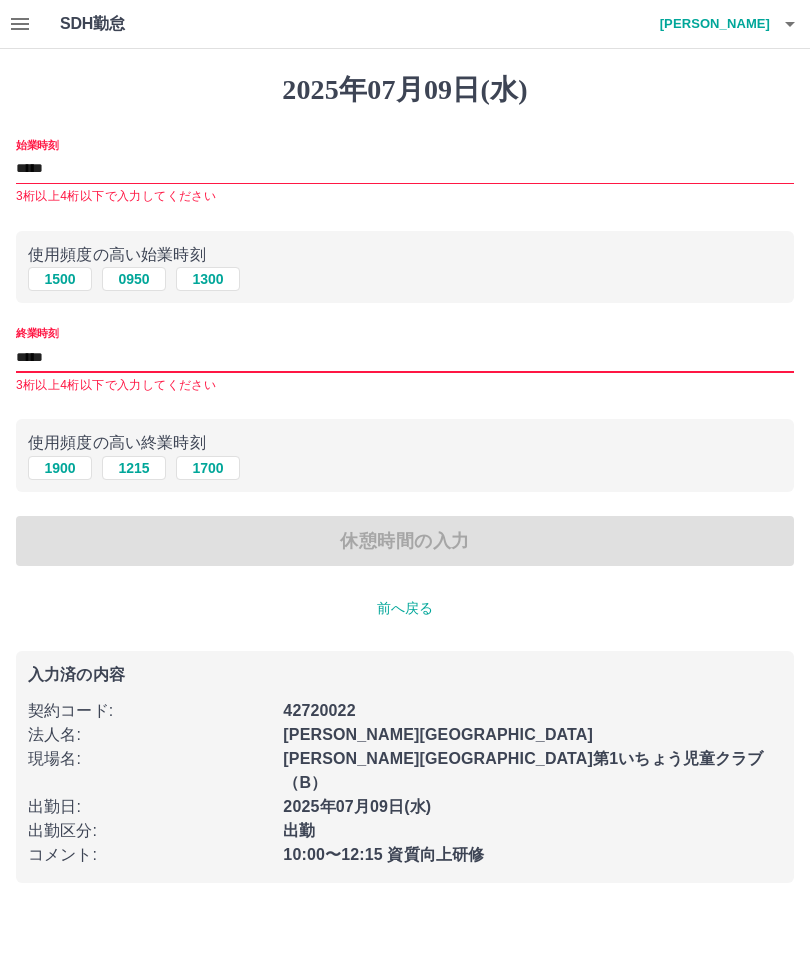 type on "*****" 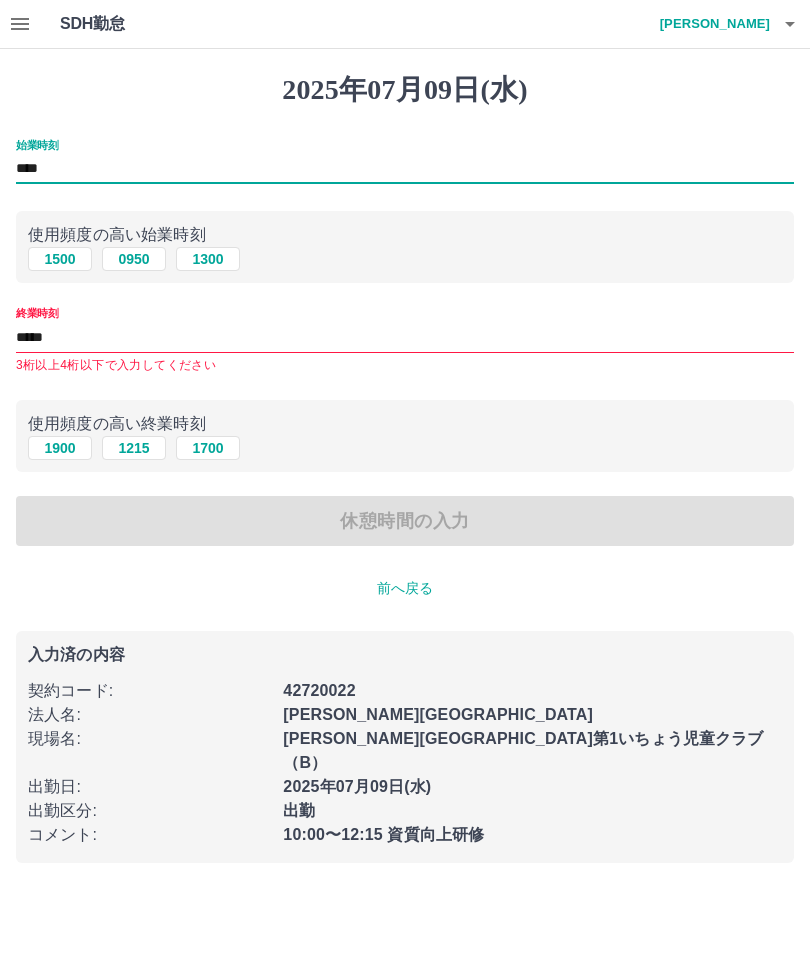 type on "****" 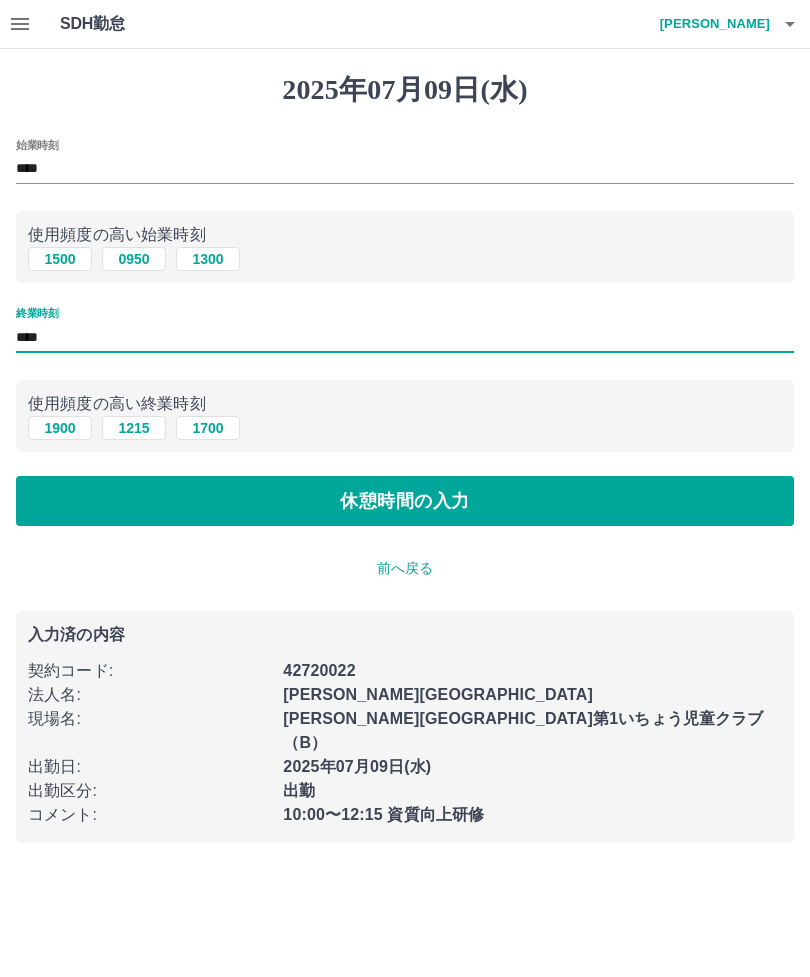 type on "****" 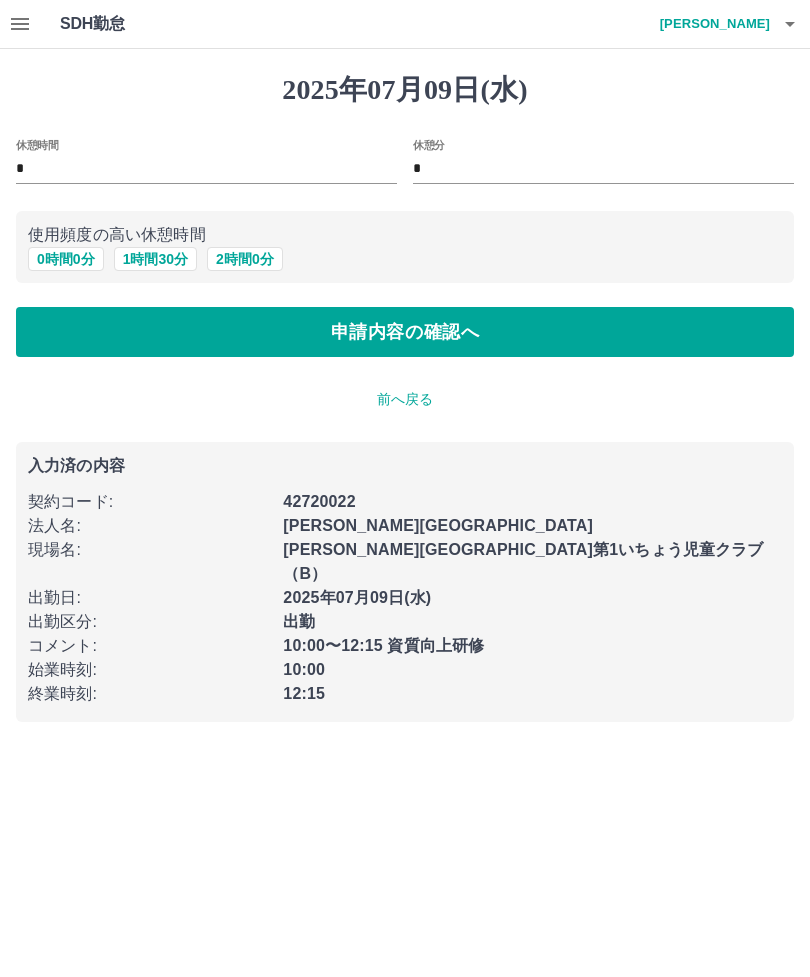 click on "申請内容の確認へ" at bounding box center (405, 332) 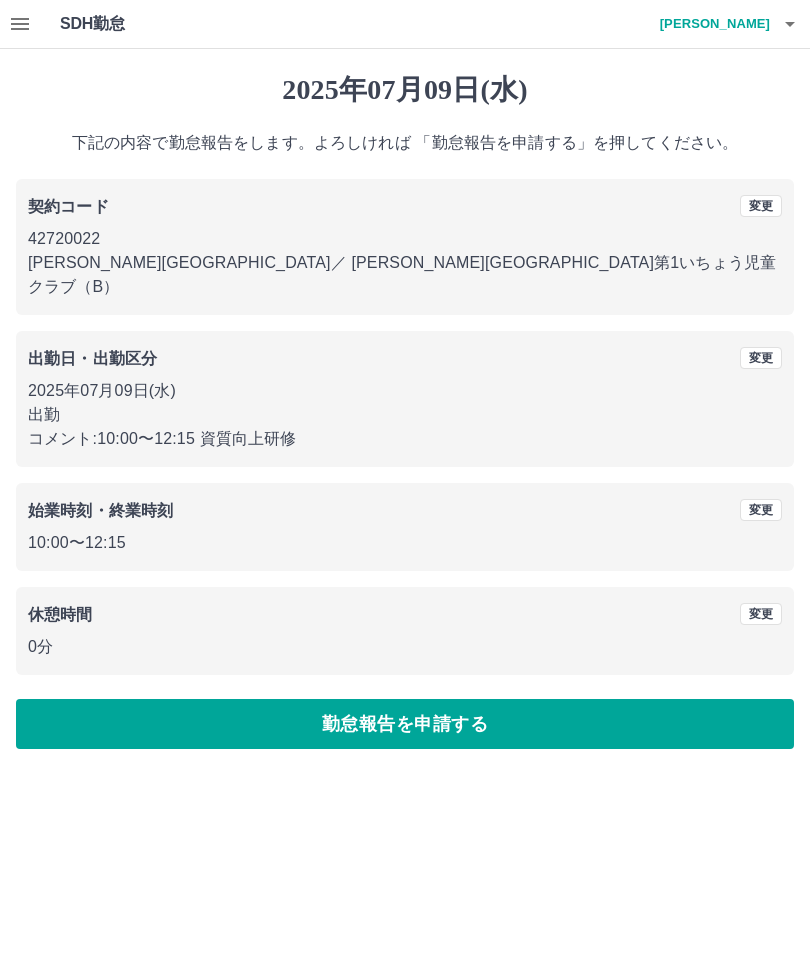 click on "勤怠報告を申請する" at bounding box center (405, 724) 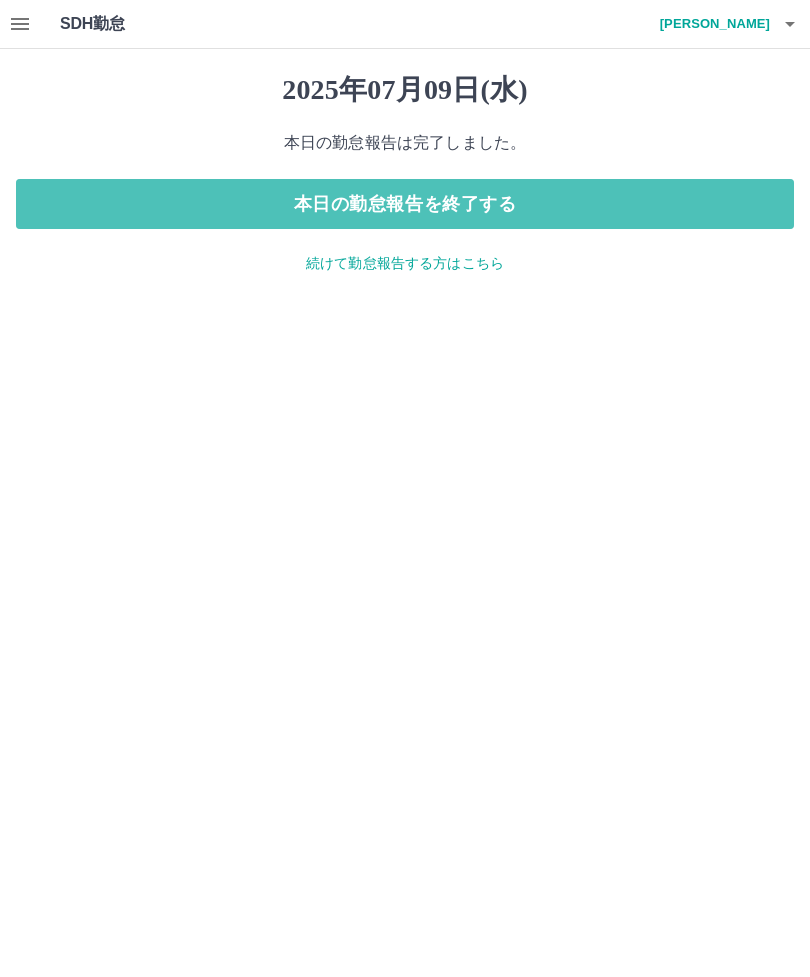 click on "本日の勤怠報告を終了する" at bounding box center [405, 204] 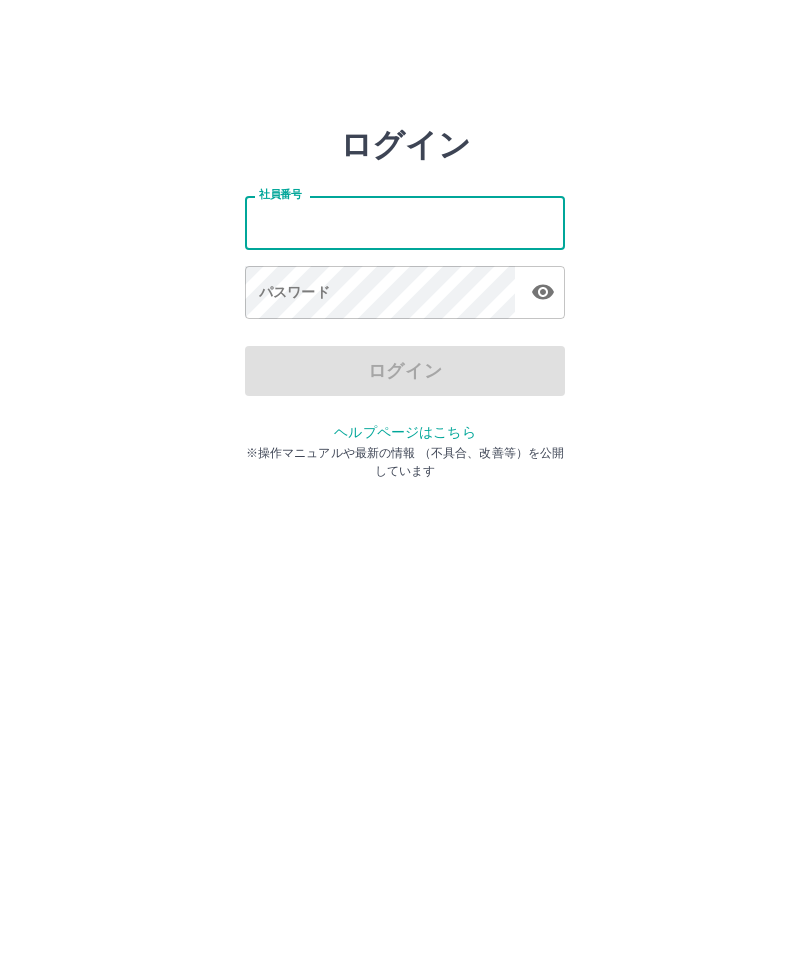 scroll, scrollTop: 0, scrollLeft: 0, axis: both 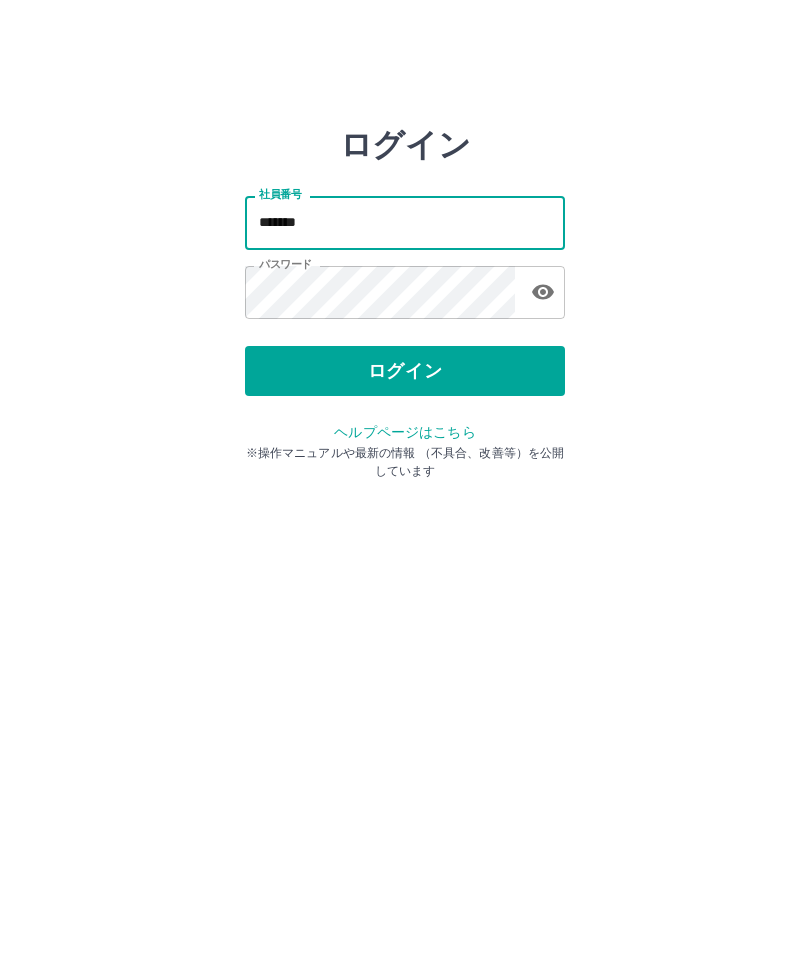 click on "ログイン" at bounding box center (405, 371) 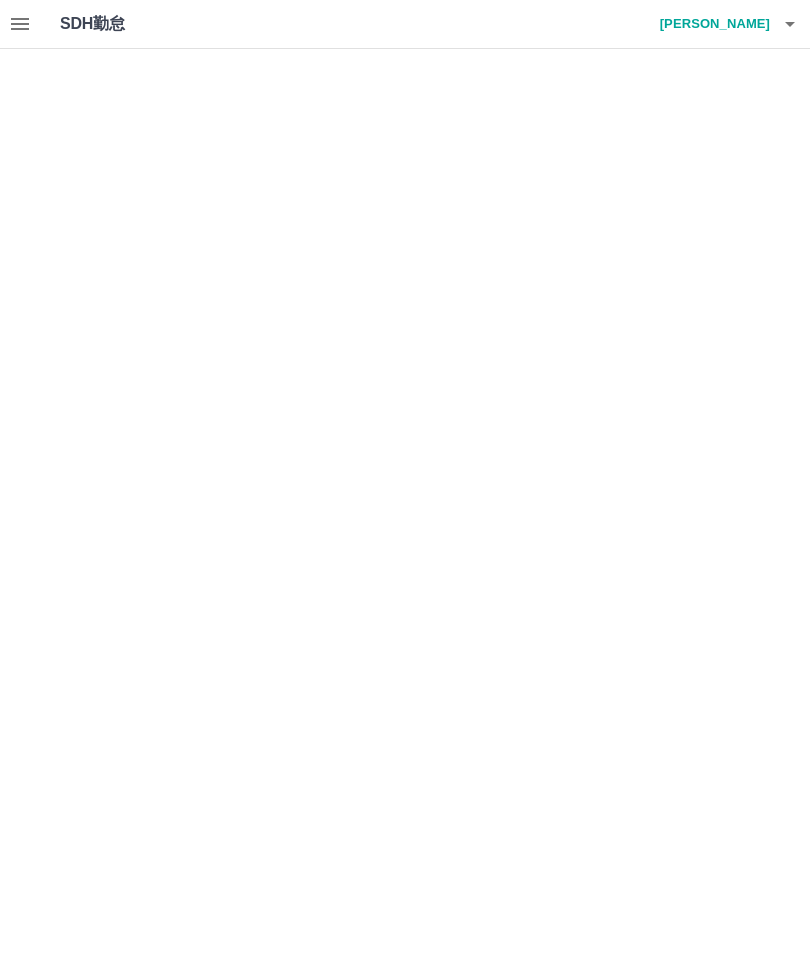 scroll, scrollTop: 0, scrollLeft: 0, axis: both 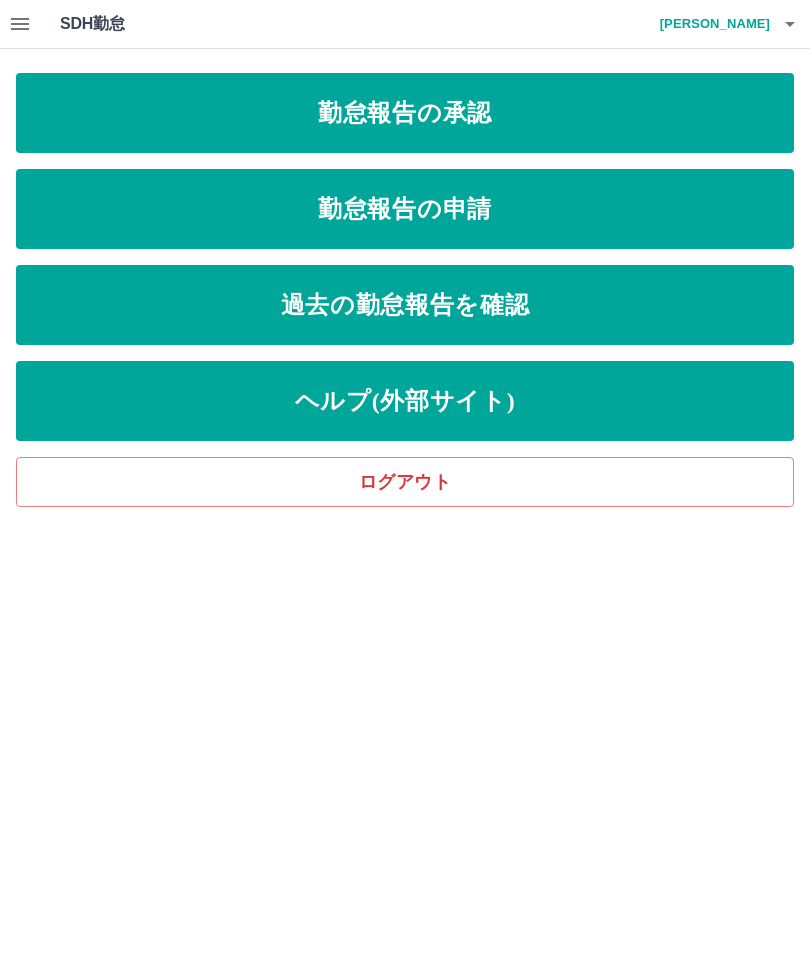 click on "勤怠報告の承認" at bounding box center [405, 113] 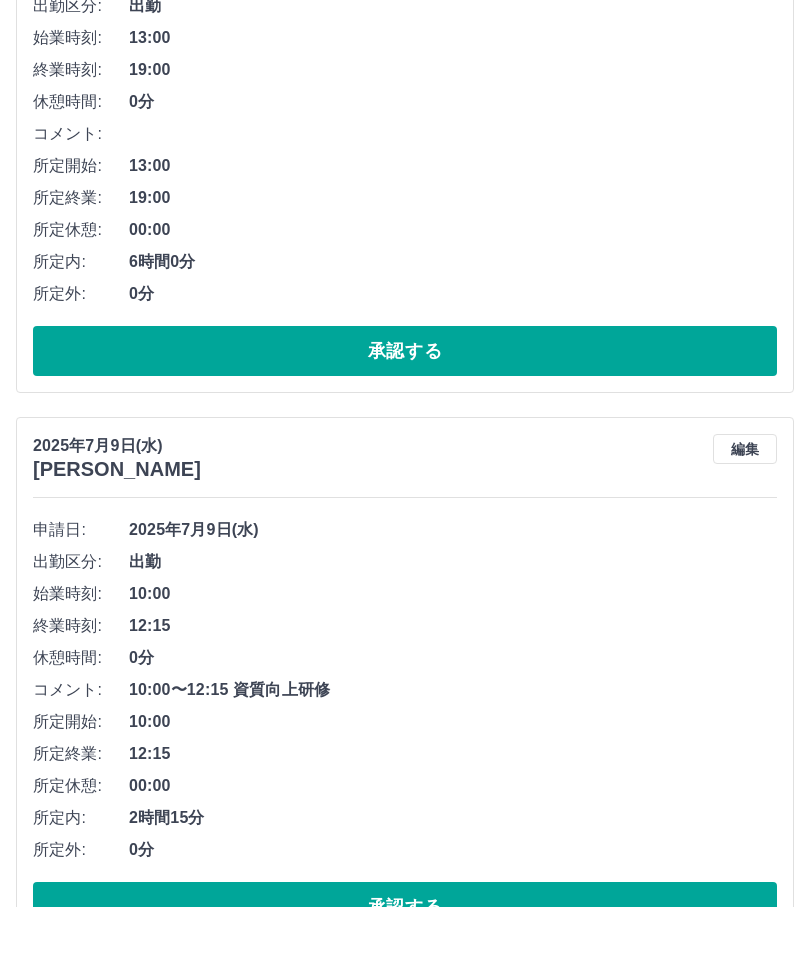 scroll, scrollTop: 304, scrollLeft: 0, axis: vertical 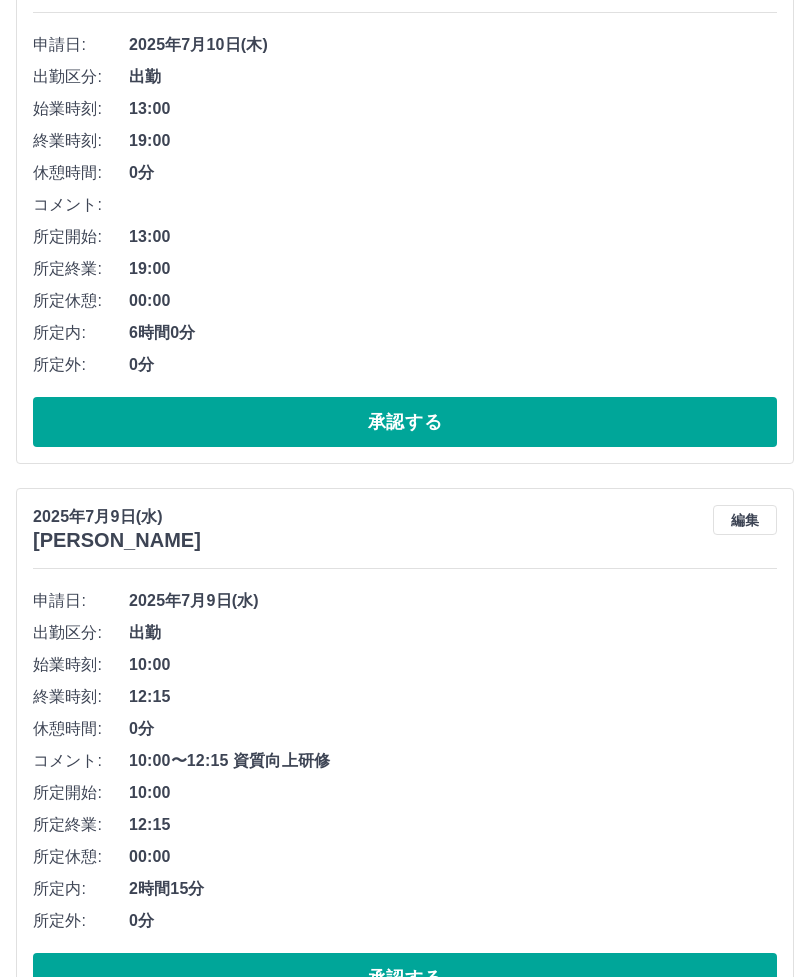 click on "承認する" at bounding box center (405, 978) 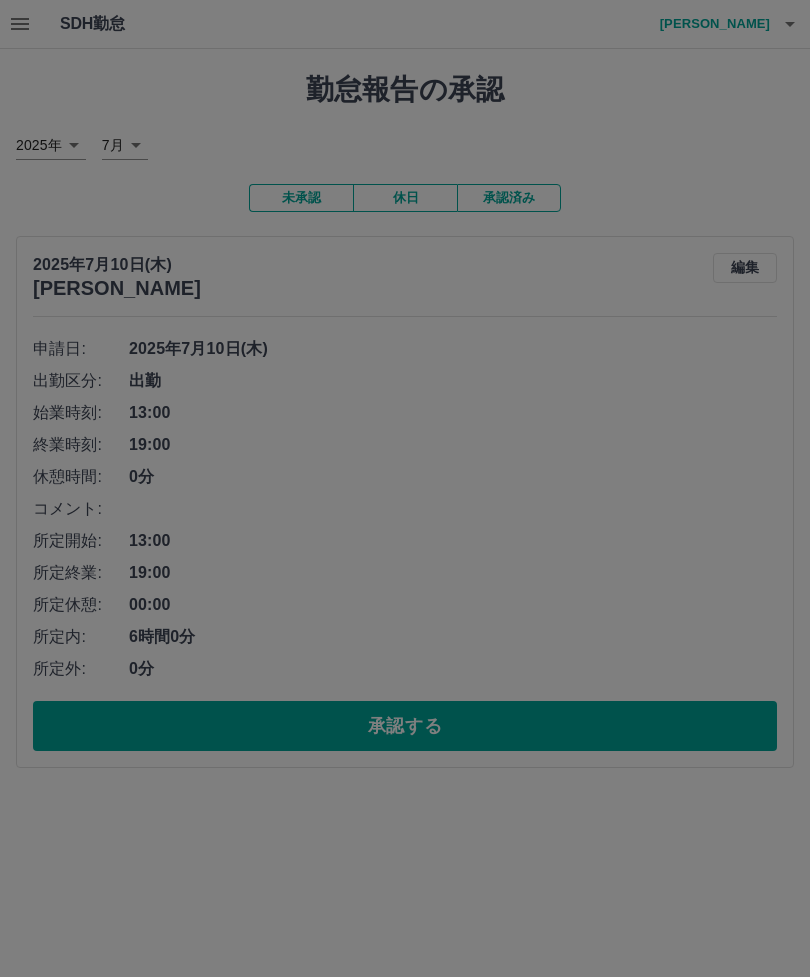scroll, scrollTop: 0, scrollLeft: 0, axis: both 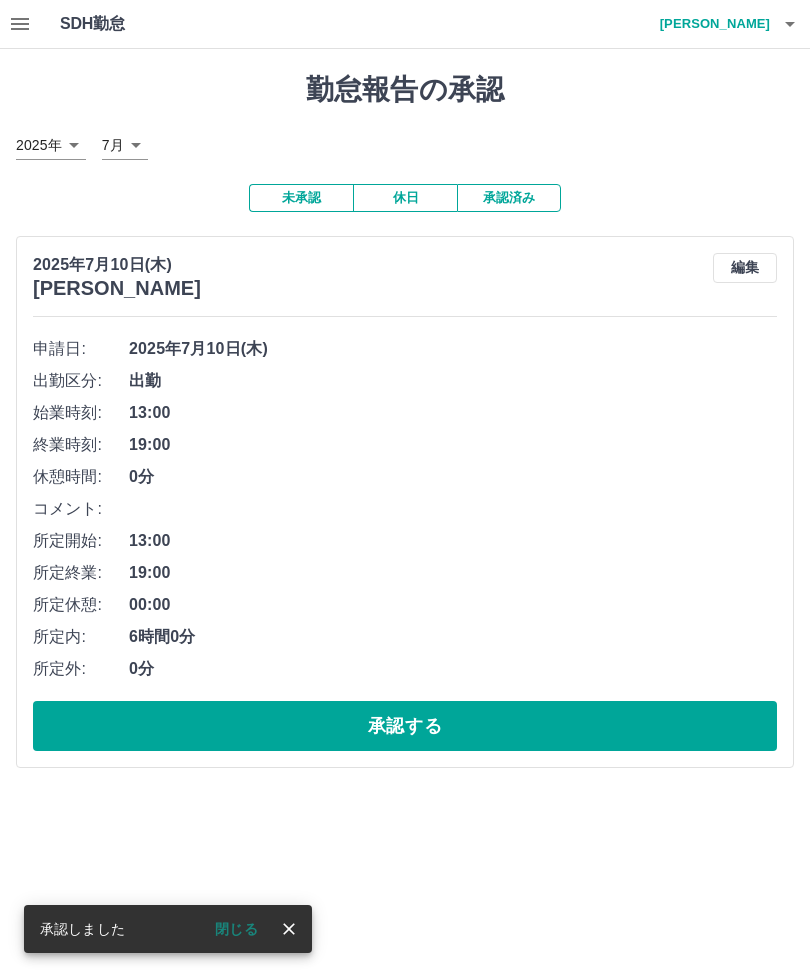 click at bounding box center (20, 24) 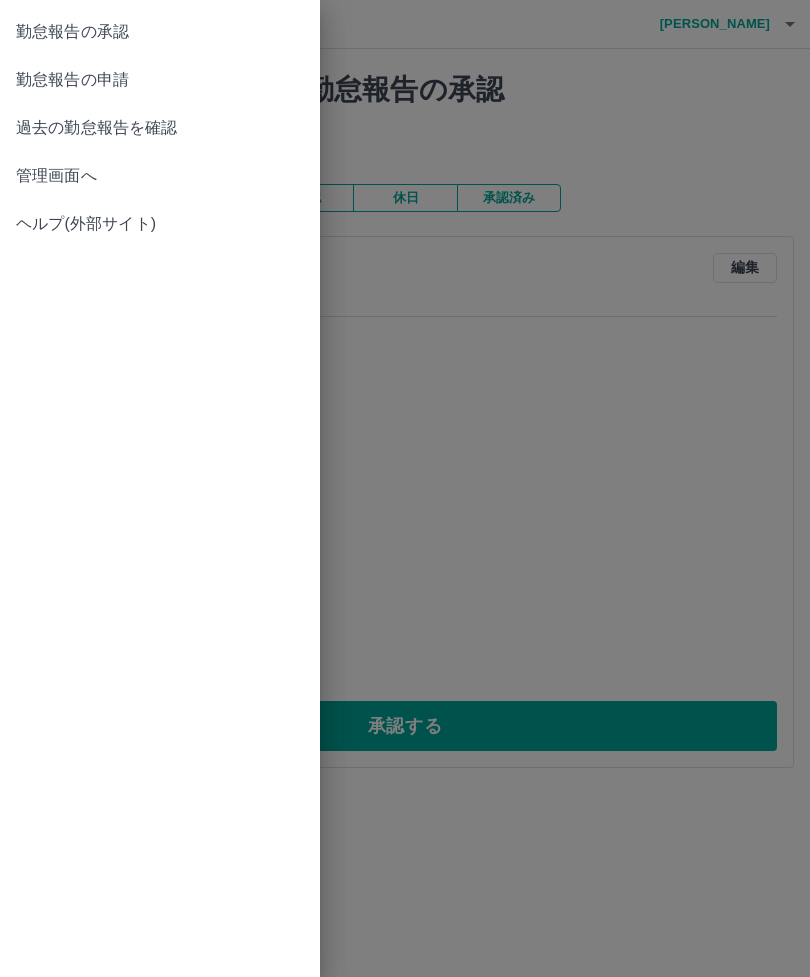 click on "勤怠報告の申請" at bounding box center (160, 80) 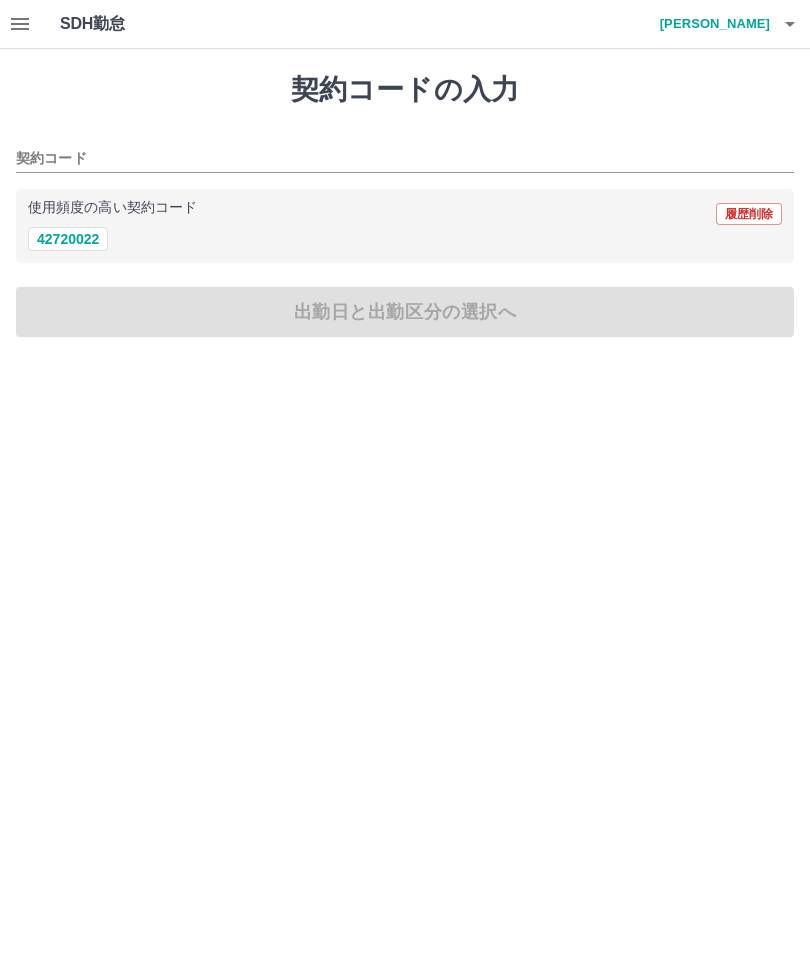 click on "黒澤　睦子" at bounding box center [710, 24] 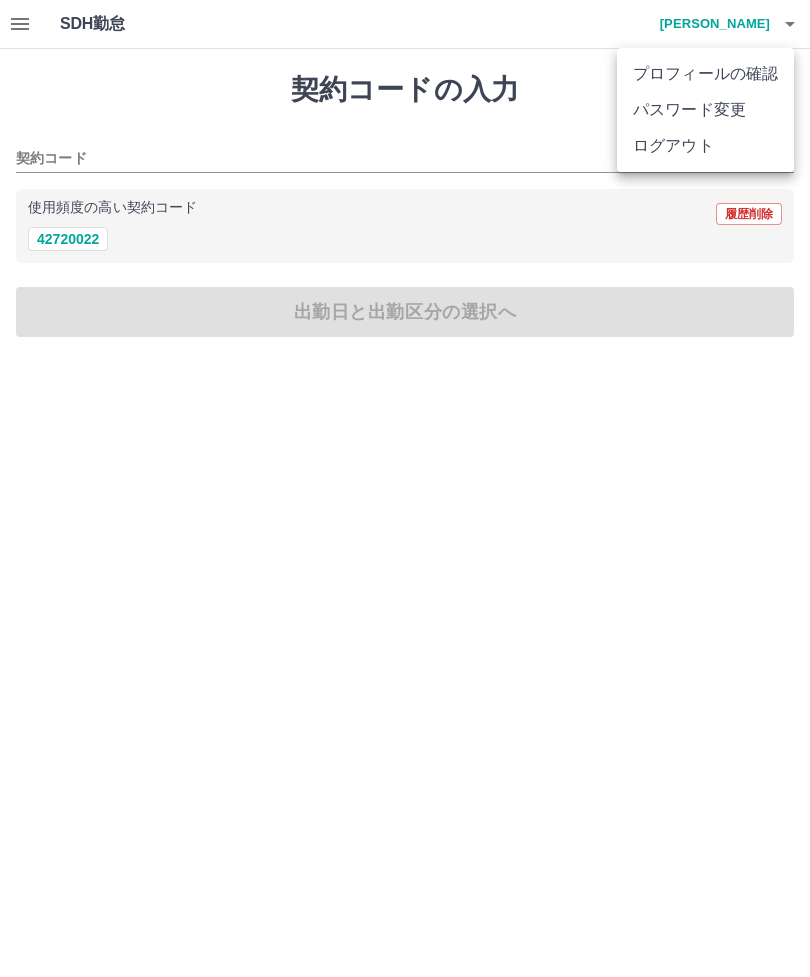 click on "ログアウト" at bounding box center [705, 146] 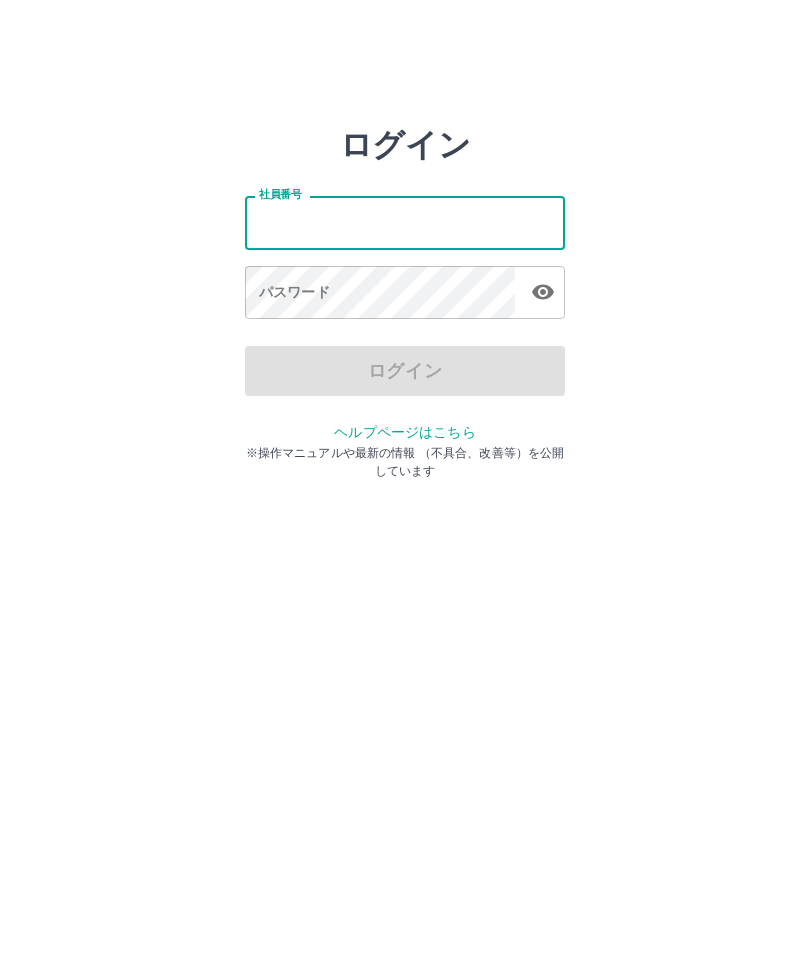 scroll, scrollTop: 0, scrollLeft: 0, axis: both 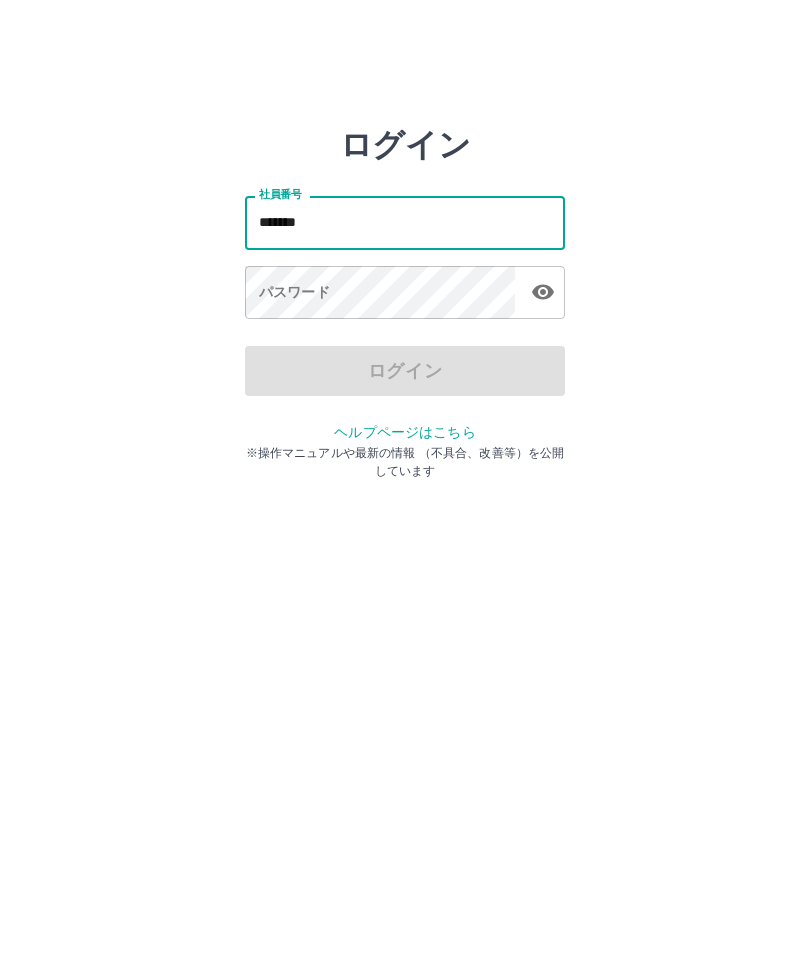 type on "*******" 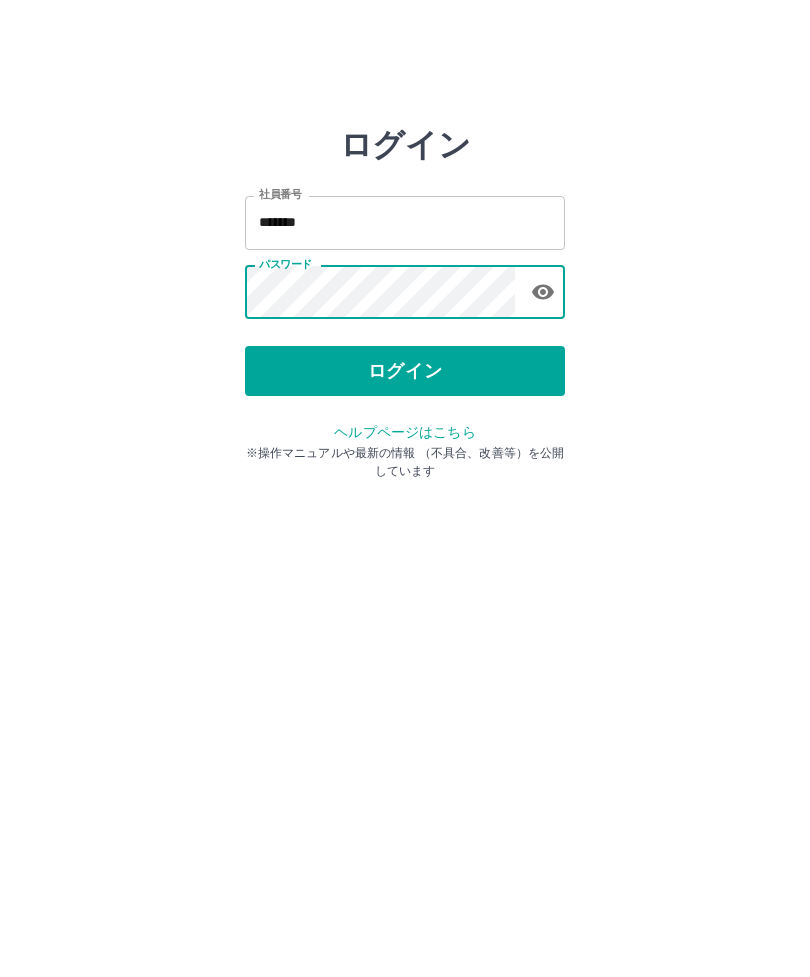 click on "ログイン" at bounding box center (405, 371) 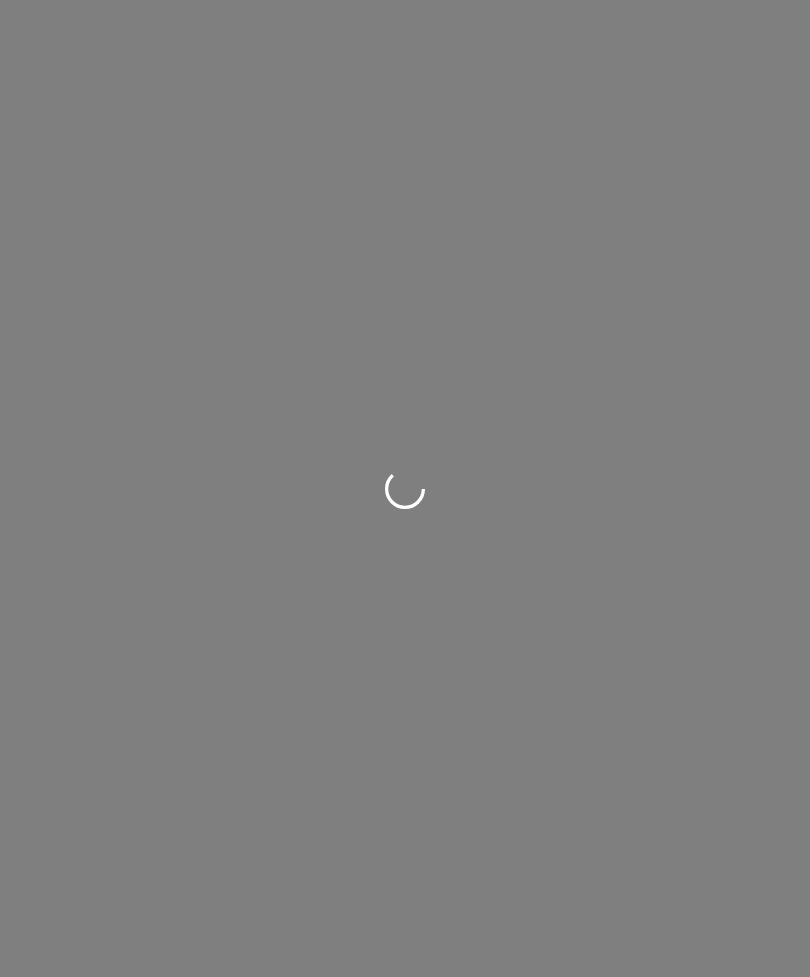 scroll, scrollTop: 0, scrollLeft: 0, axis: both 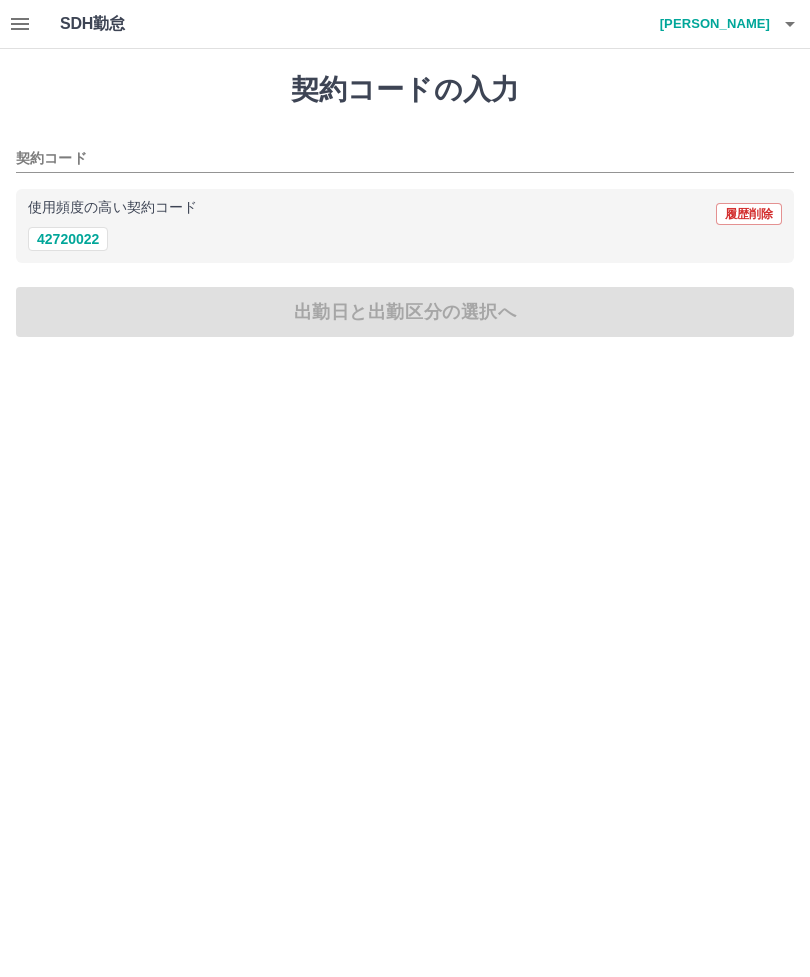 click on "42720022" at bounding box center (68, 239) 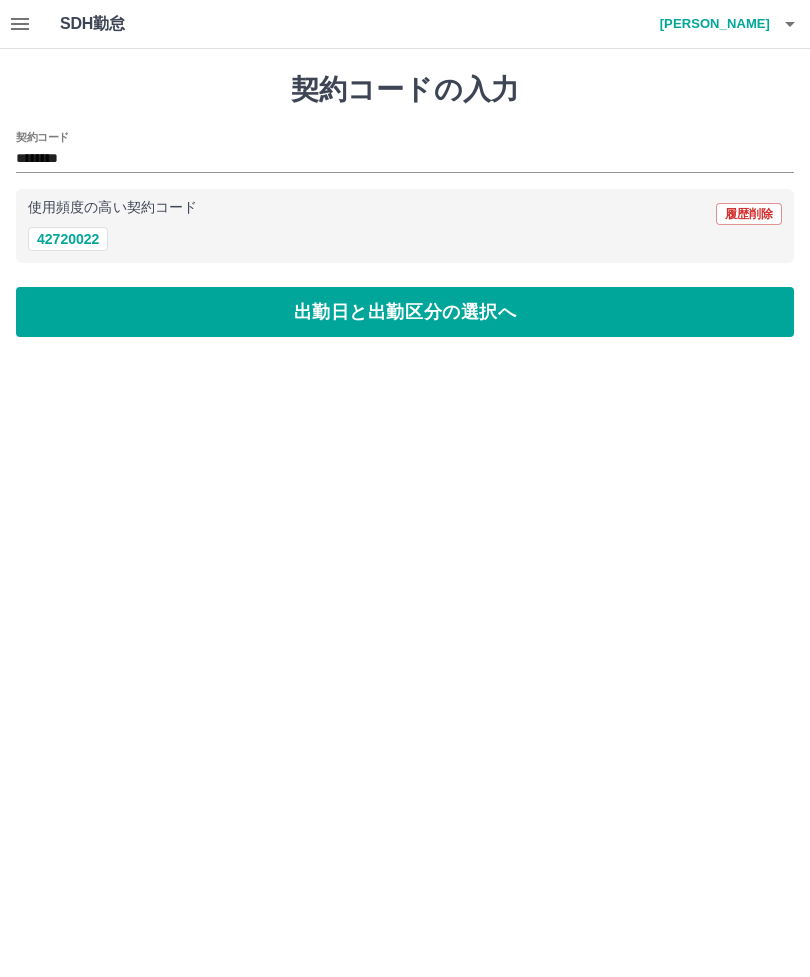 click on "出勤日と出勤区分の選択へ" at bounding box center [405, 312] 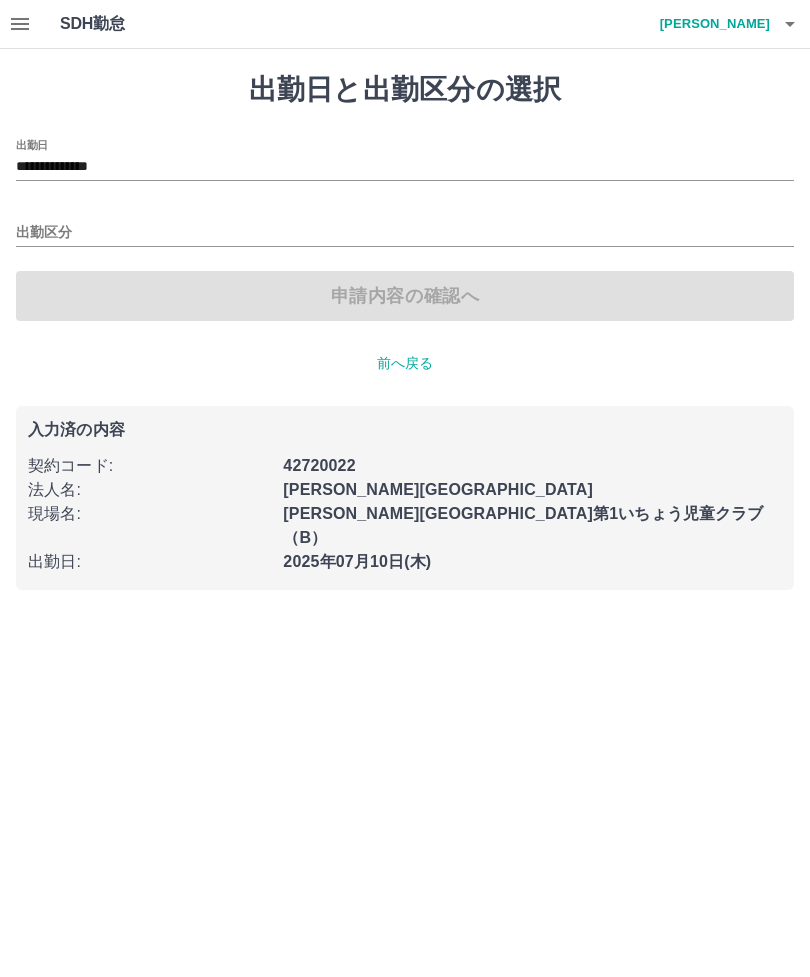 click on "出勤区分" at bounding box center (405, 233) 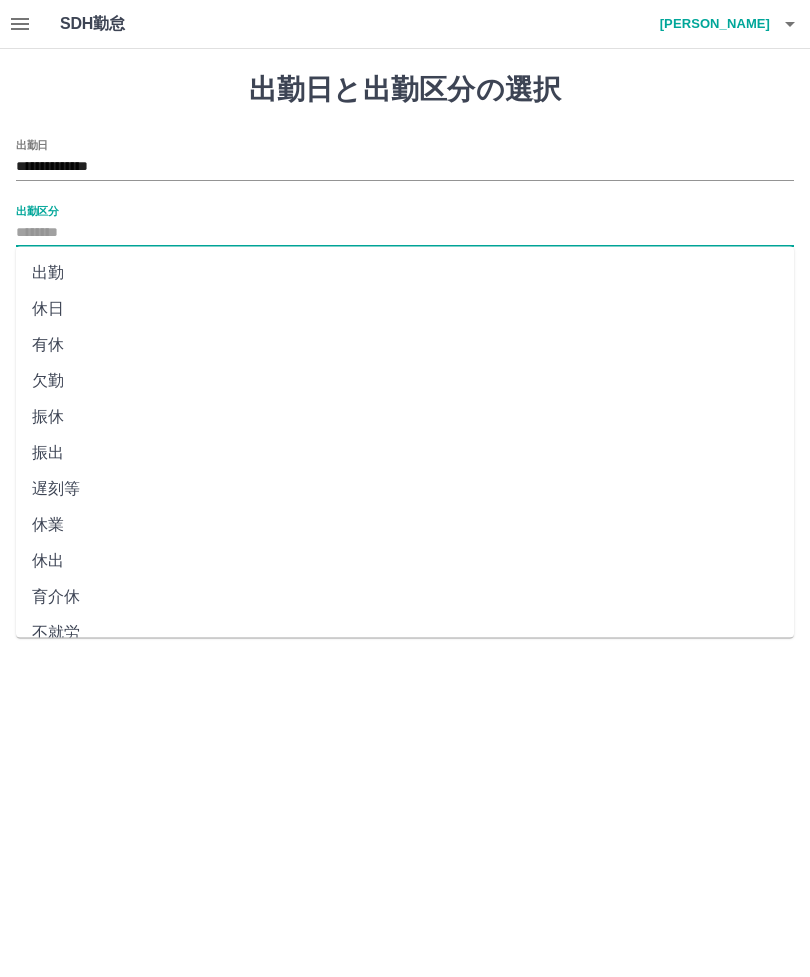 click on "出勤" at bounding box center [405, 273] 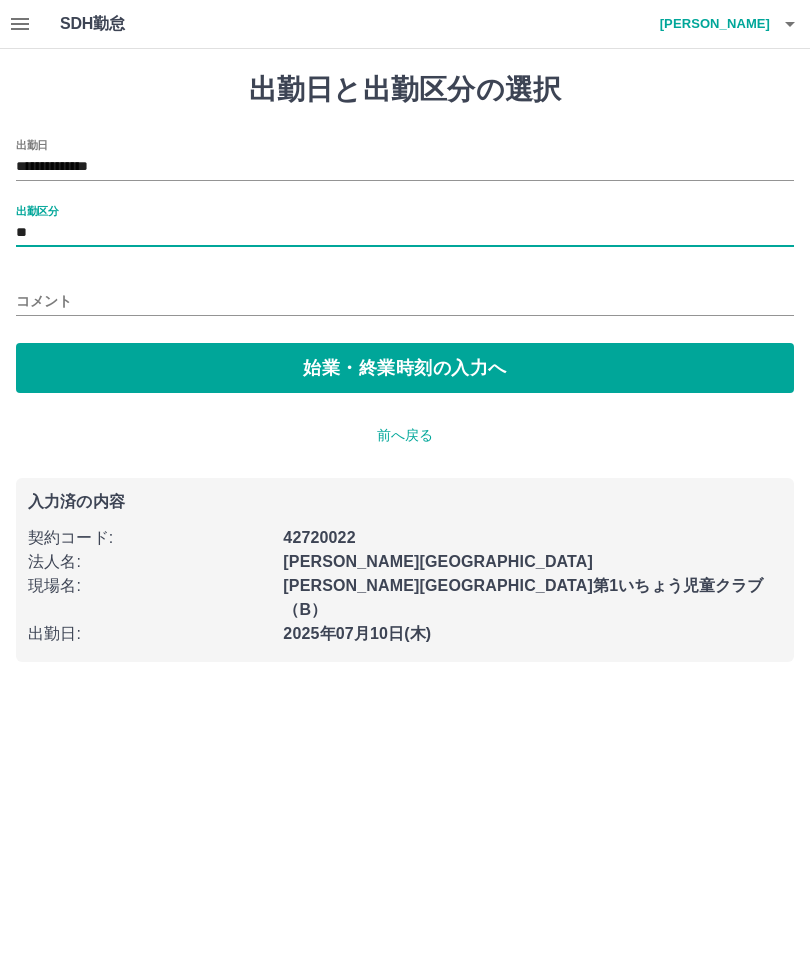 click on "始業・終業時刻の入力へ" at bounding box center [405, 368] 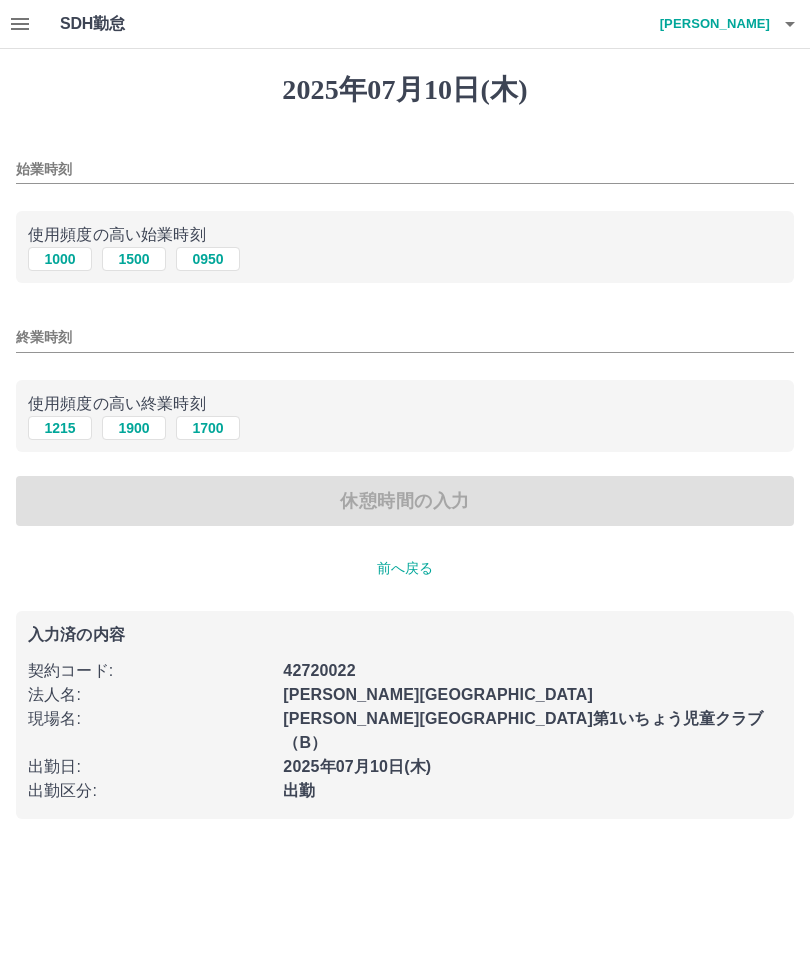 click on "始業時刻" at bounding box center (405, 169) 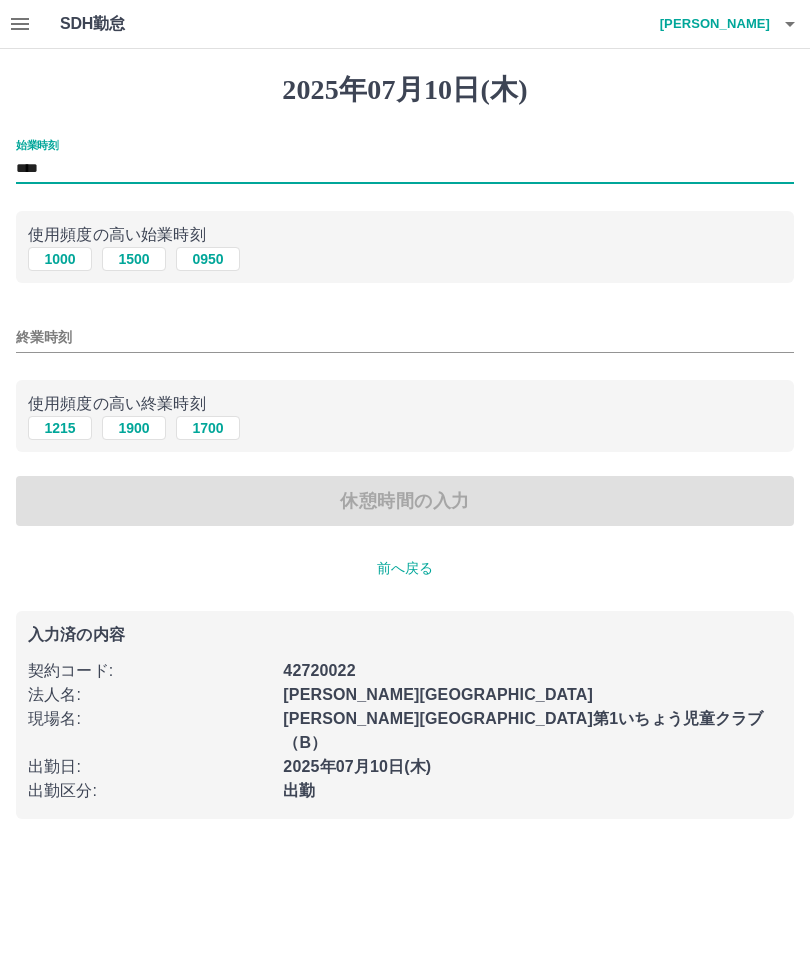 type on "****" 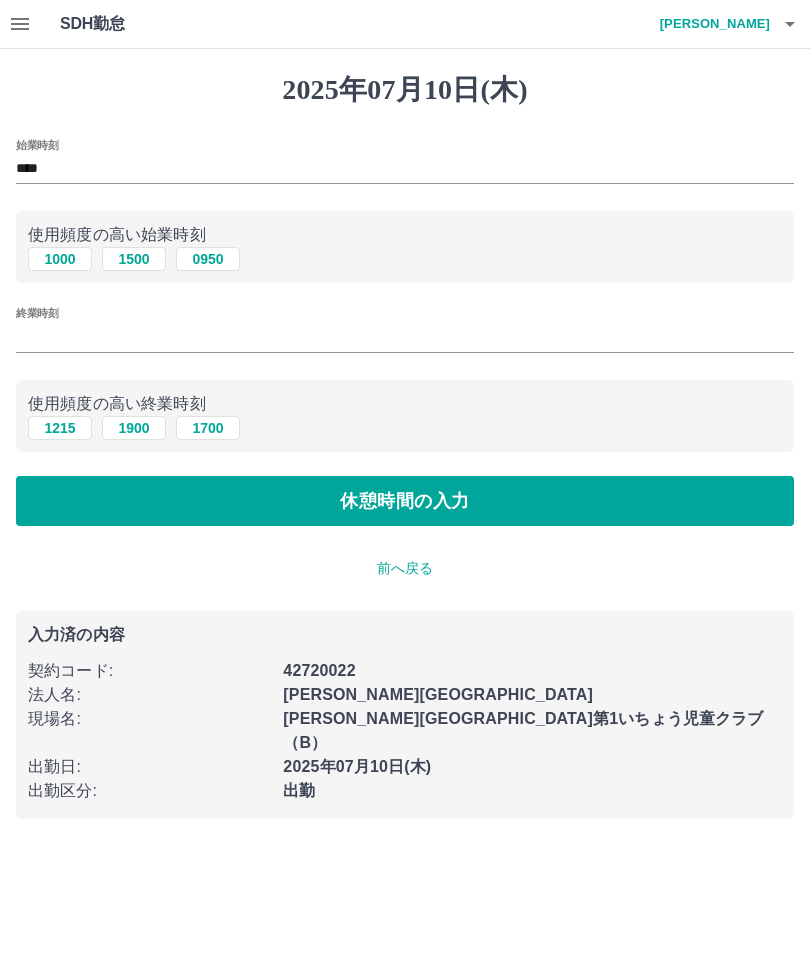 type on "****" 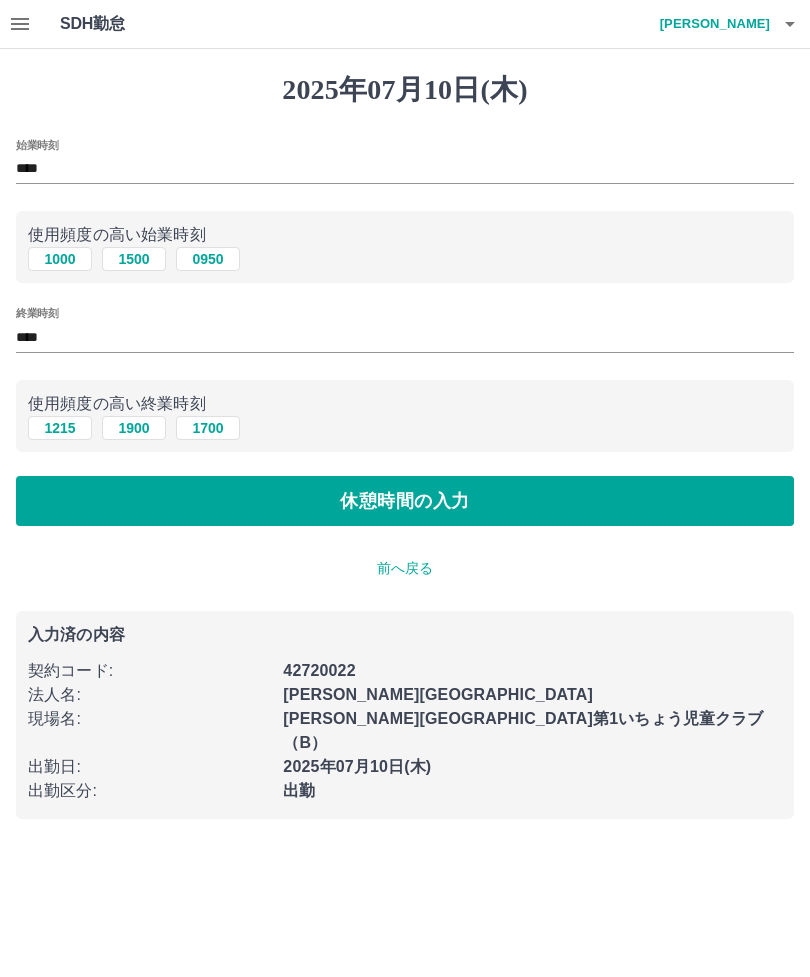 click on "休憩時間の入力" at bounding box center (405, 501) 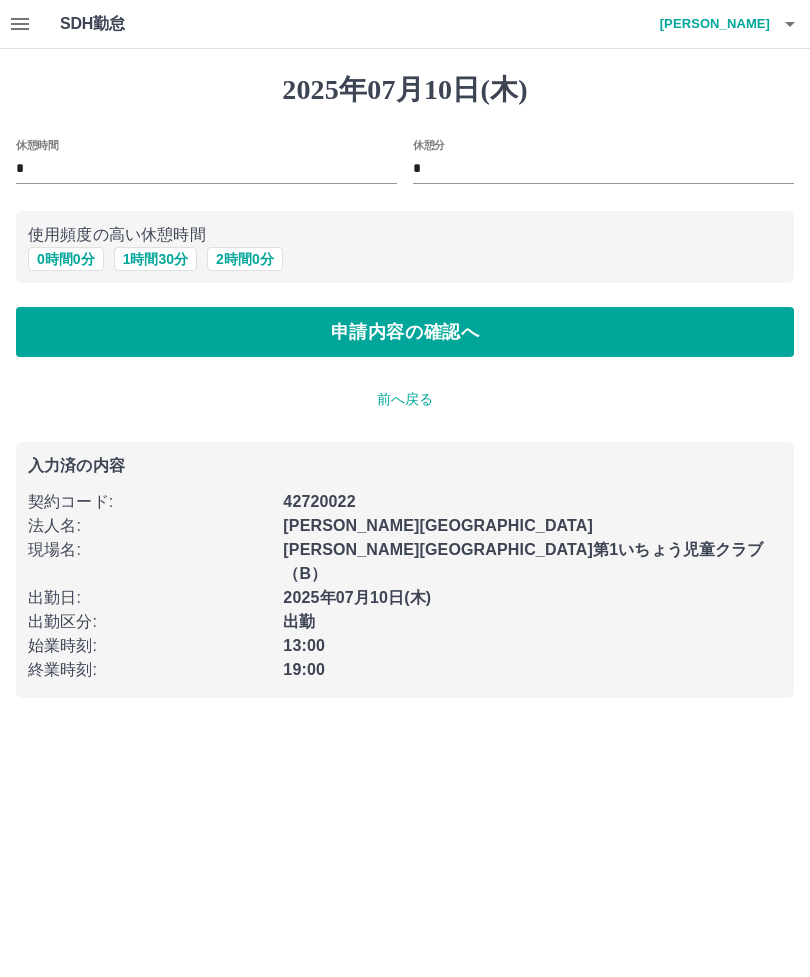click on "申請内容の確認へ" at bounding box center (405, 332) 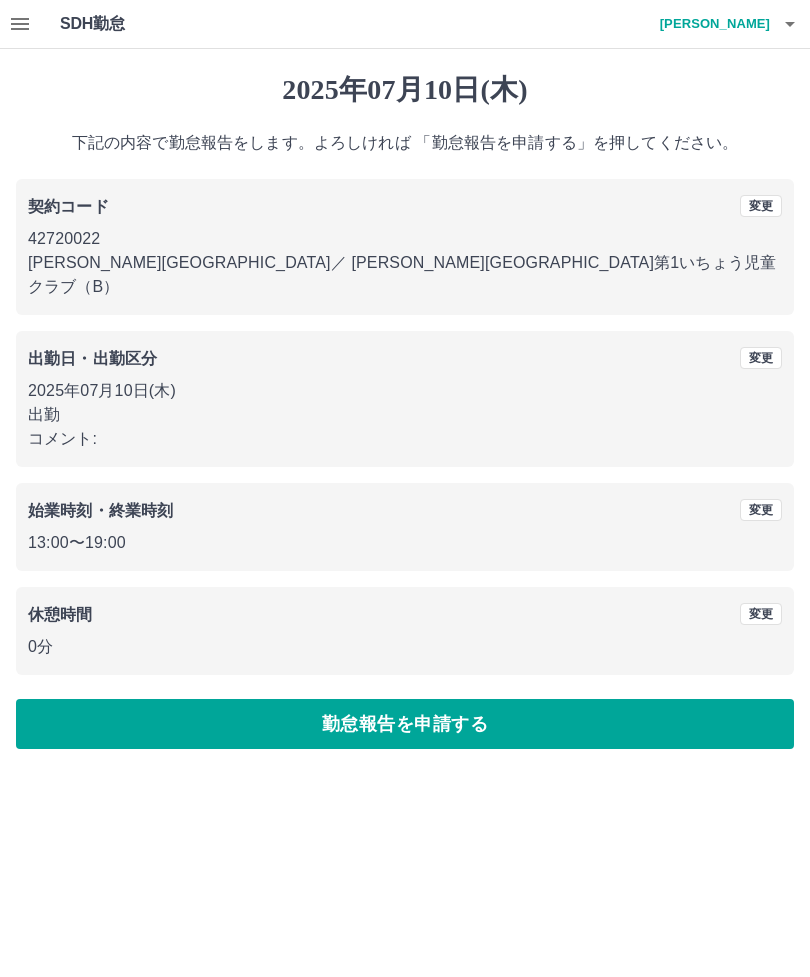 click on "勤怠報告を申請する" at bounding box center [405, 724] 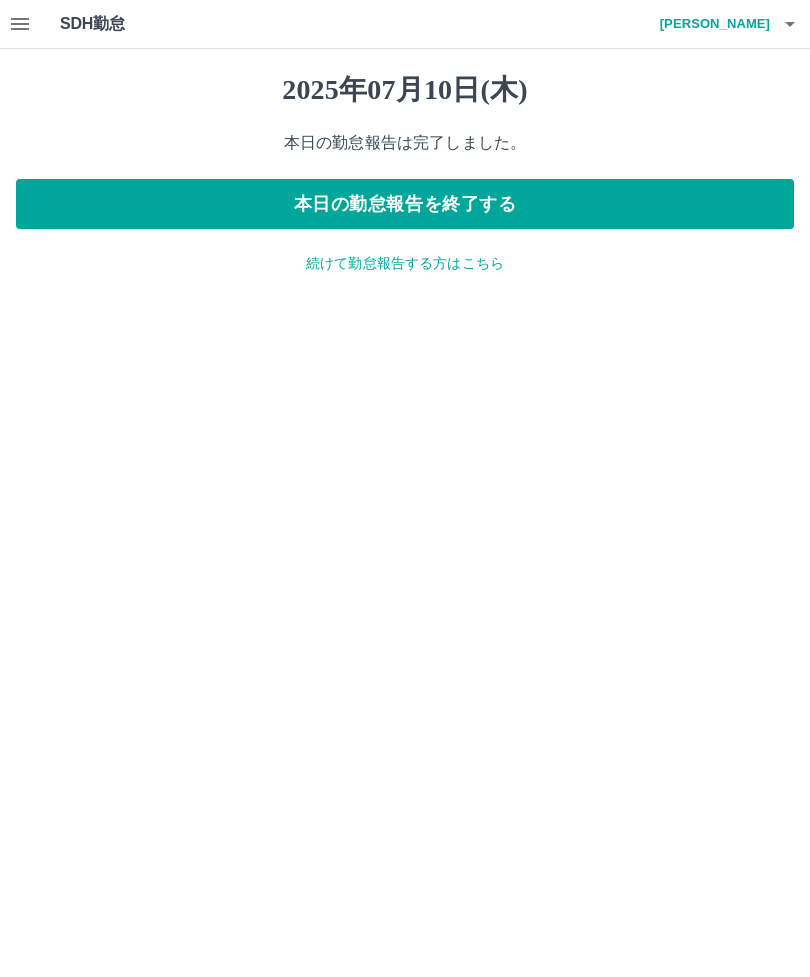 click on "本日の勤怠報告を終了する" at bounding box center [405, 204] 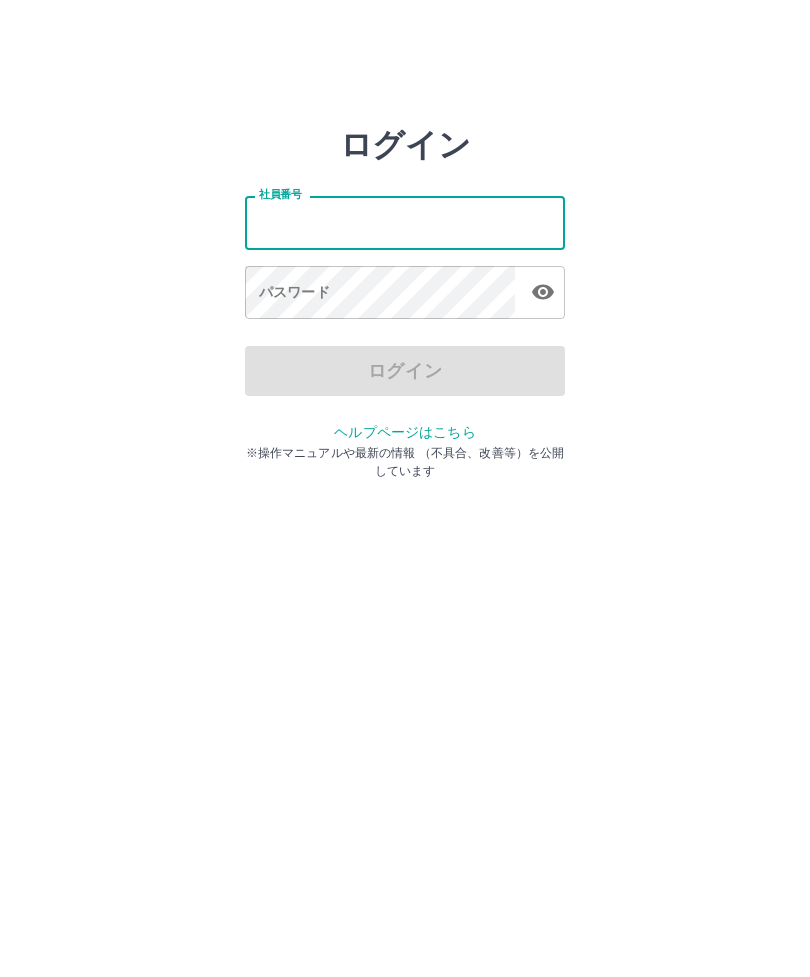 scroll, scrollTop: 0, scrollLeft: 0, axis: both 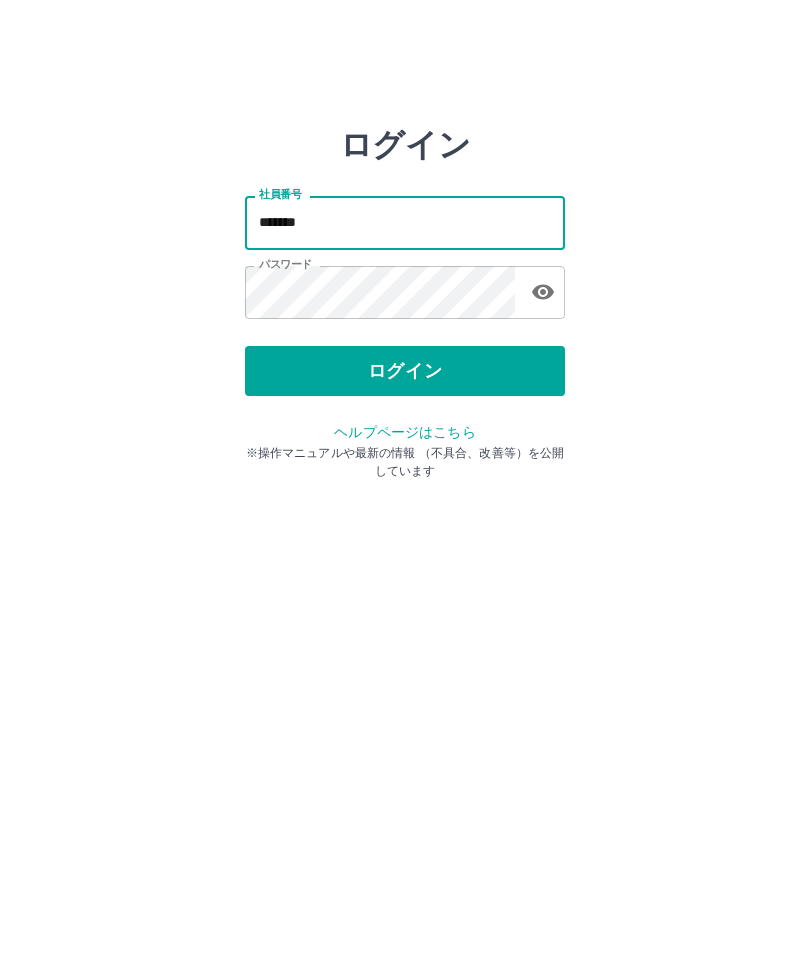 click on "ログイン" at bounding box center (405, 371) 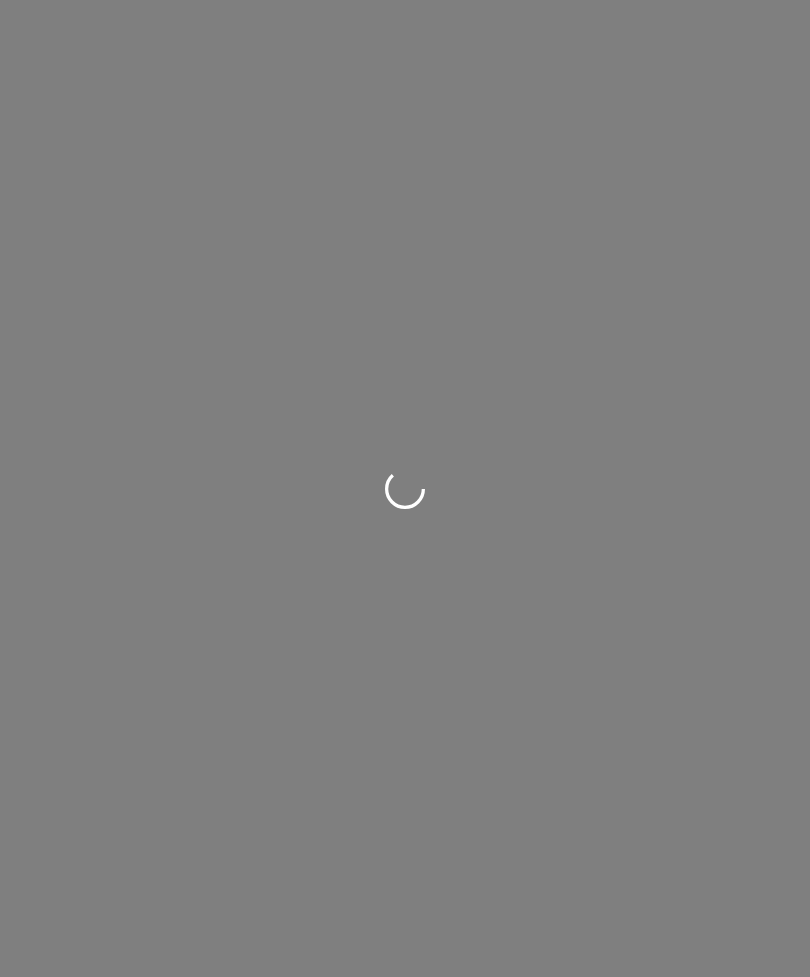 scroll, scrollTop: 0, scrollLeft: 0, axis: both 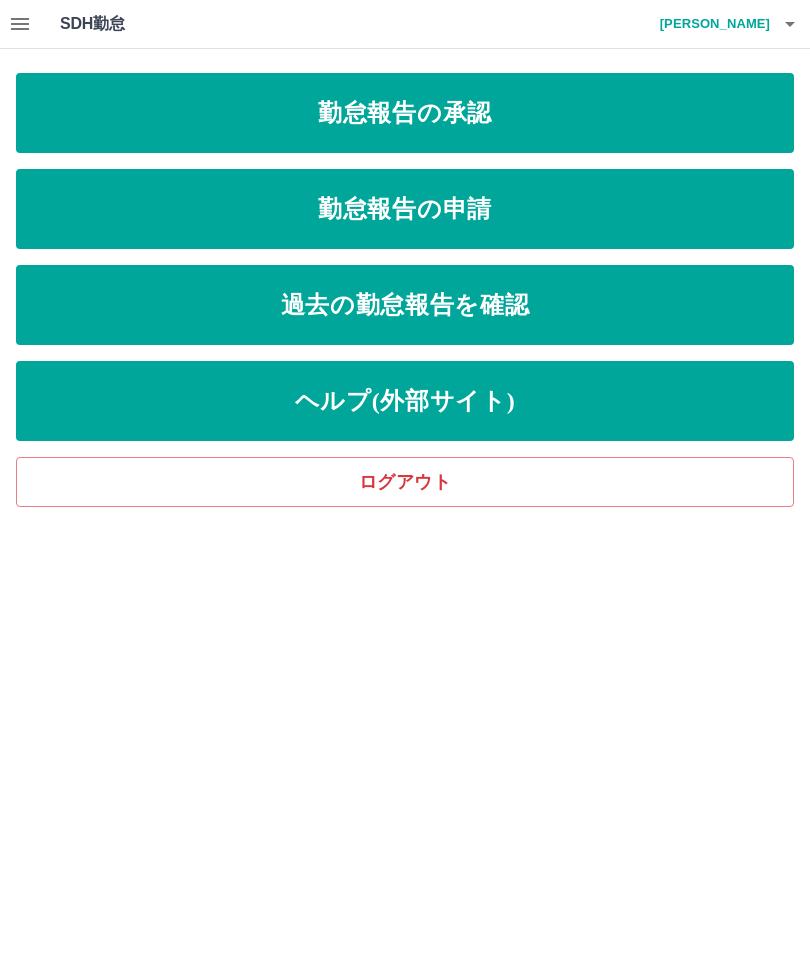 click on "勤怠報告の承認" at bounding box center [405, 113] 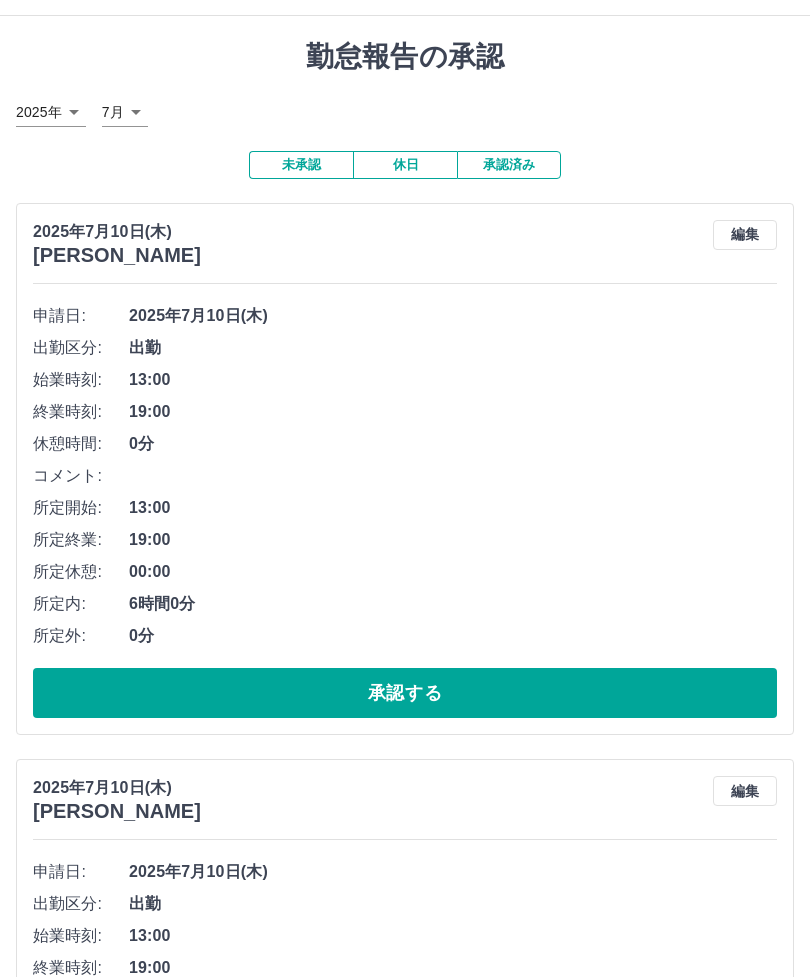 scroll, scrollTop: 0, scrollLeft: 0, axis: both 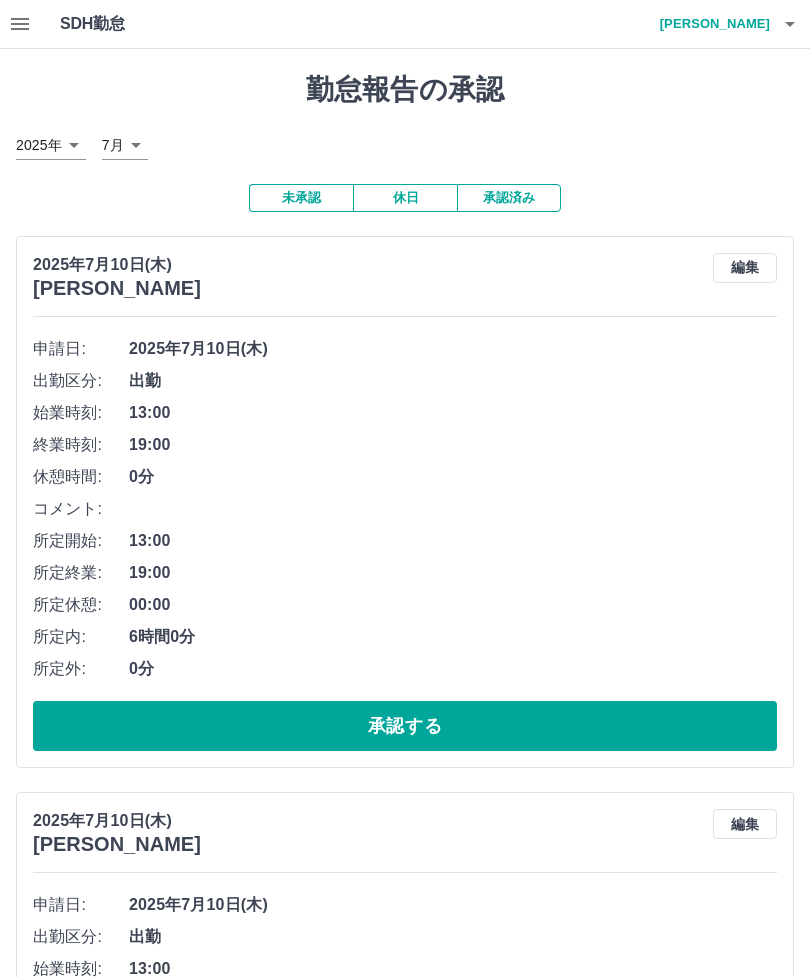click on "承認済み" at bounding box center [509, 198] 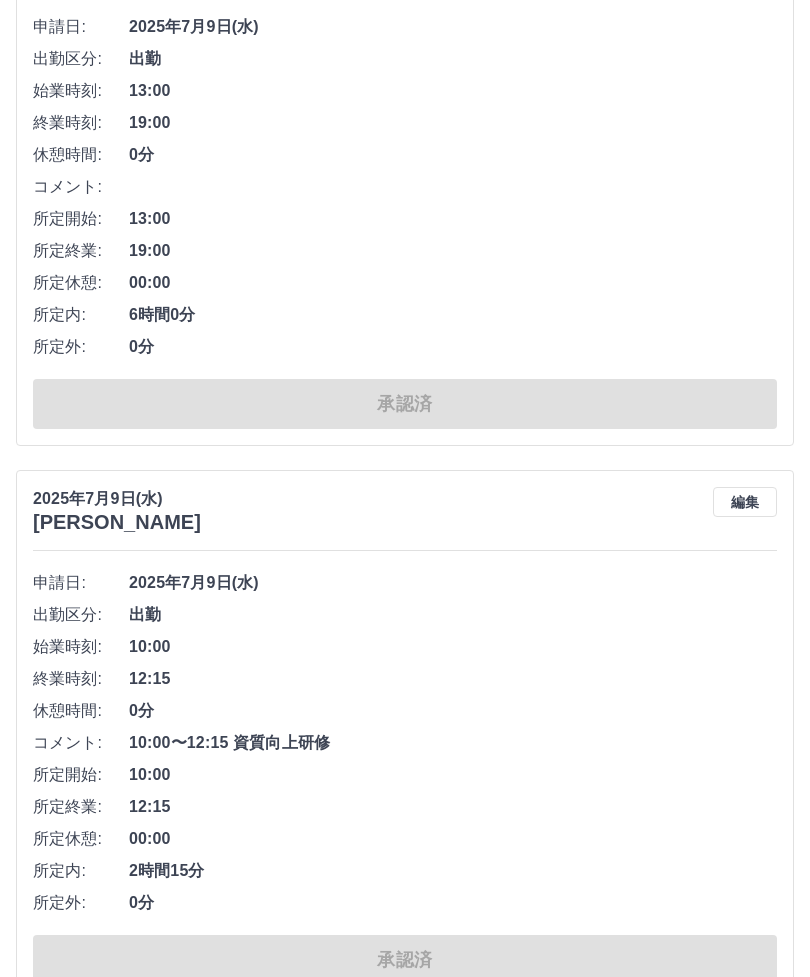 scroll, scrollTop: 0, scrollLeft: 0, axis: both 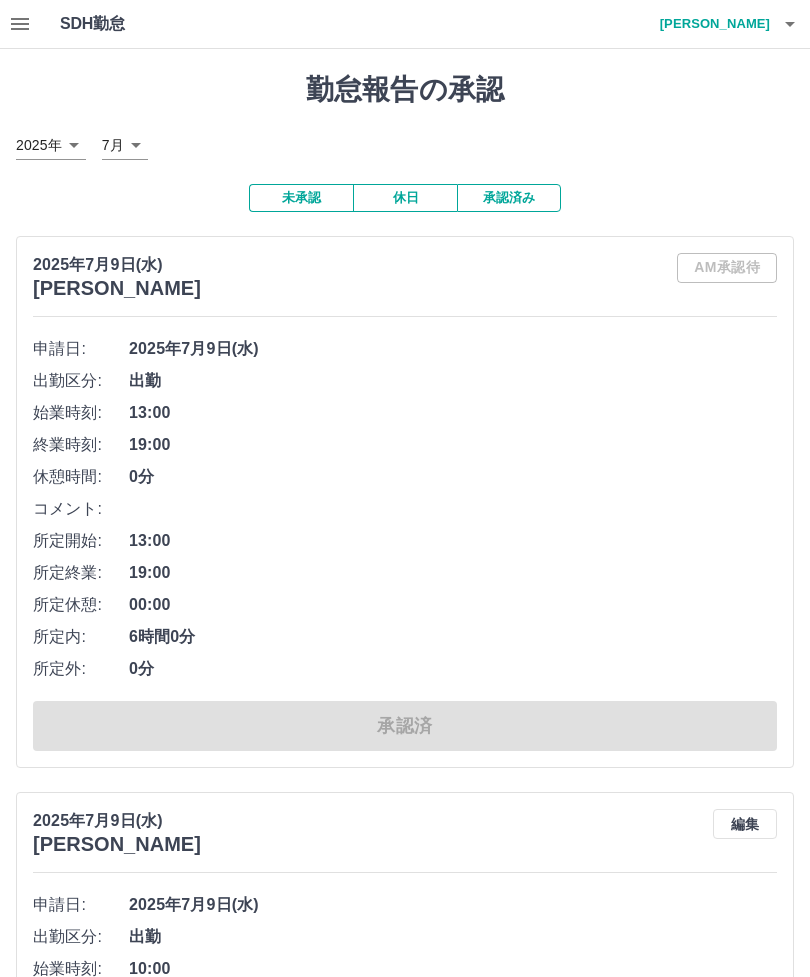 click on "黒澤　睦子" at bounding box center [710, 24] 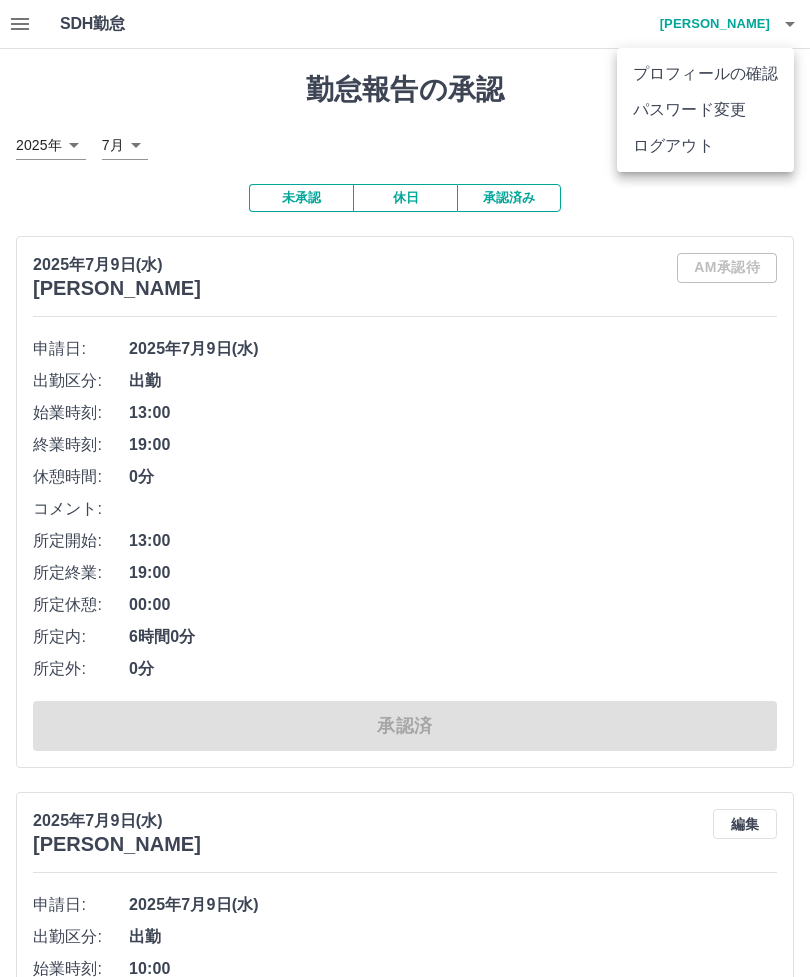 click on "ログアウト" at bounding box center (705, 146) 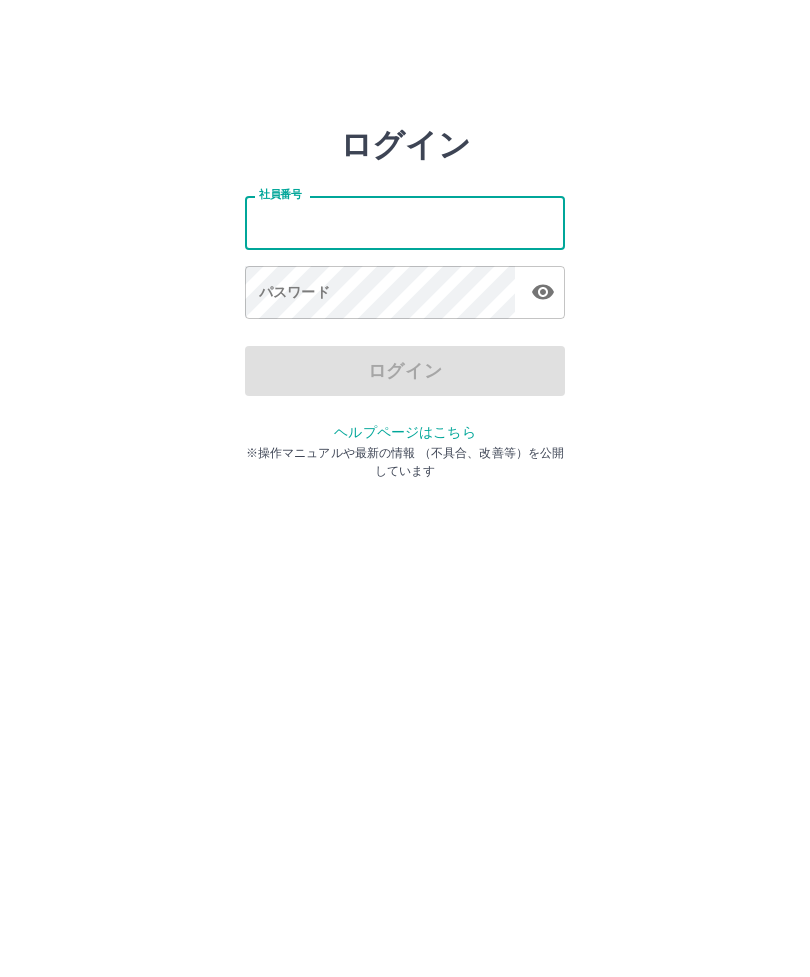 scroll, scrollTop: 0, scrollLeft: 0, axis: both 